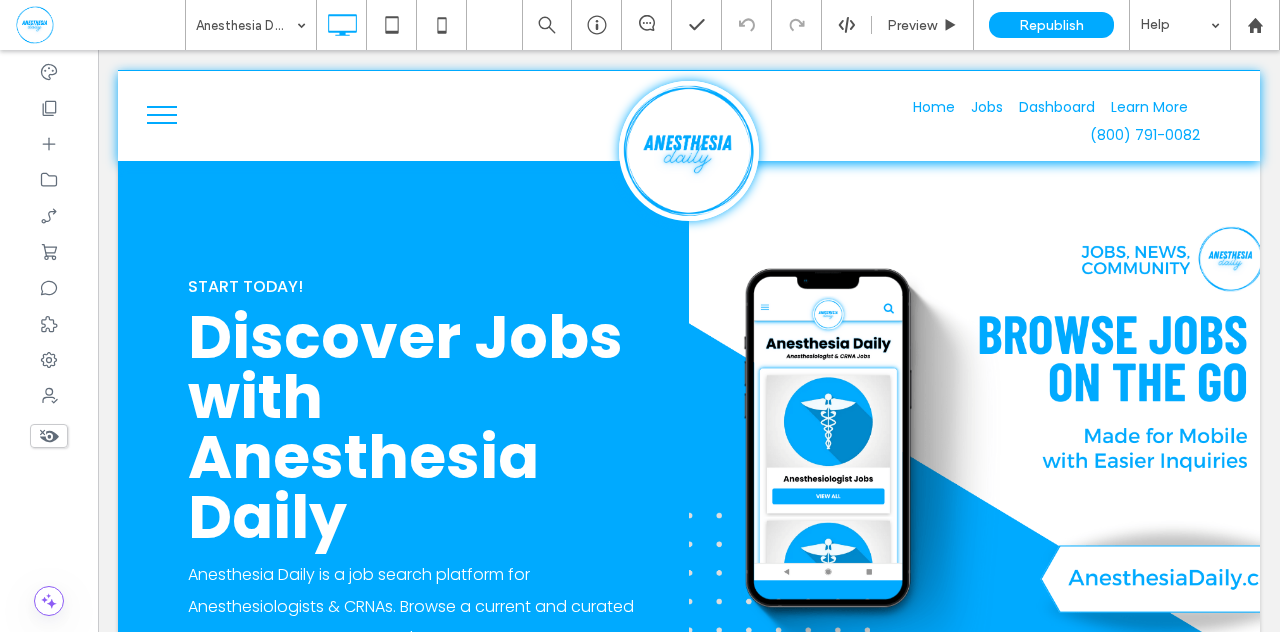 scroll, scrollTop: 0, scrollLeft: 0, axis: both 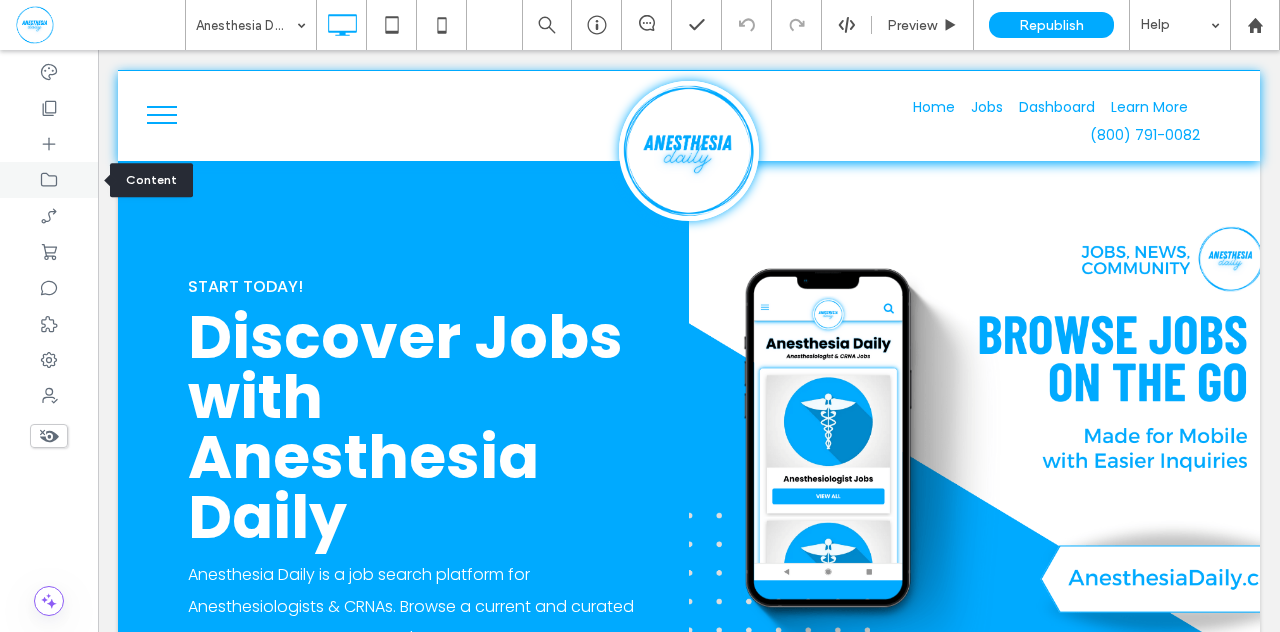 click 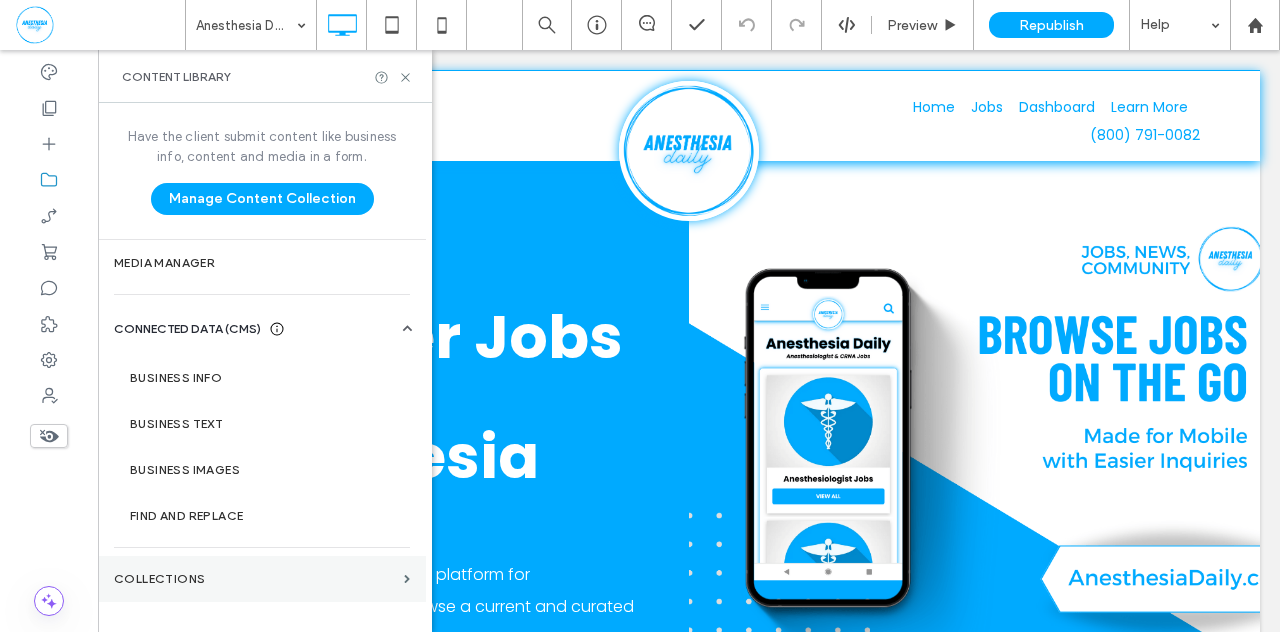 click on "Collections" at bounding box center [255, 579] 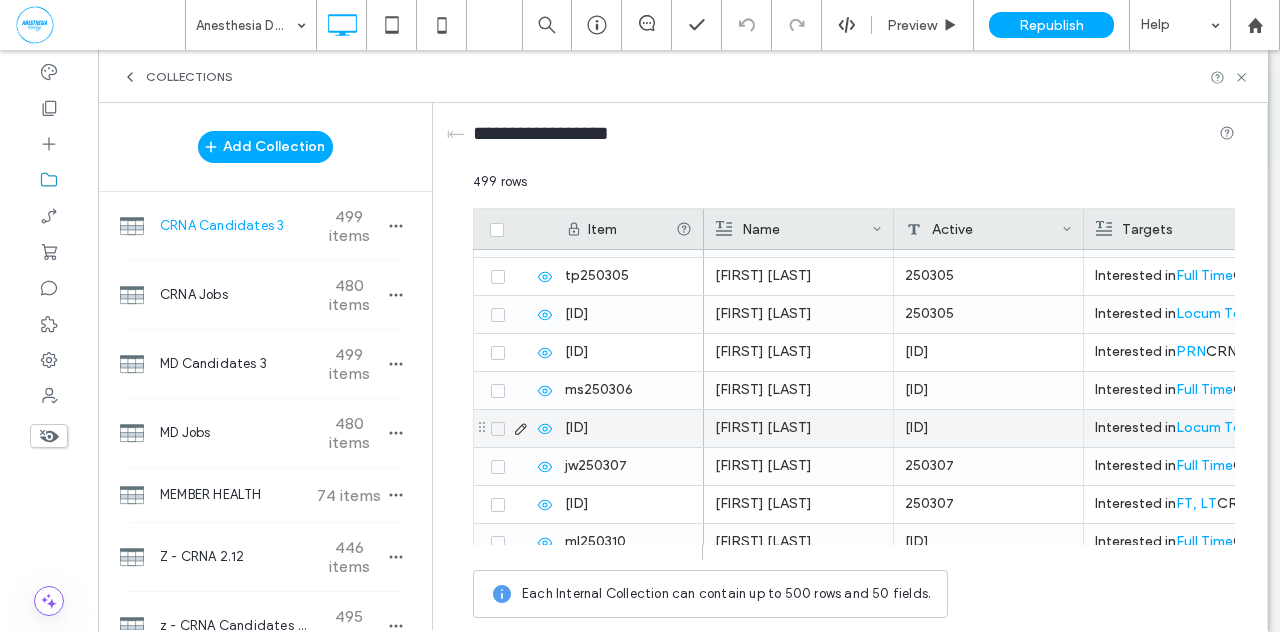 scroll, scrollTop: 1073, scrollLeft: 0, axis: vertical 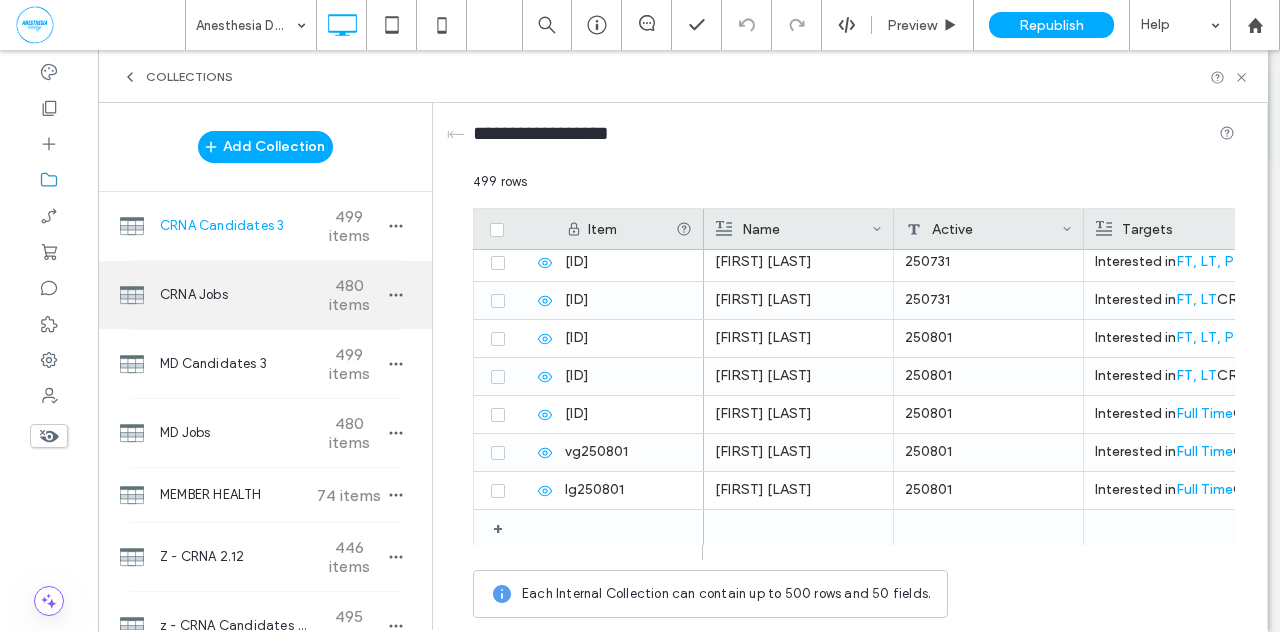 click on "480 items" at bounding box center (349, 295) 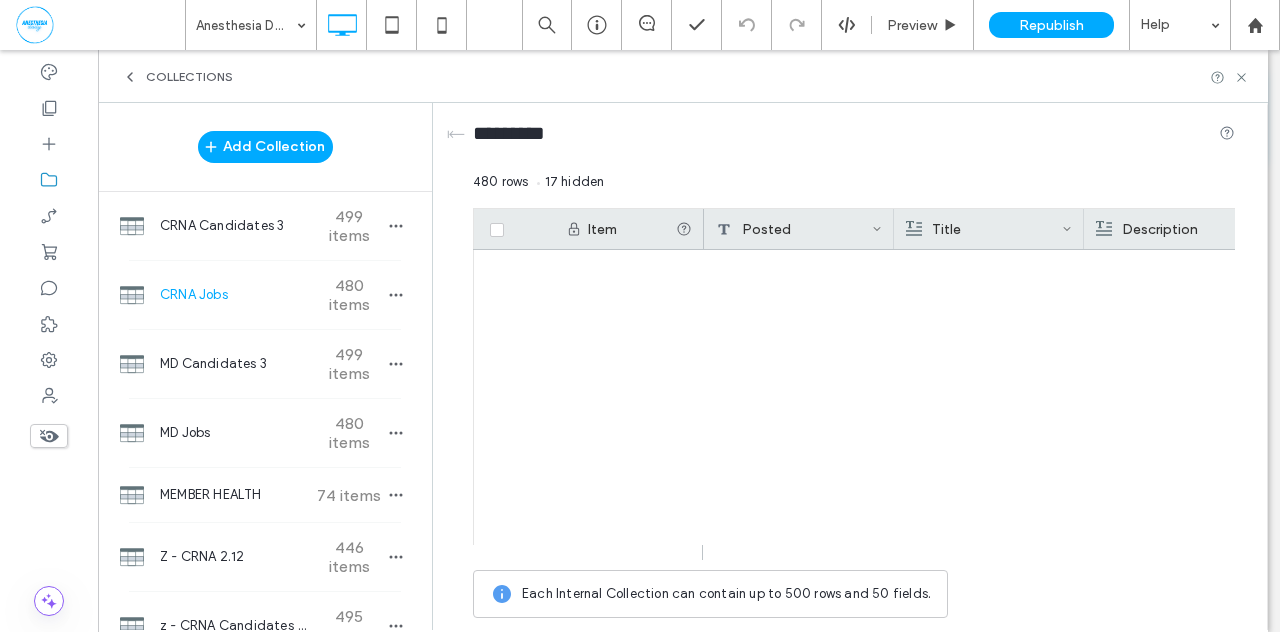 scroll, scrollTop: 17981, scrollLeft: 0, axis: vertical 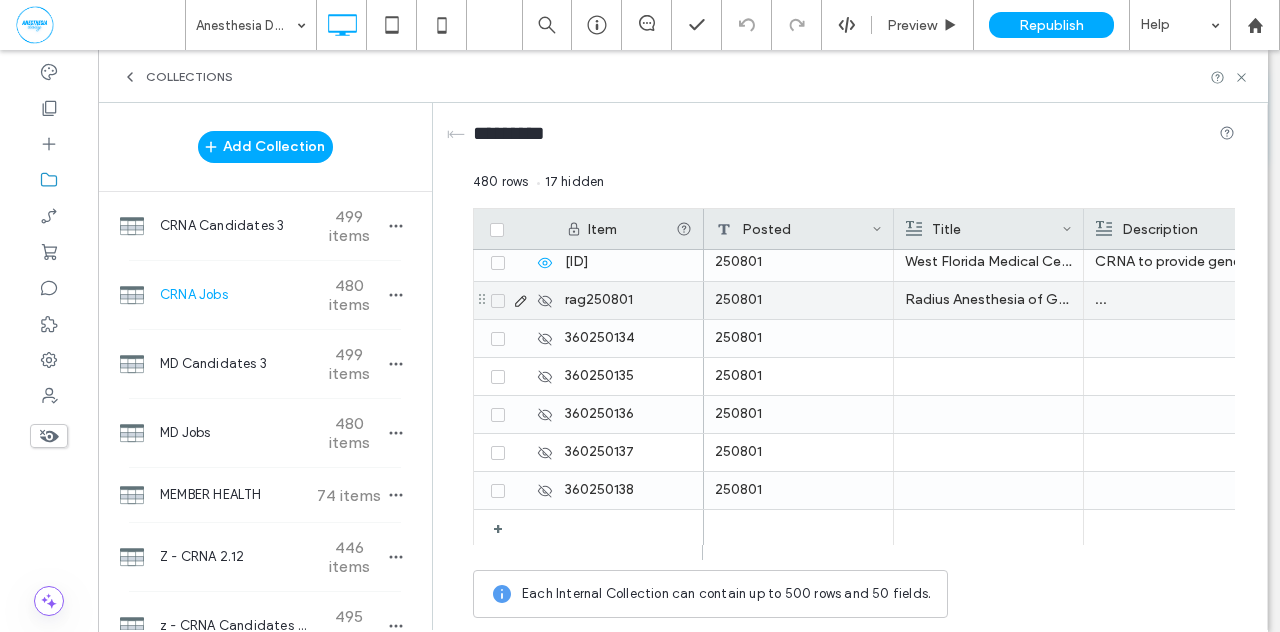 click 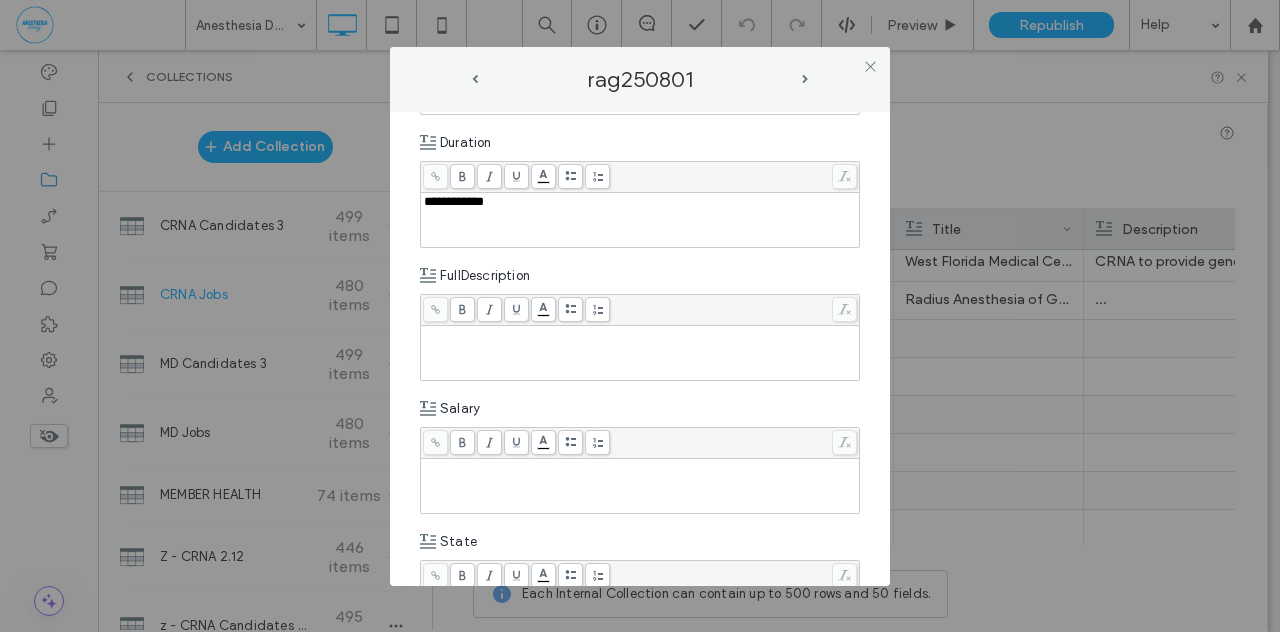 scroll, scrollTop: 715, scrollLeft: 0, axis: vertical 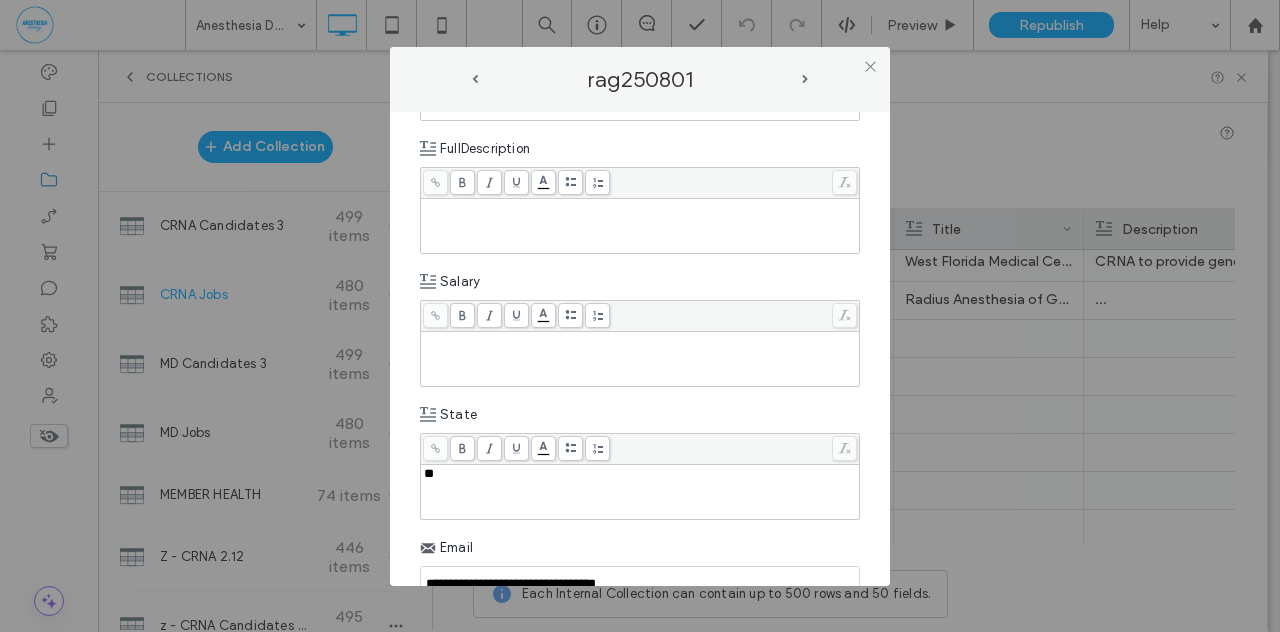 click at bounding box center [640, 359] 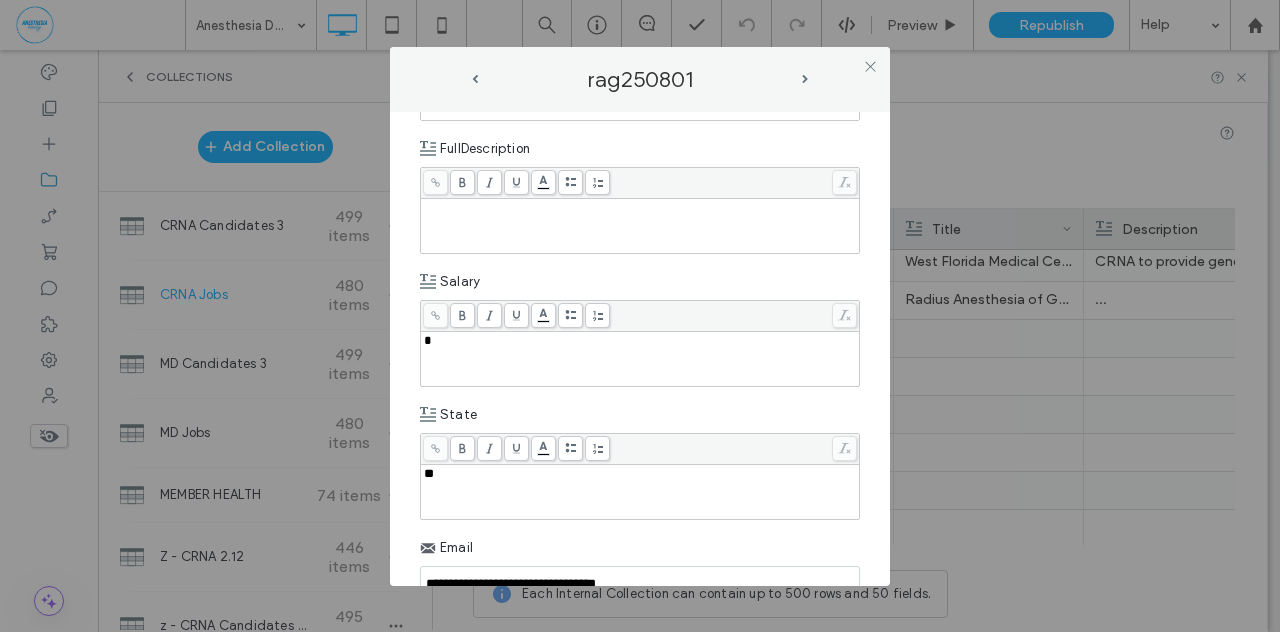type 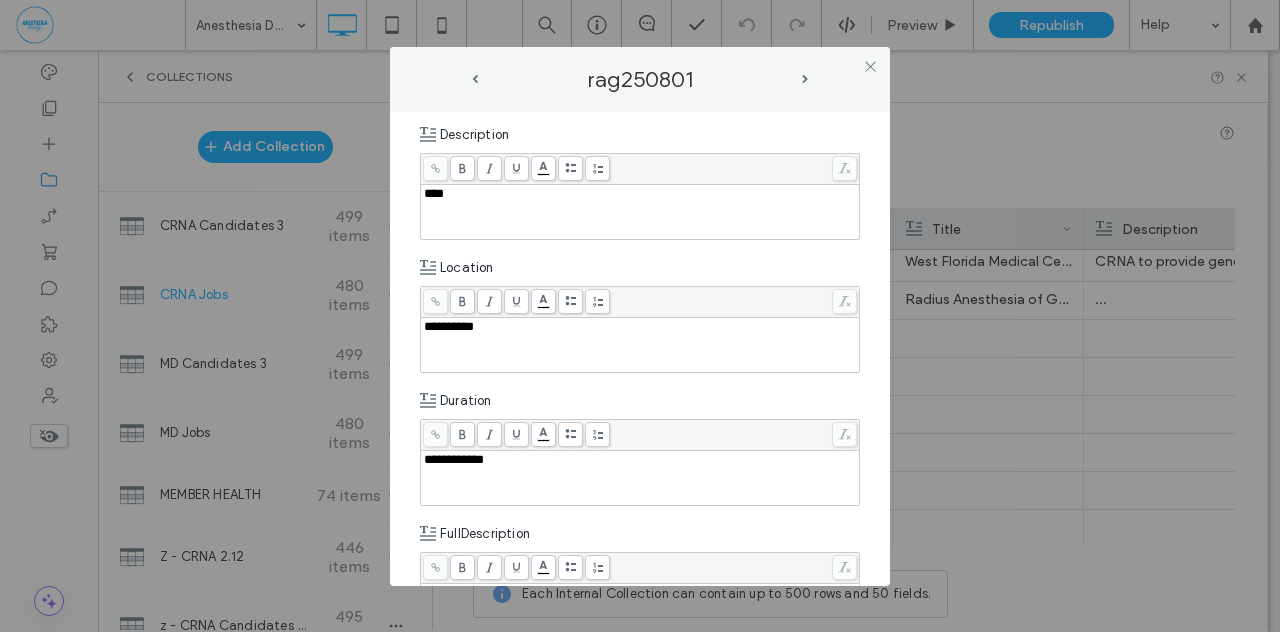 scroll, scrollTop: 288, scrollLeft: 0, axis: vertical 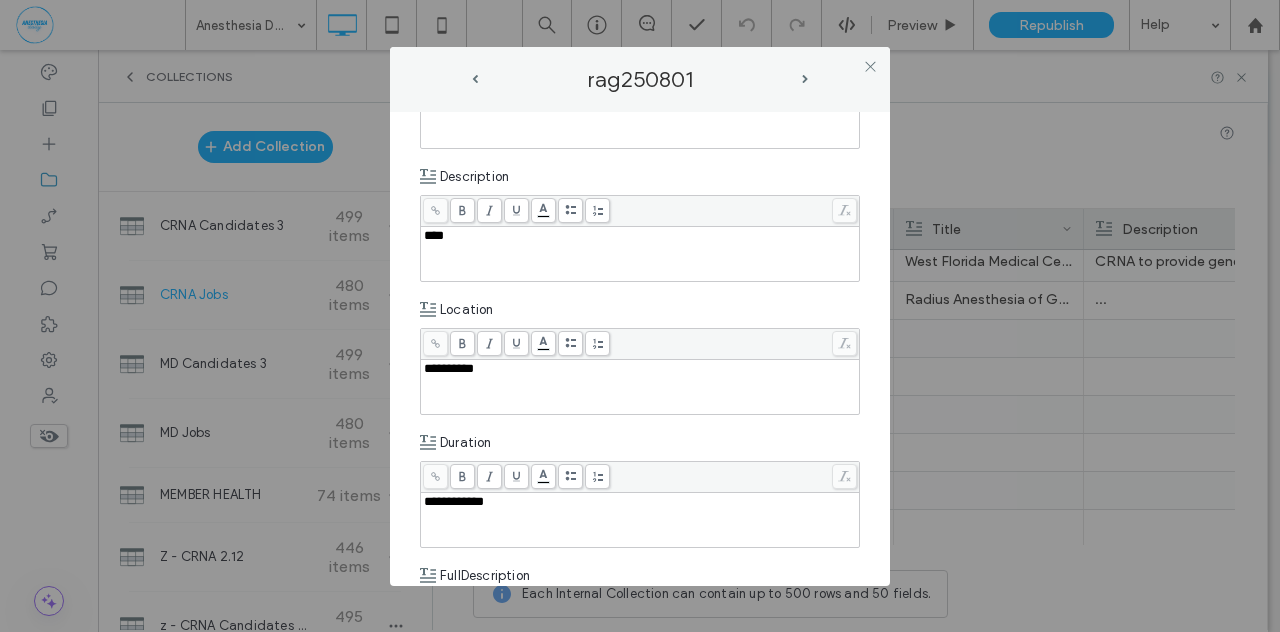 click on "***" at bounding box center (640, 236) 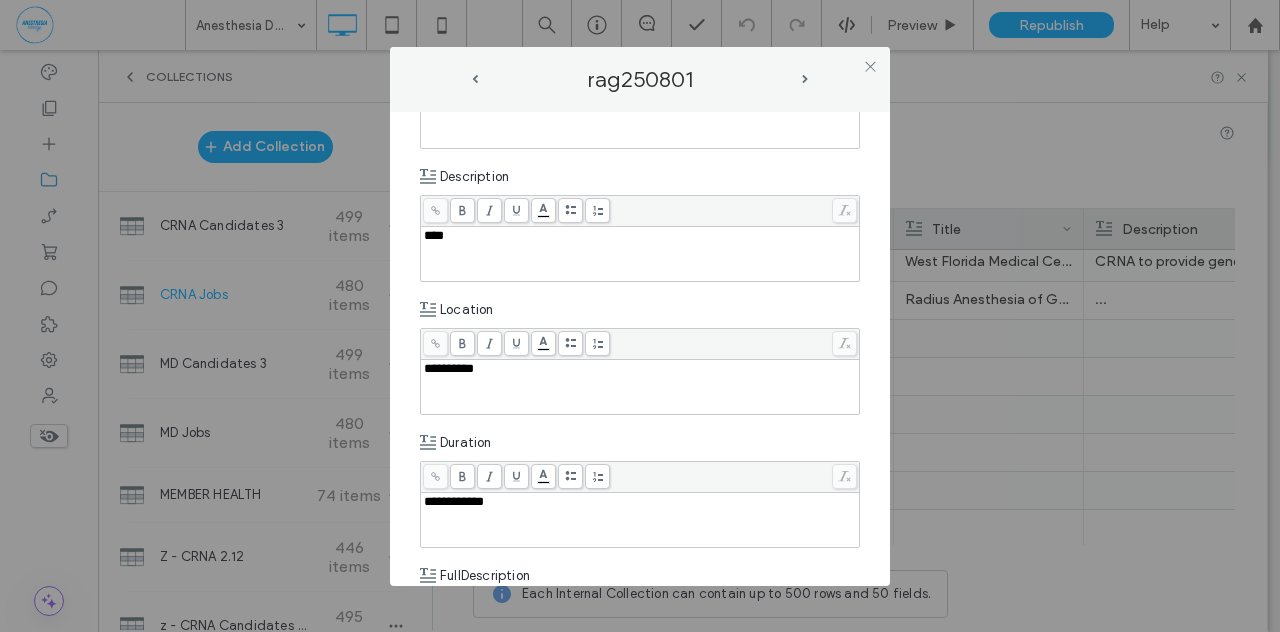 type 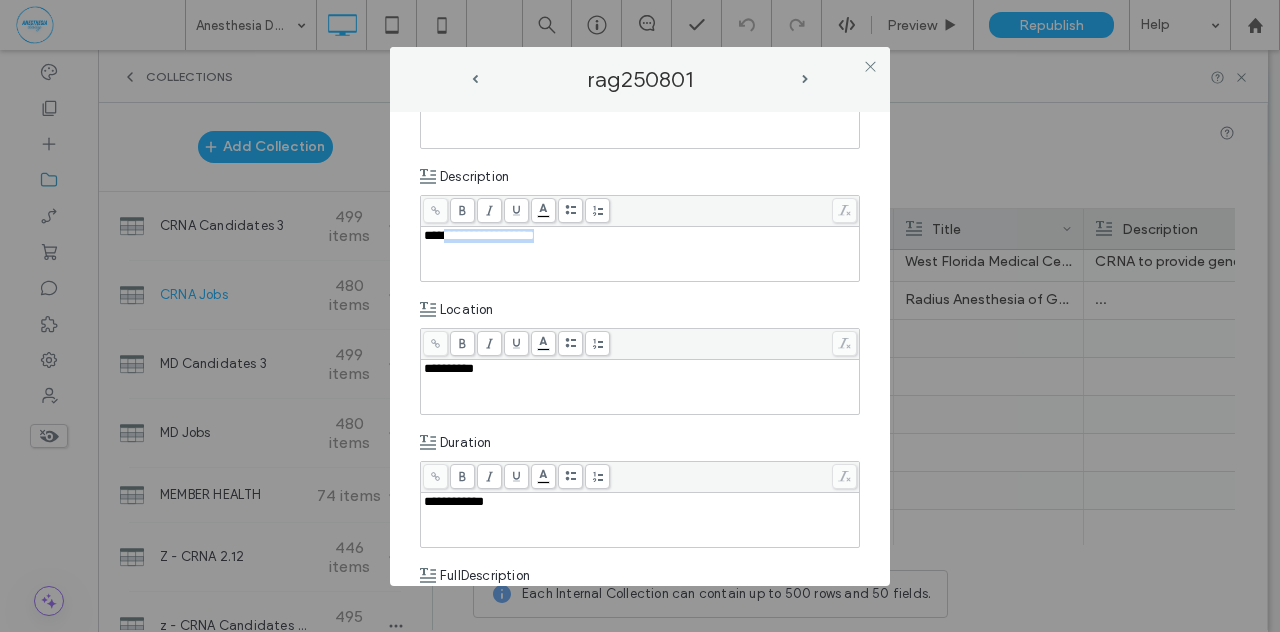 drag, startPoint x: 458, startPoint y: 234, endPoint x: 533, endPoint y: 231, distance: 75.059975 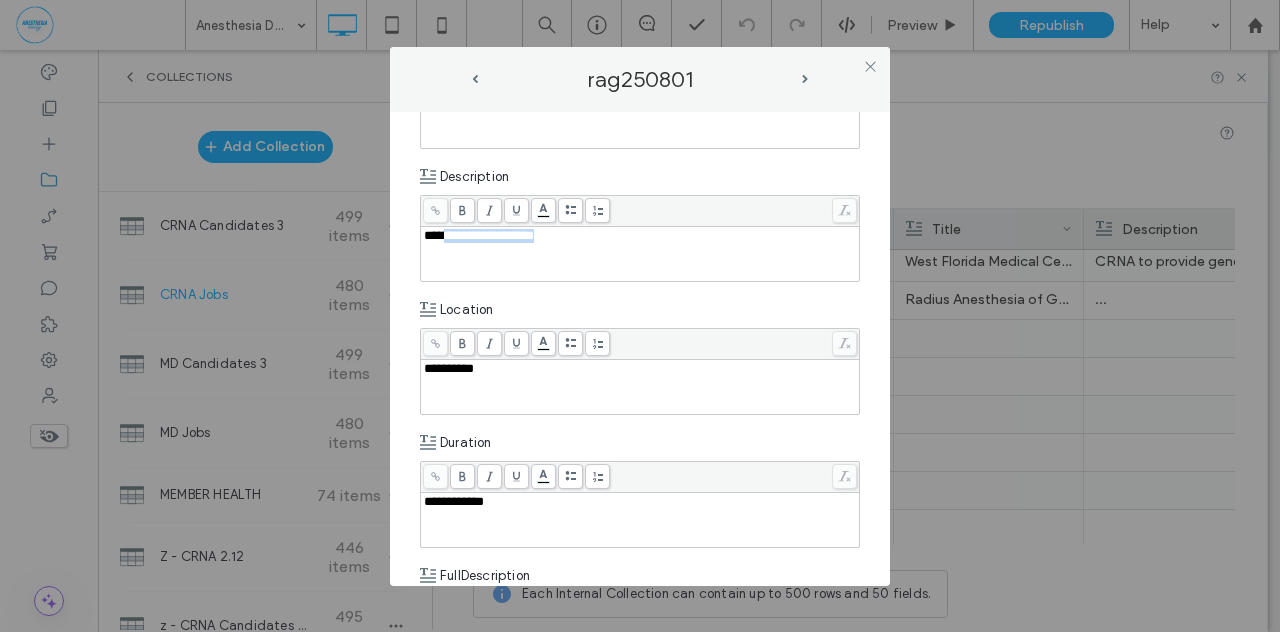 click on "**********" at bounding box center [479, 235] 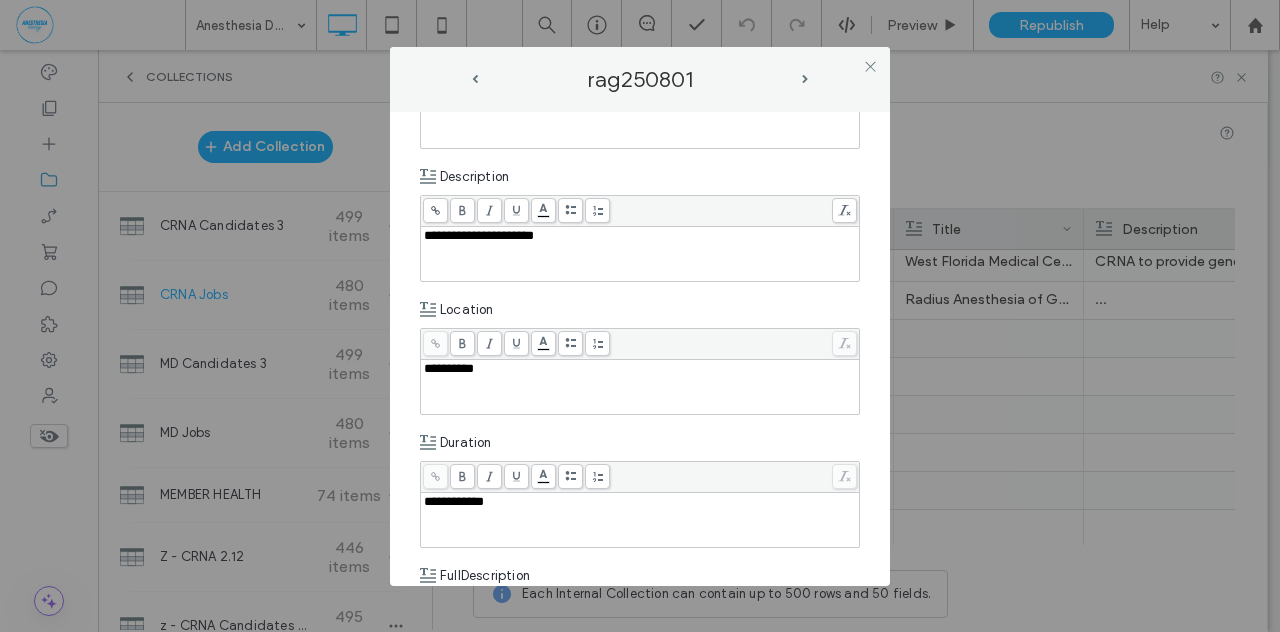 click at bounding box center [462, 210] 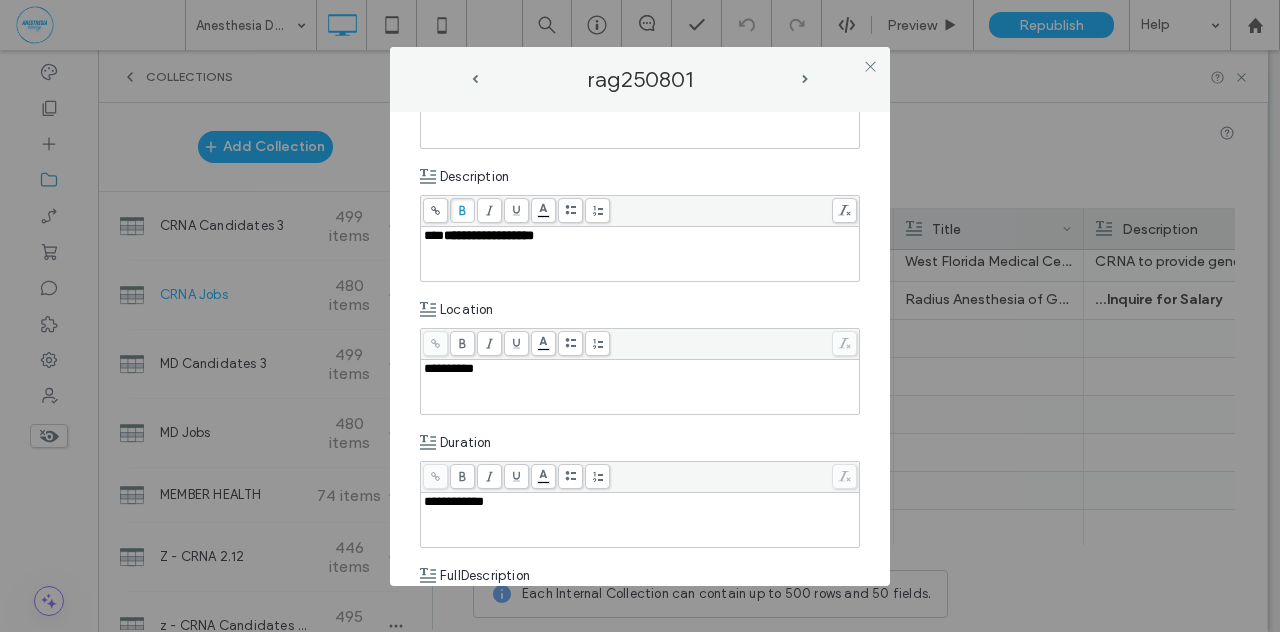 click on "**********" at bounding box center (640, 349) 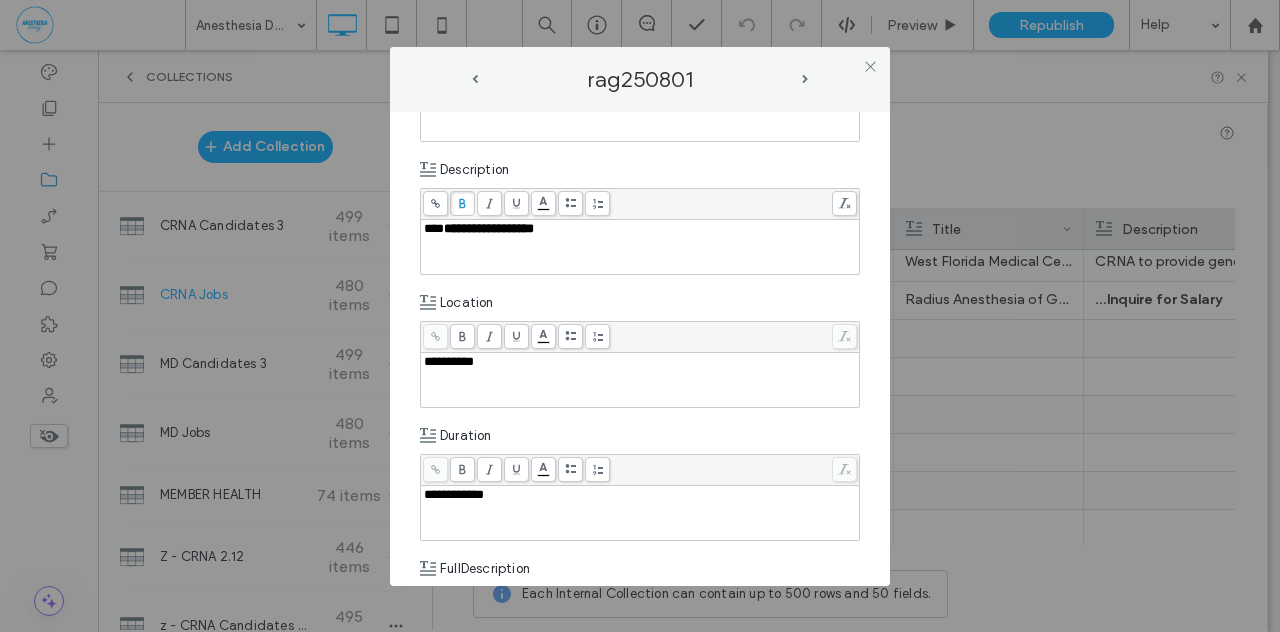 scroll, scrollTop: 292, scrollLeft: 0, axis: vertical 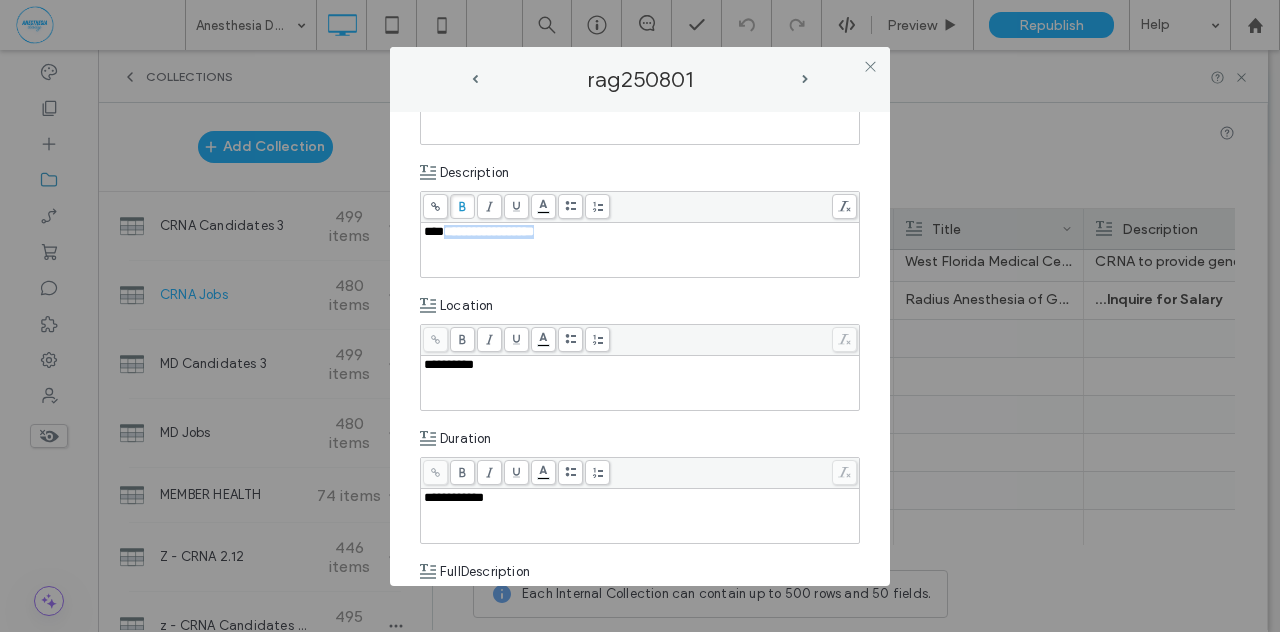 click on "***" at bounding box center (434, 231) 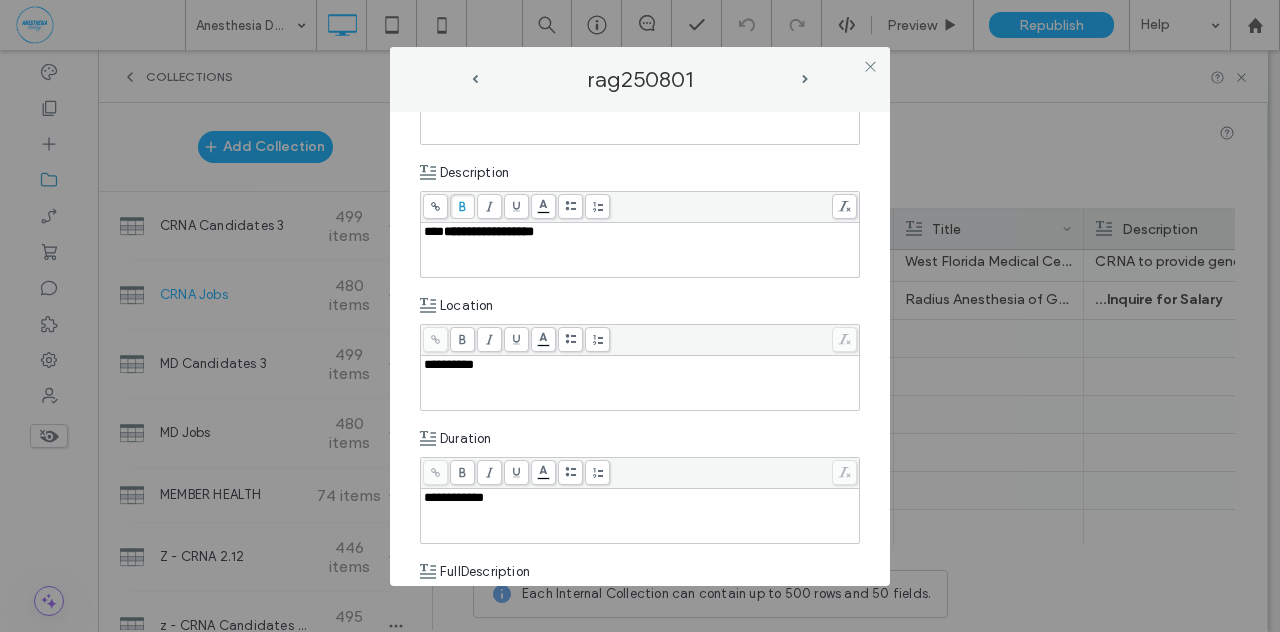 click on "***" at bounding box center (434, 231) 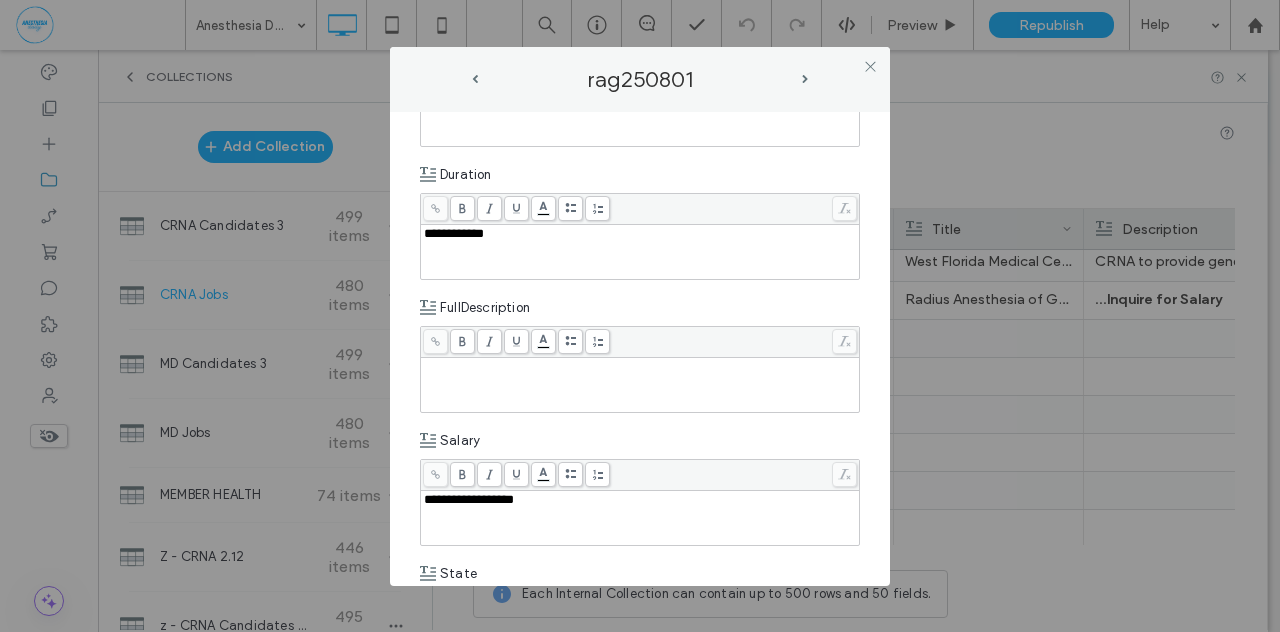 scroll, scrollTop: 619, scrollLeft: 0, axis: vertical 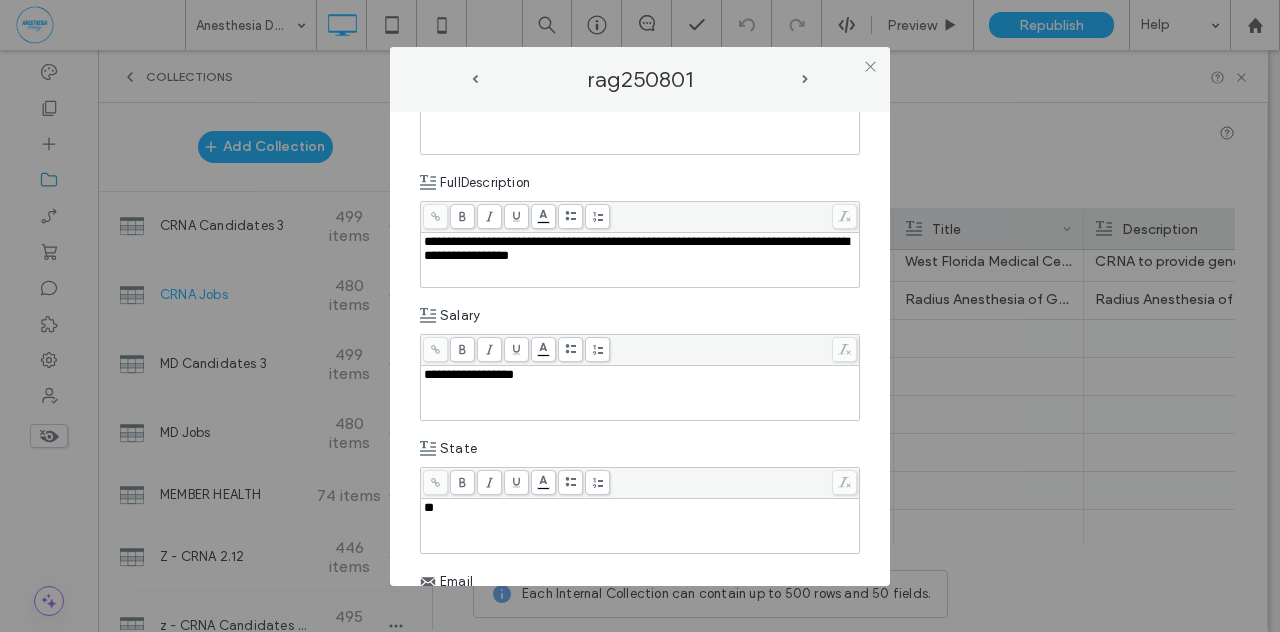 type 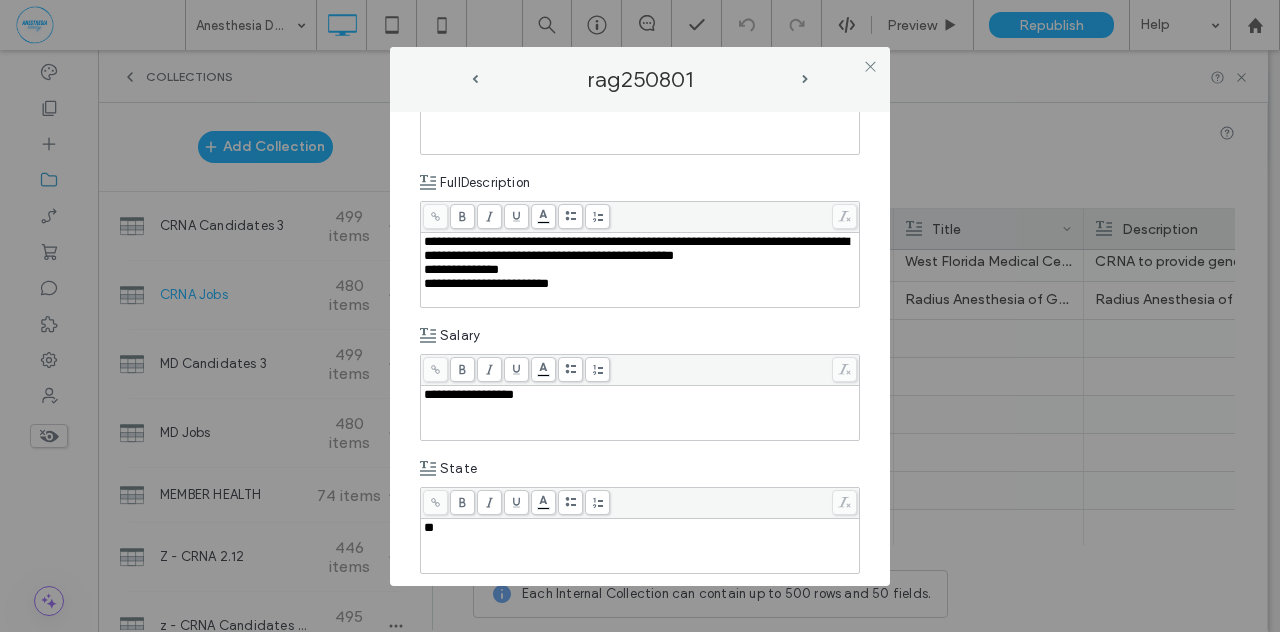 click on "**********" at bounding box center (486, 283) 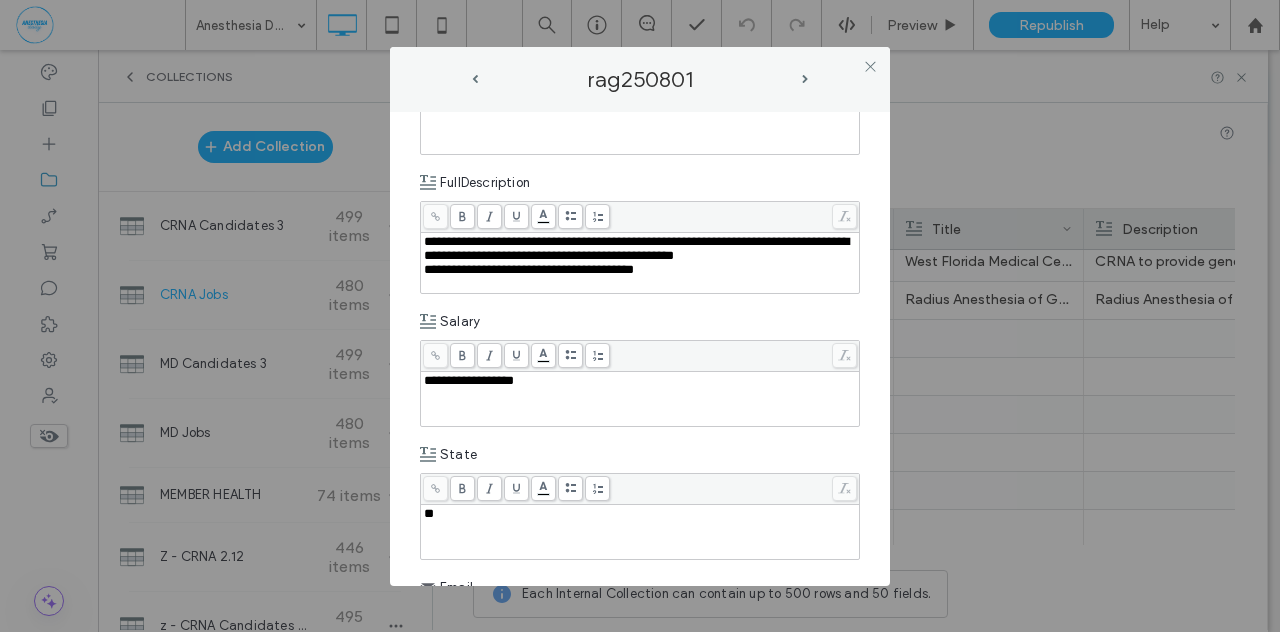 click on "**********" at bounding box center [636, 248] 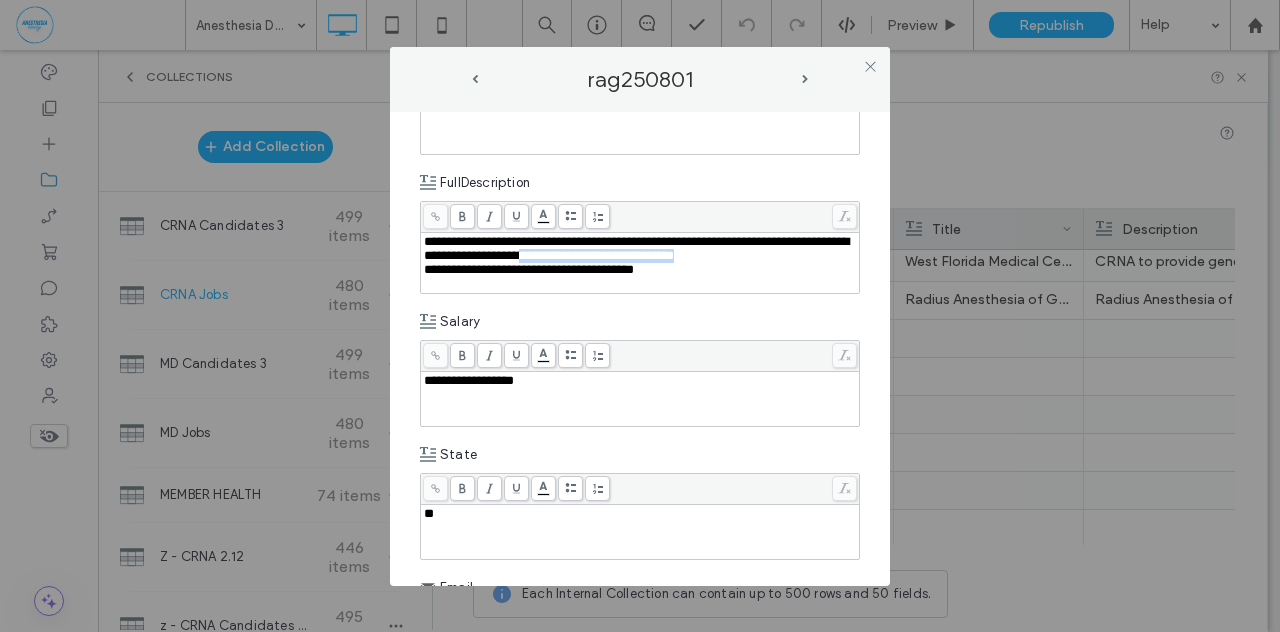 drag, startPoint x: 616, startPoint y: 252, endPoint x: 812, endPoint y: 251, distance: 196.00255 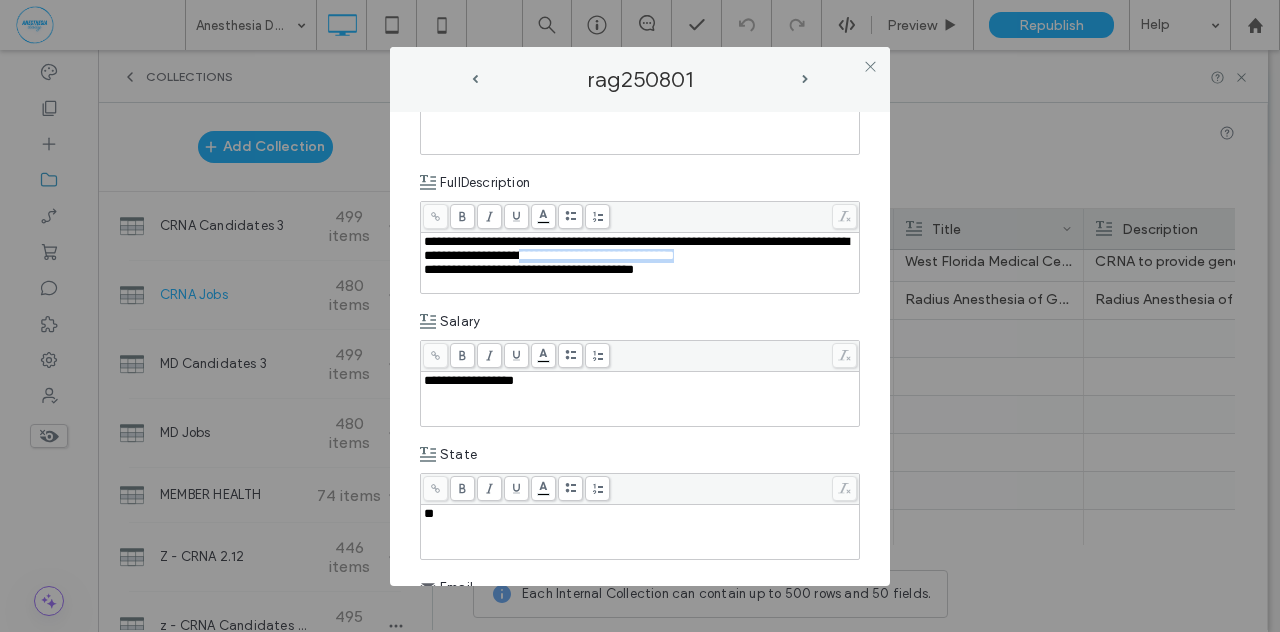 click on "**********" at bounding box center [640, 249] 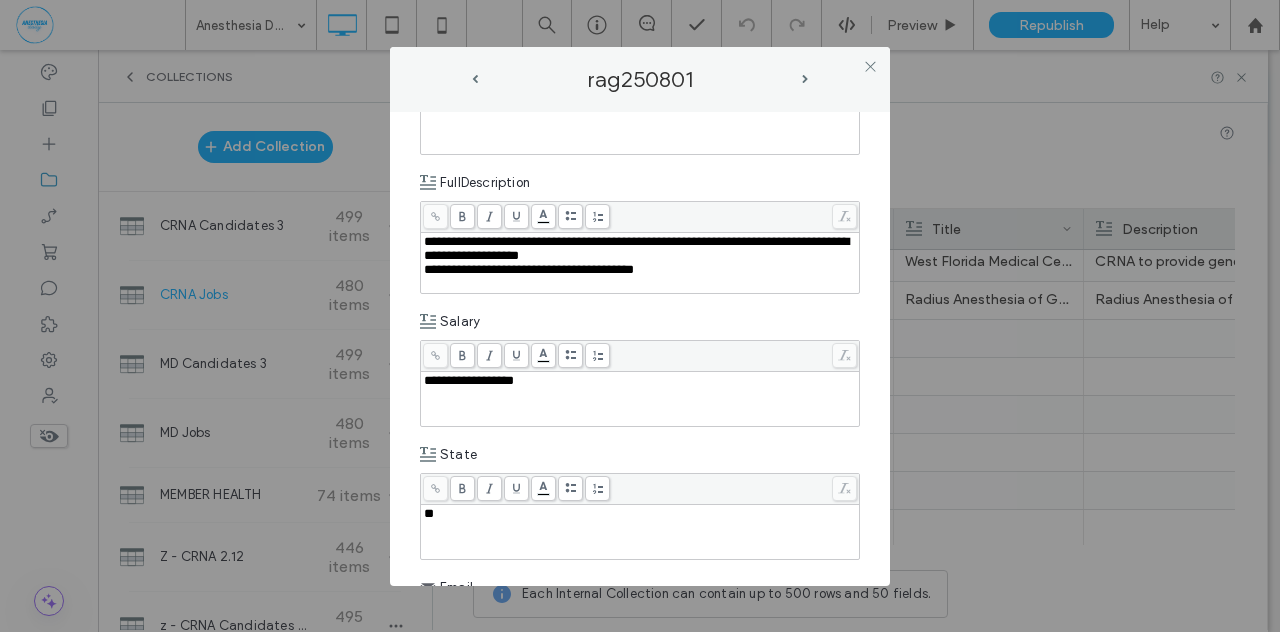 click on "**********" at bounding box center (529, 269) 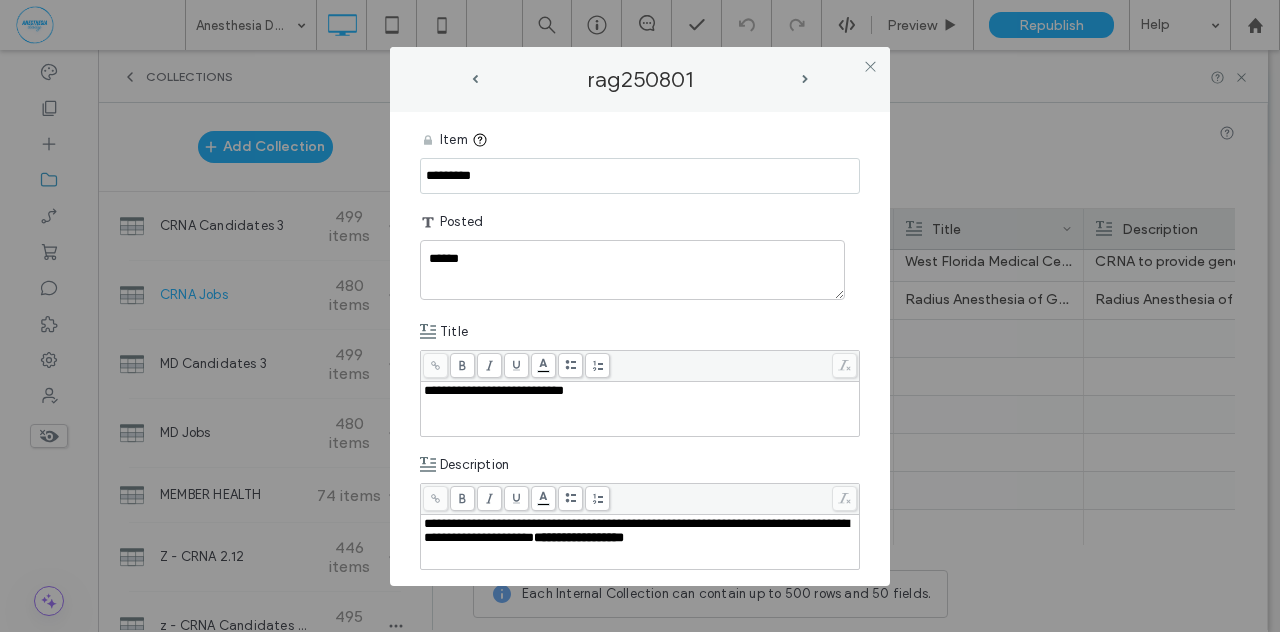 scroll, scrollTop: 0, scrollLeft: 0, axis: both 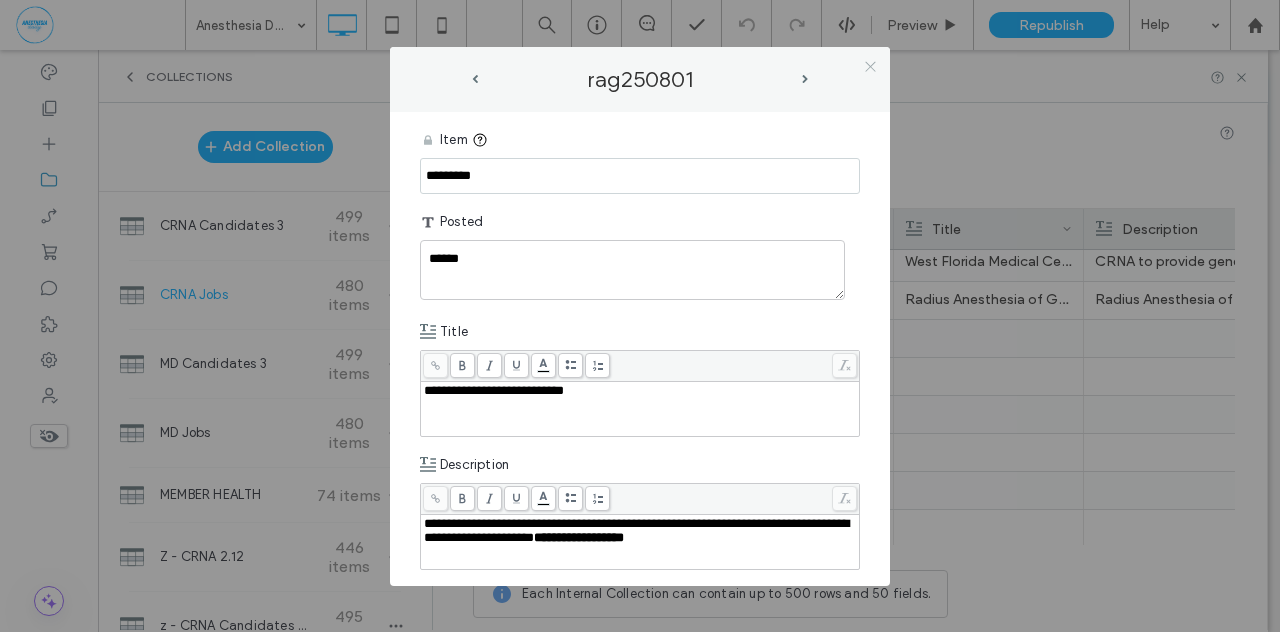 click 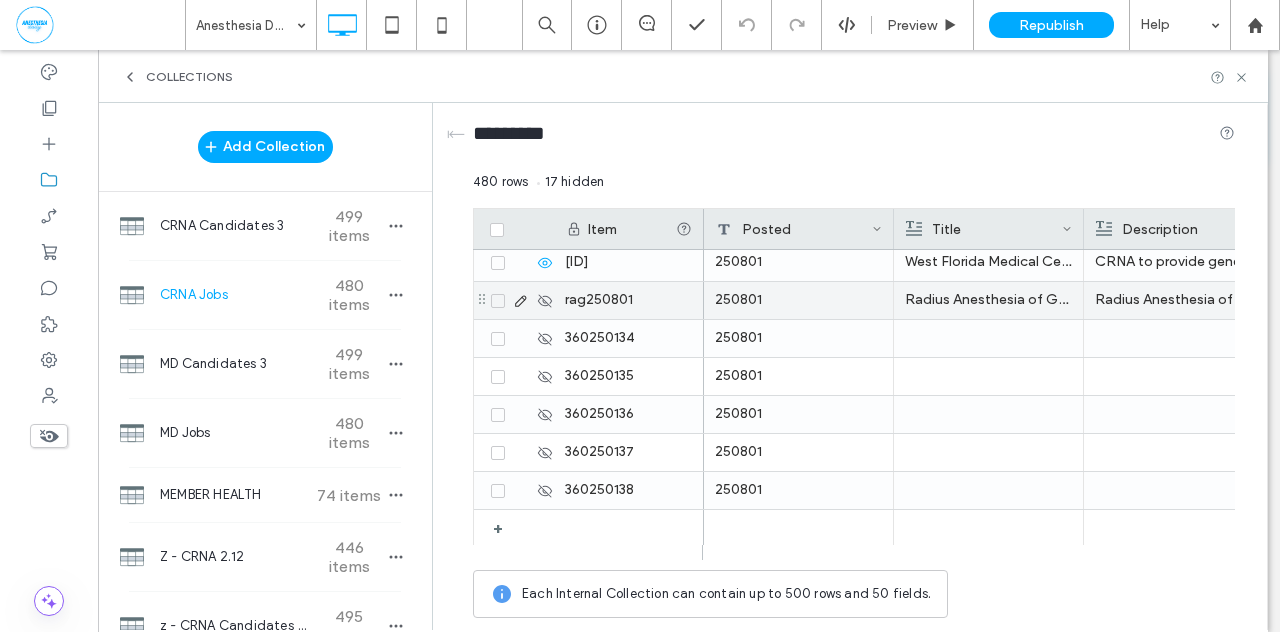 click 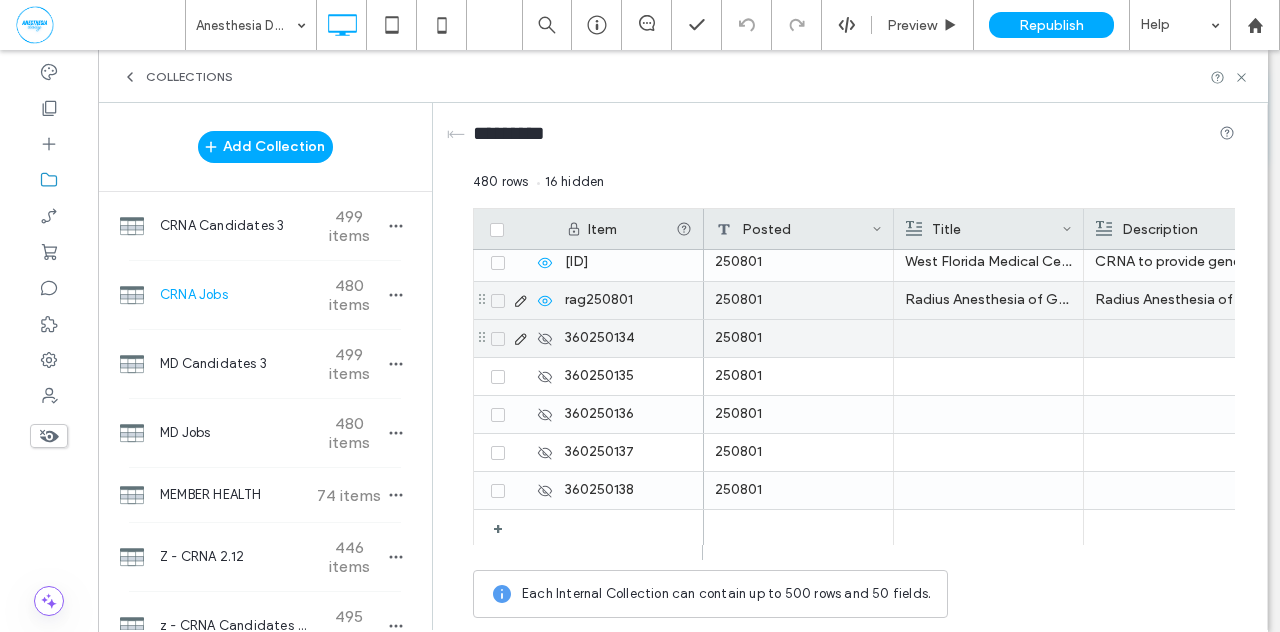 click 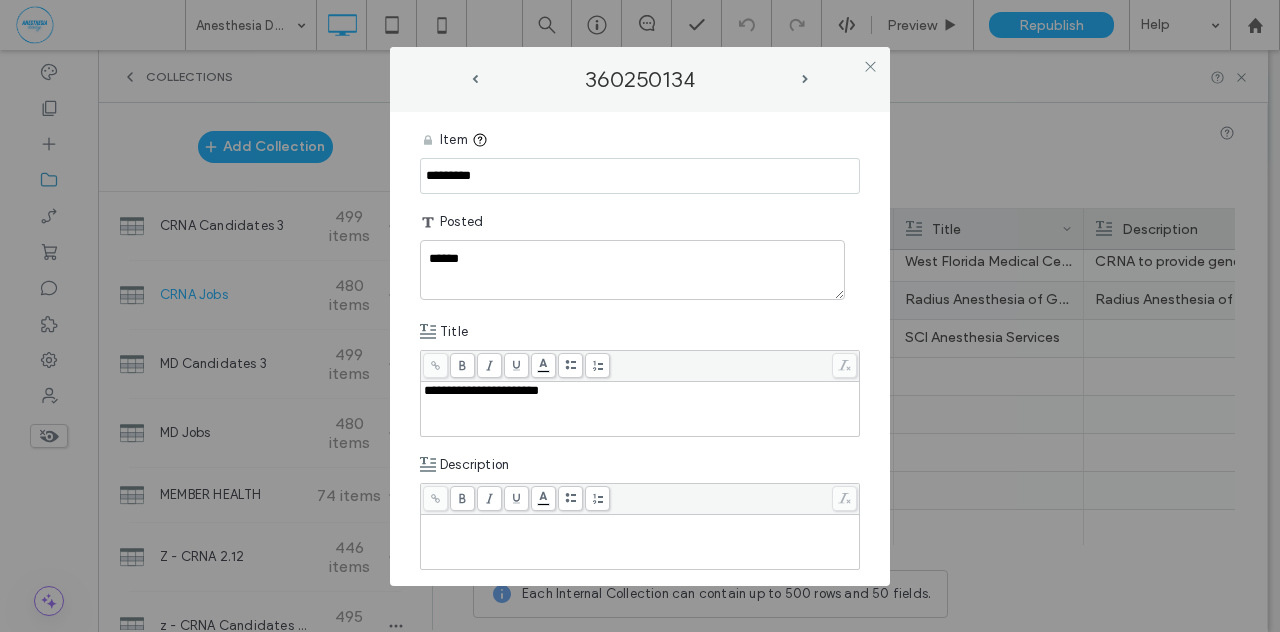 drag, startPoint x: 512, startPoint y: 173, endPoint x: 350, endPoint y: 178, distance: 162.07715 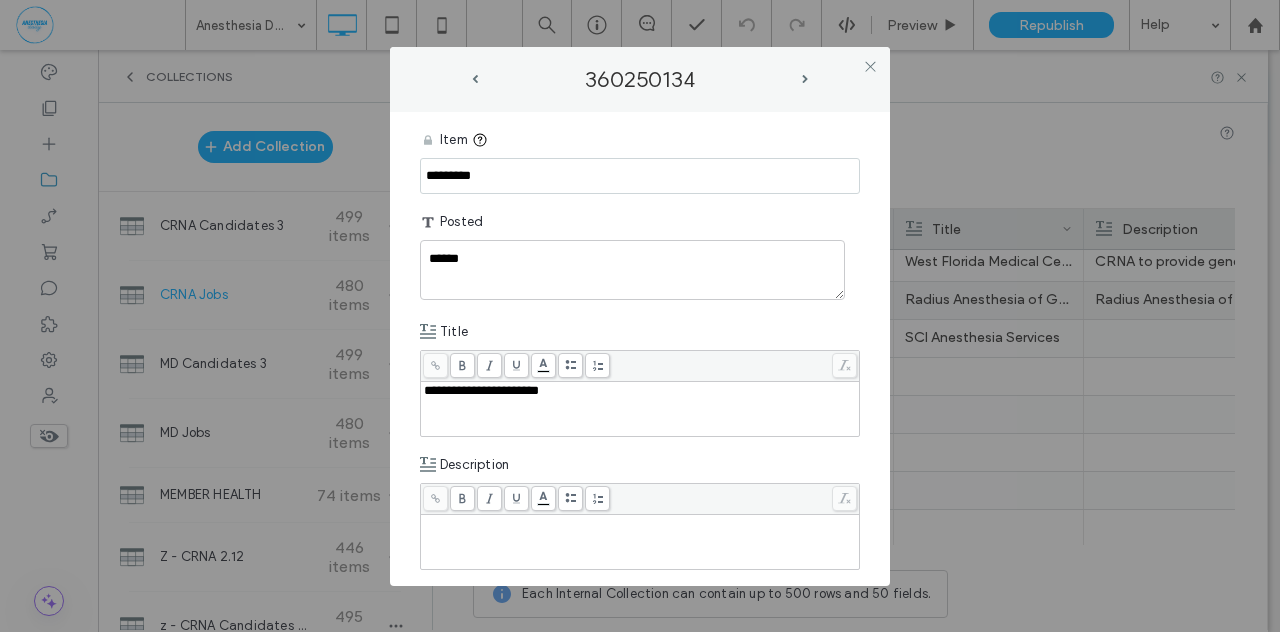 click on "**********" at bounding box center [640, 316] 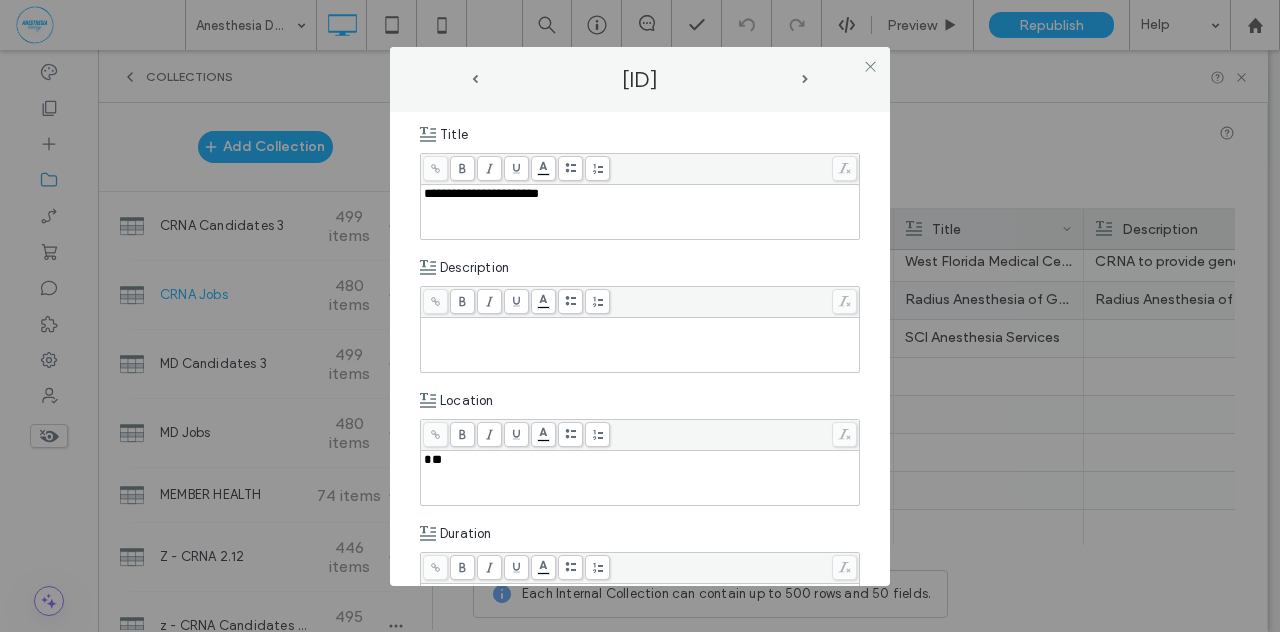 scroll, scrollTop: 210, scrollLeft: 0, axis: vertical 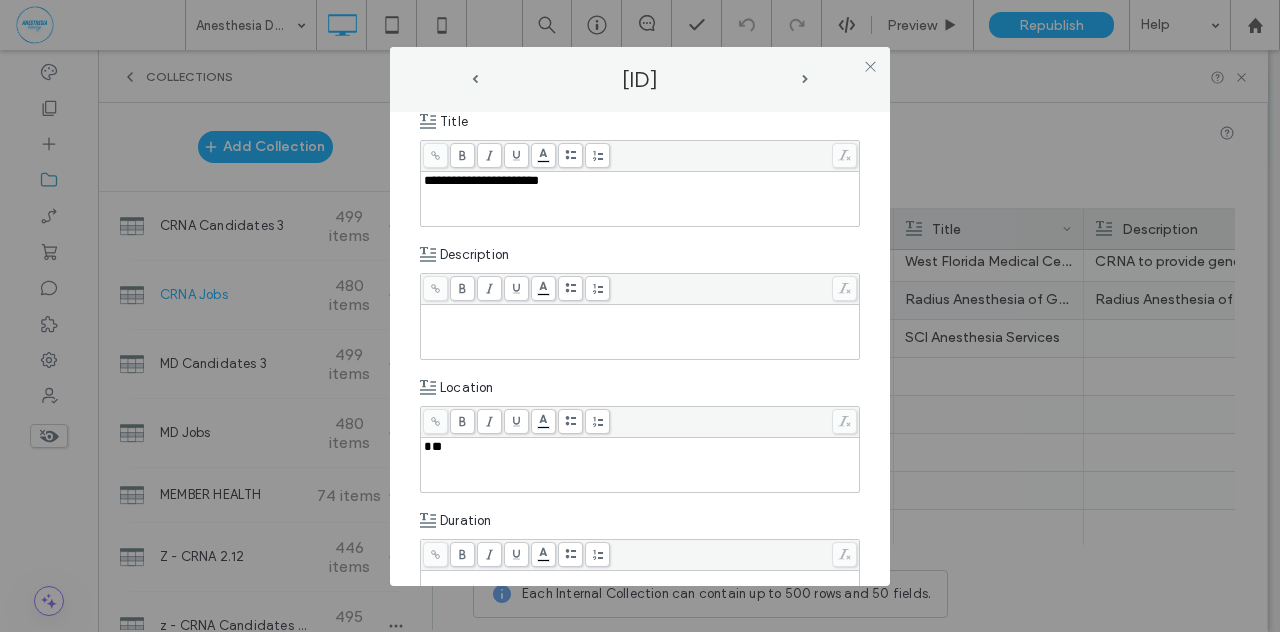 click at bounding box center [640, 314] 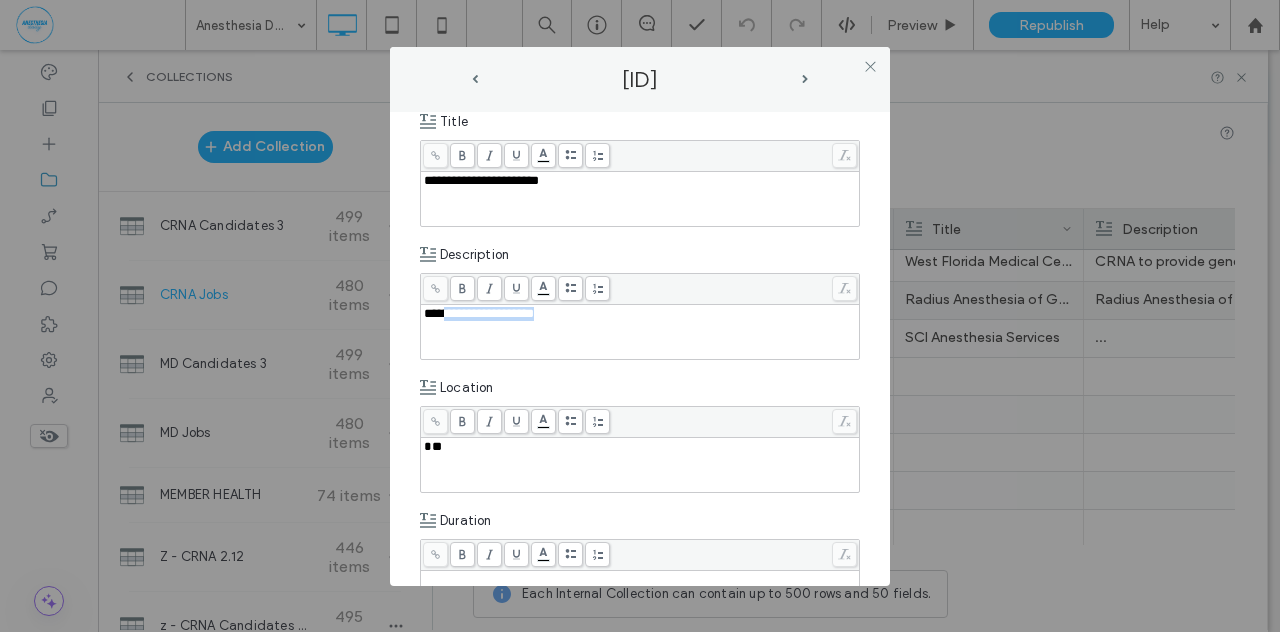 drag, startPoint x: 436, startPoint y: 309, endPoint x: 552, endPoint y: 301, distance: 116.275536 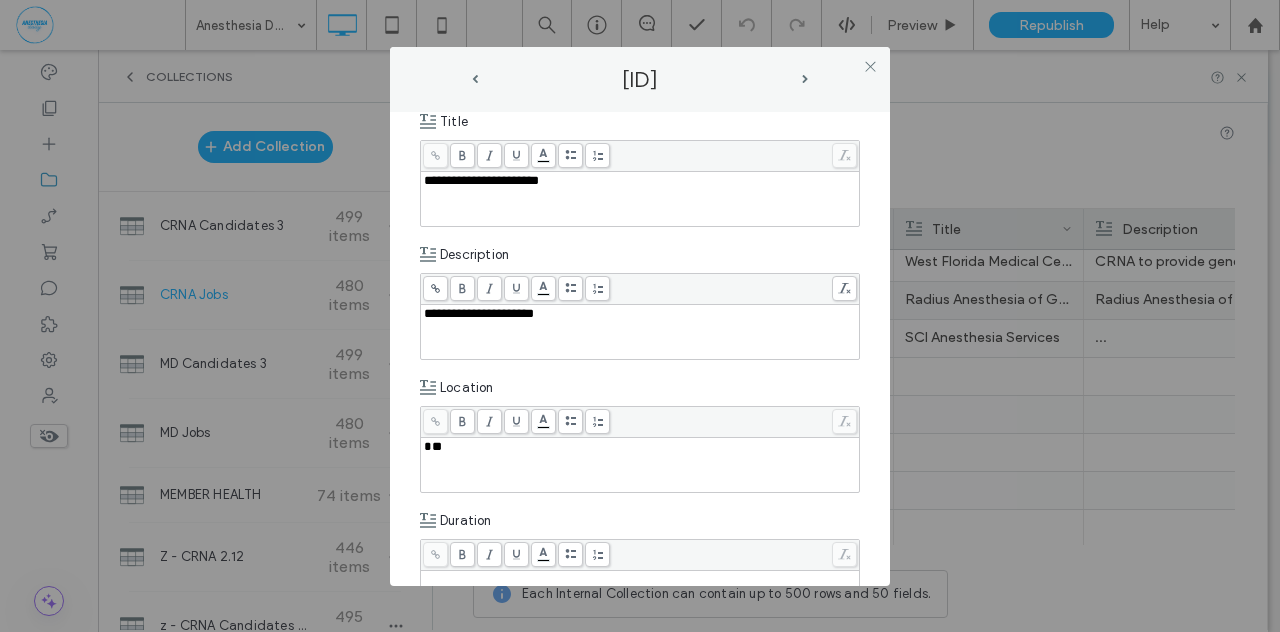 click 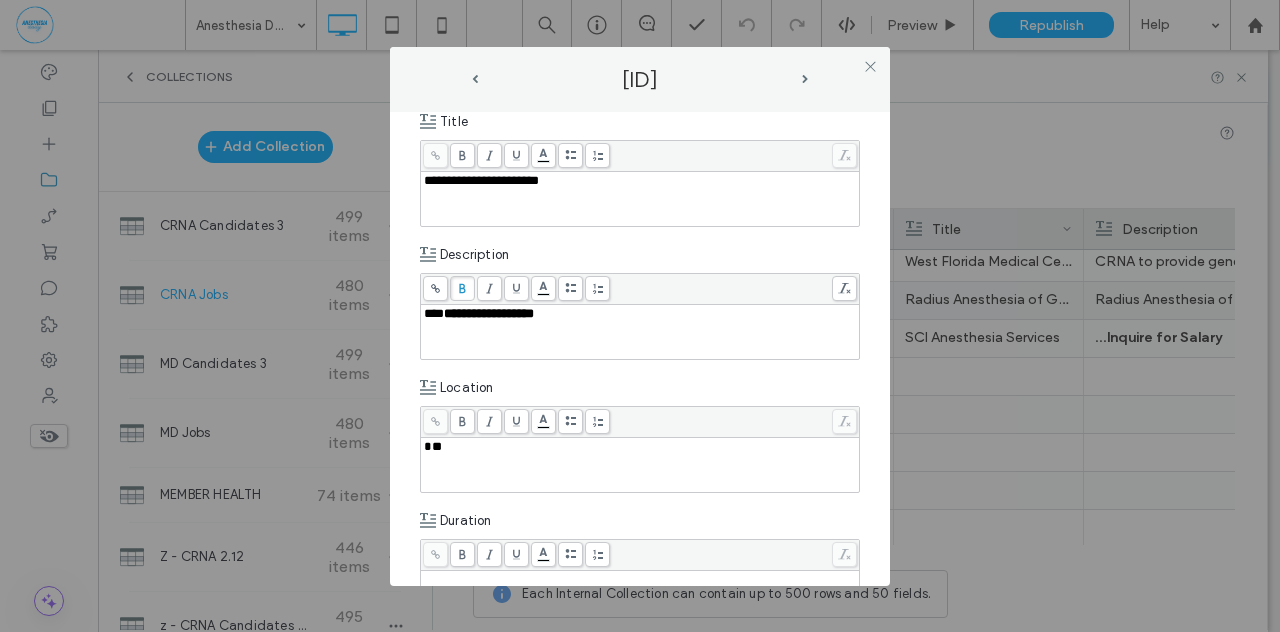 click on "**" at bounding box center (433, 446) 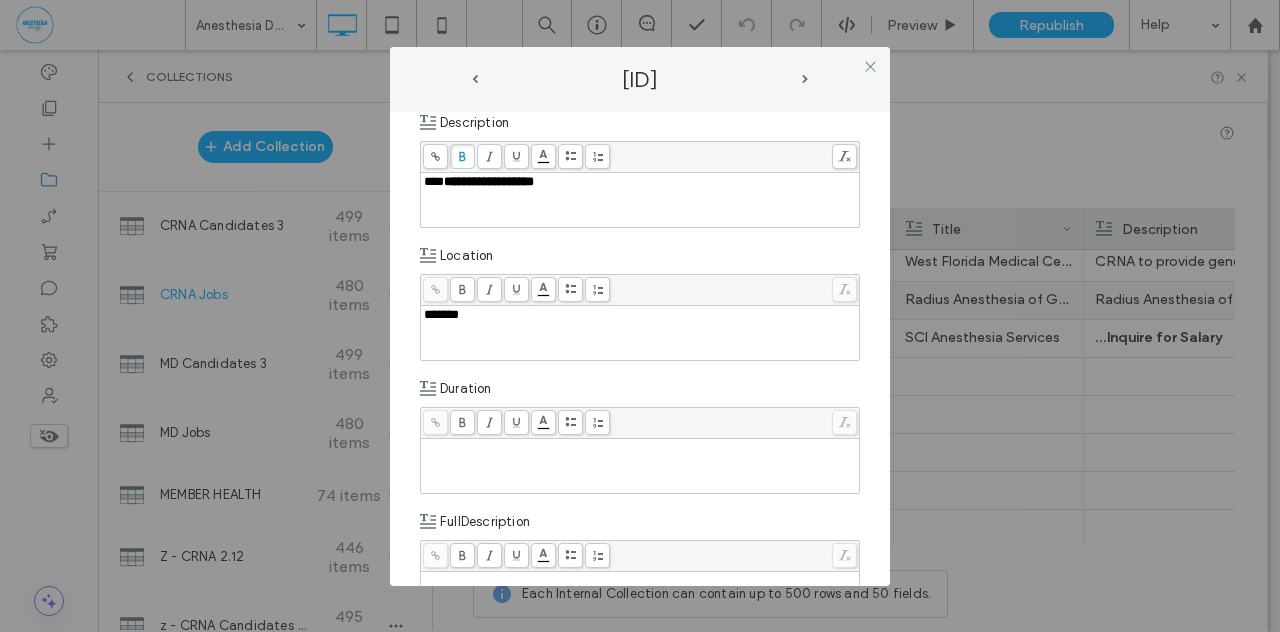 scroll, scrollTop: 451, scrollLeft: 0, axis: vertical 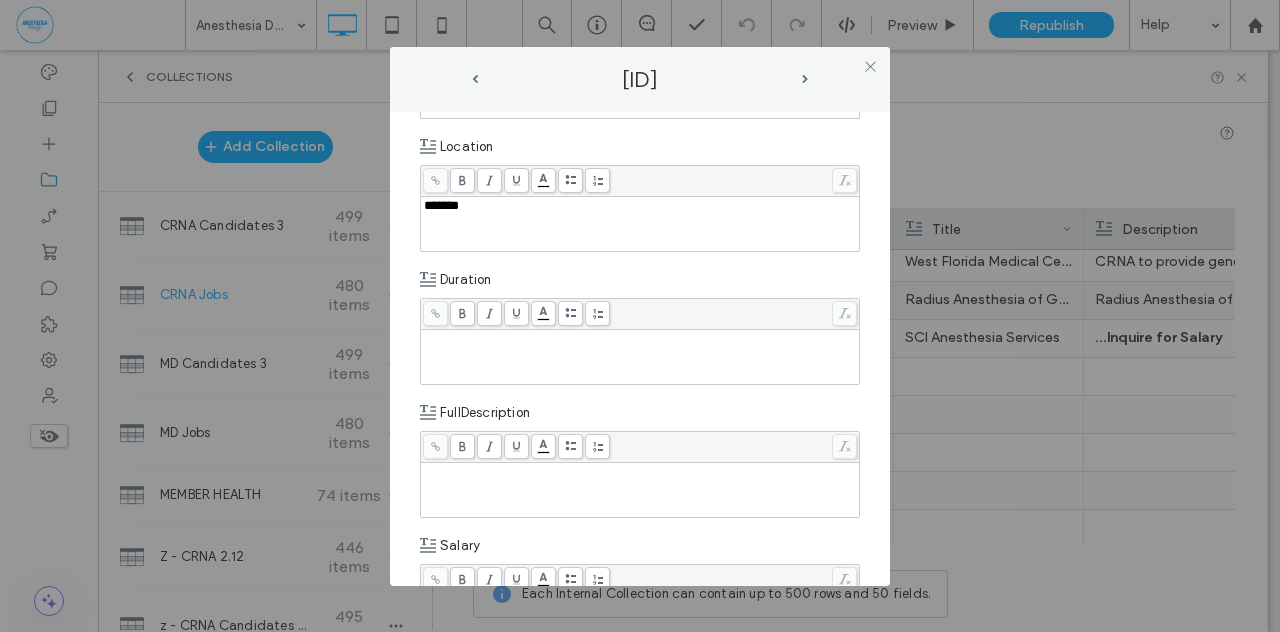 click at bounding box center [640, 339] 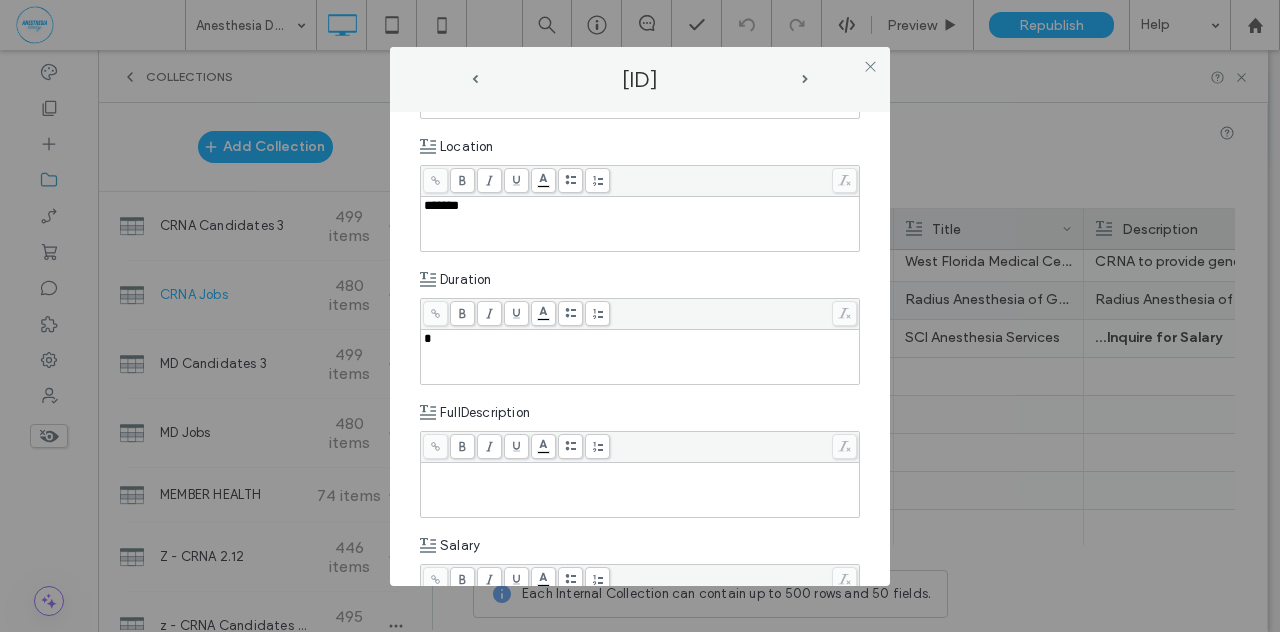 type 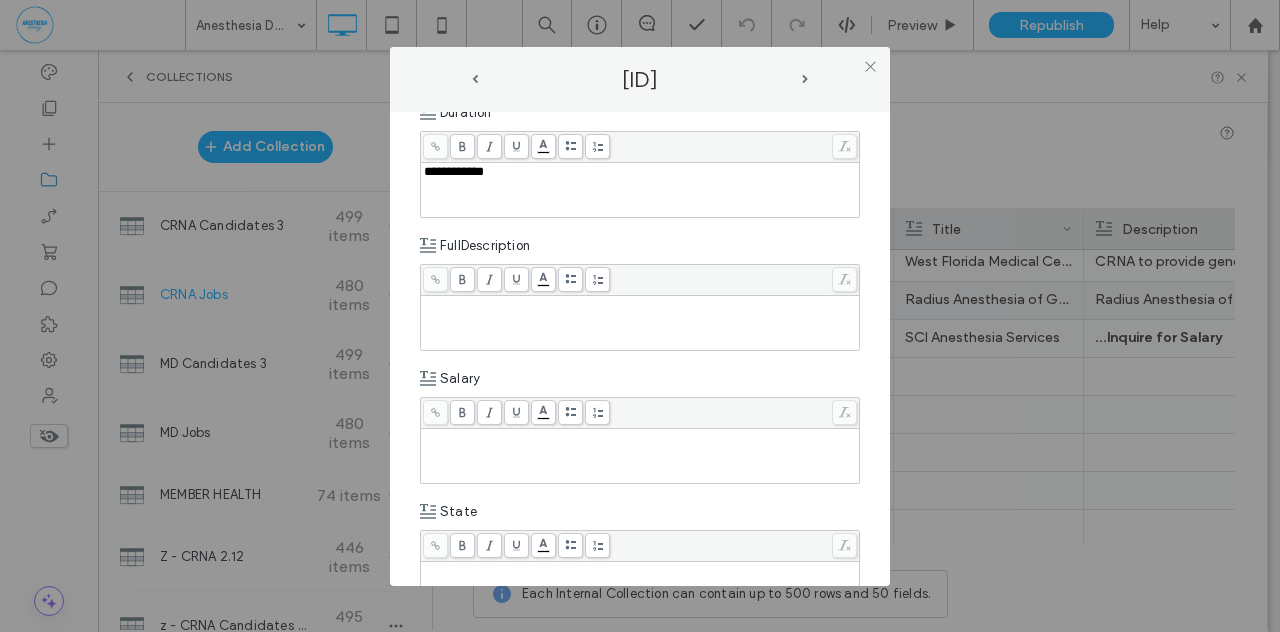 scroll, scrollTop: 645, scrollLeft: 0, axis: vertical 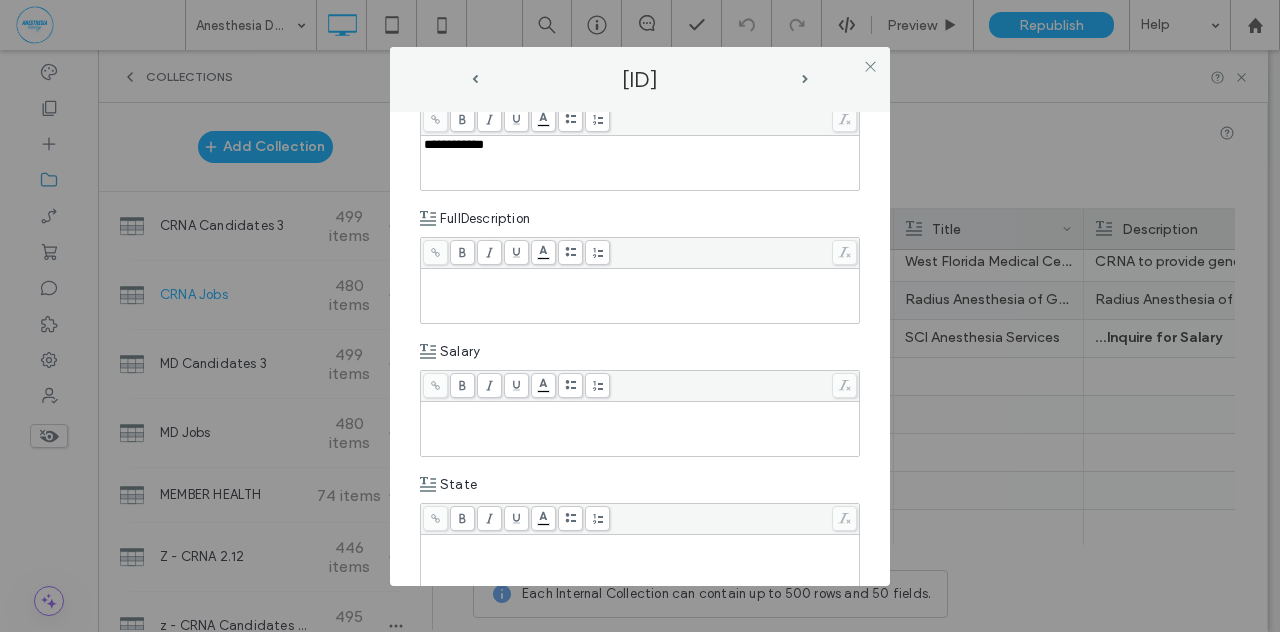 click at bounding box center [640, 411] 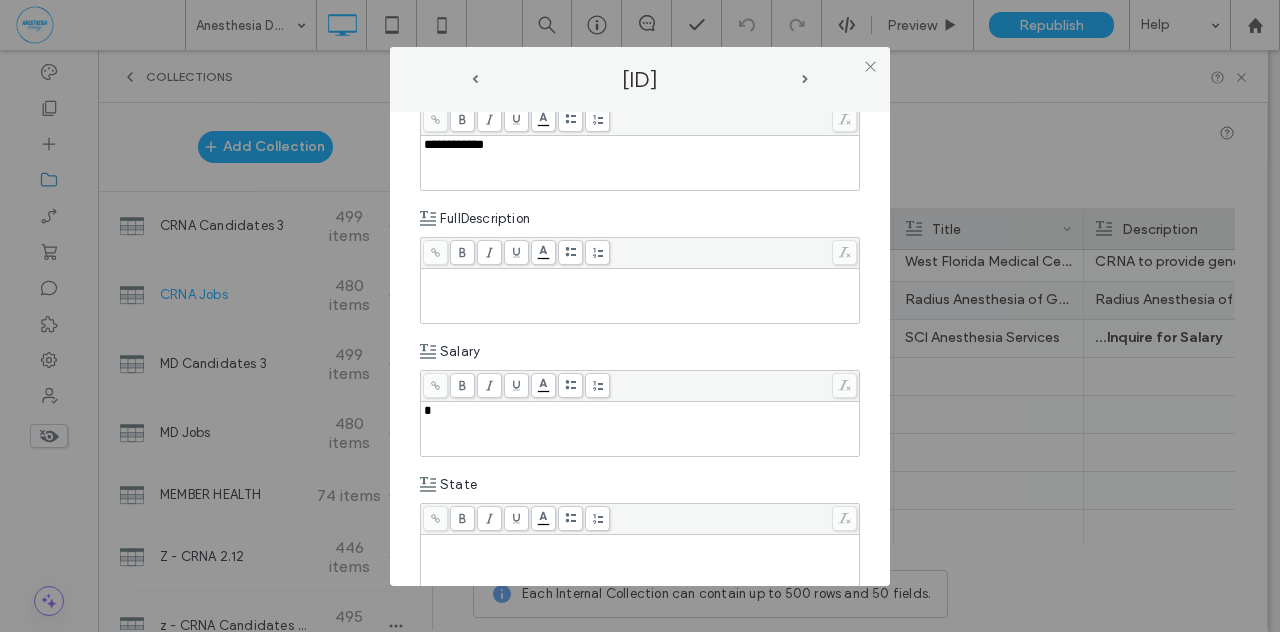 type 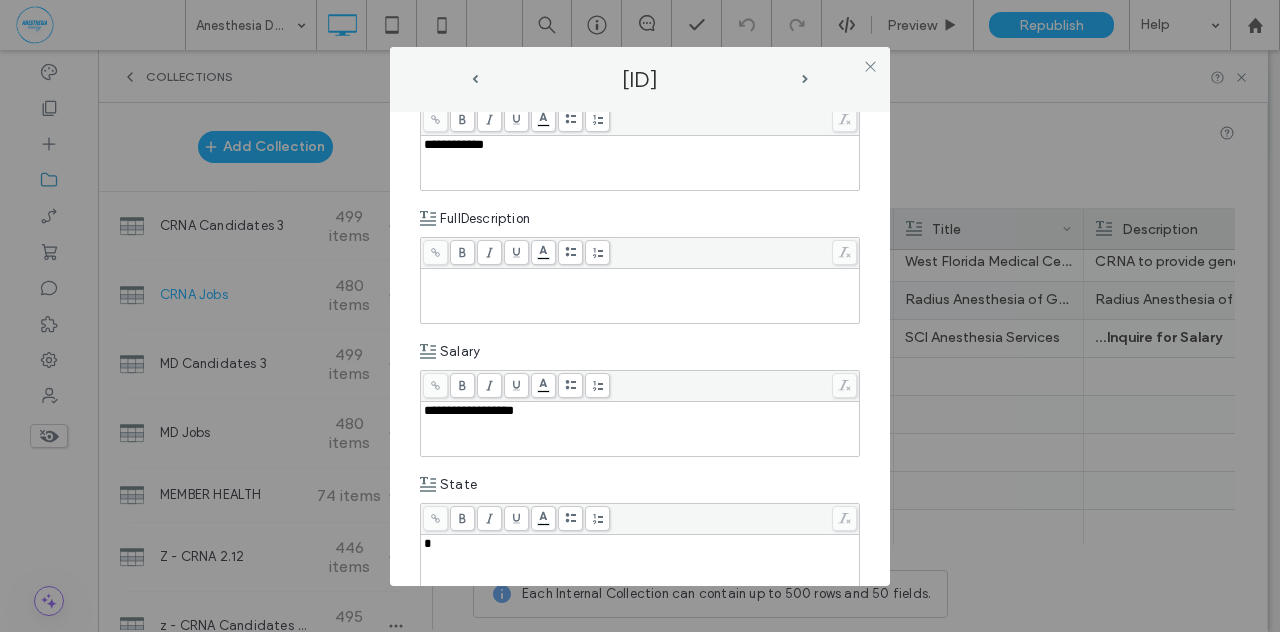 type 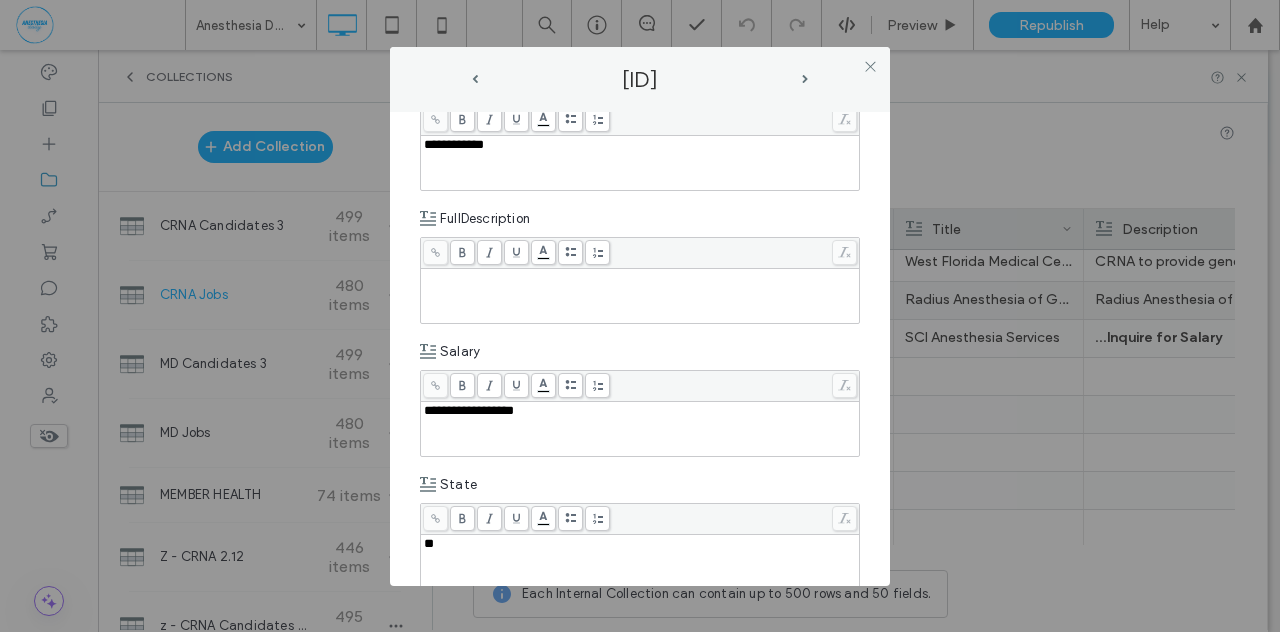 scroll, scrollTop: 942, scrollLeft: 0, axis: vertical 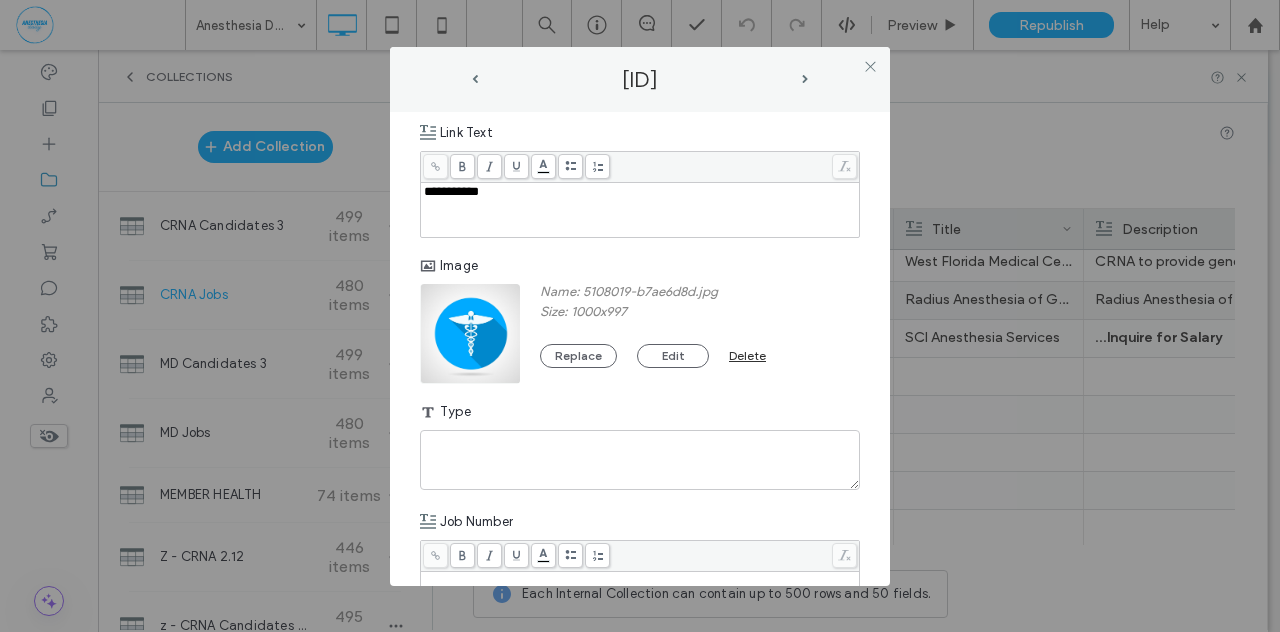 type 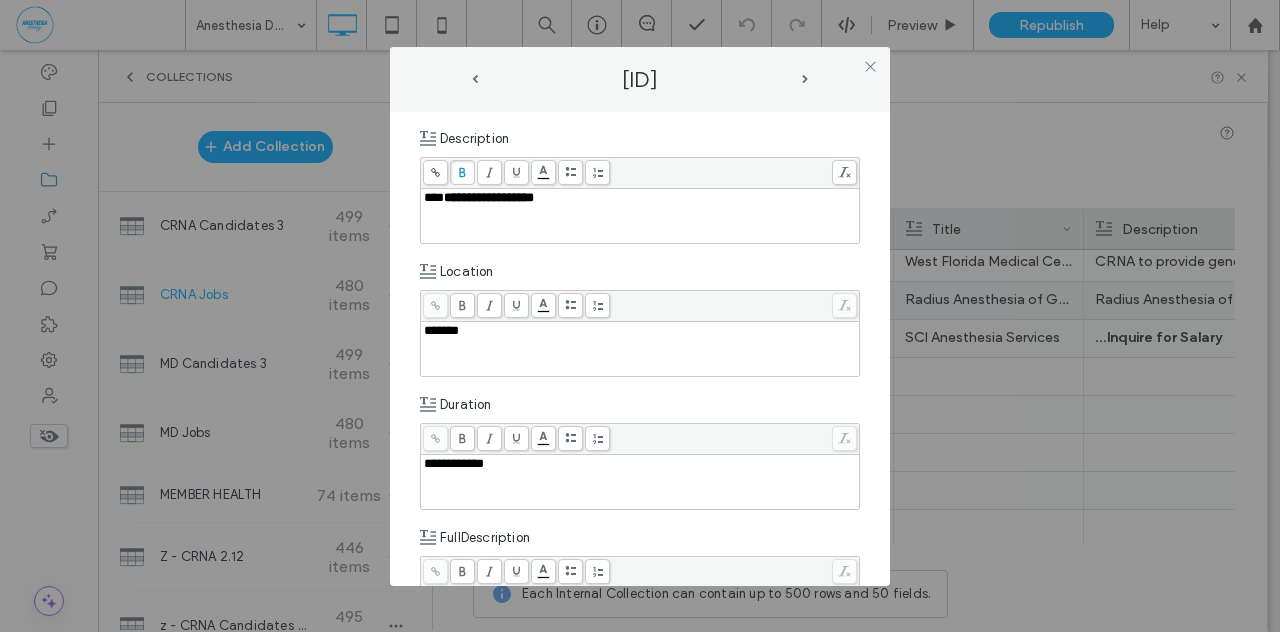 scroll, scrollTop: 326, scrollLeft: 0, axis: vertical 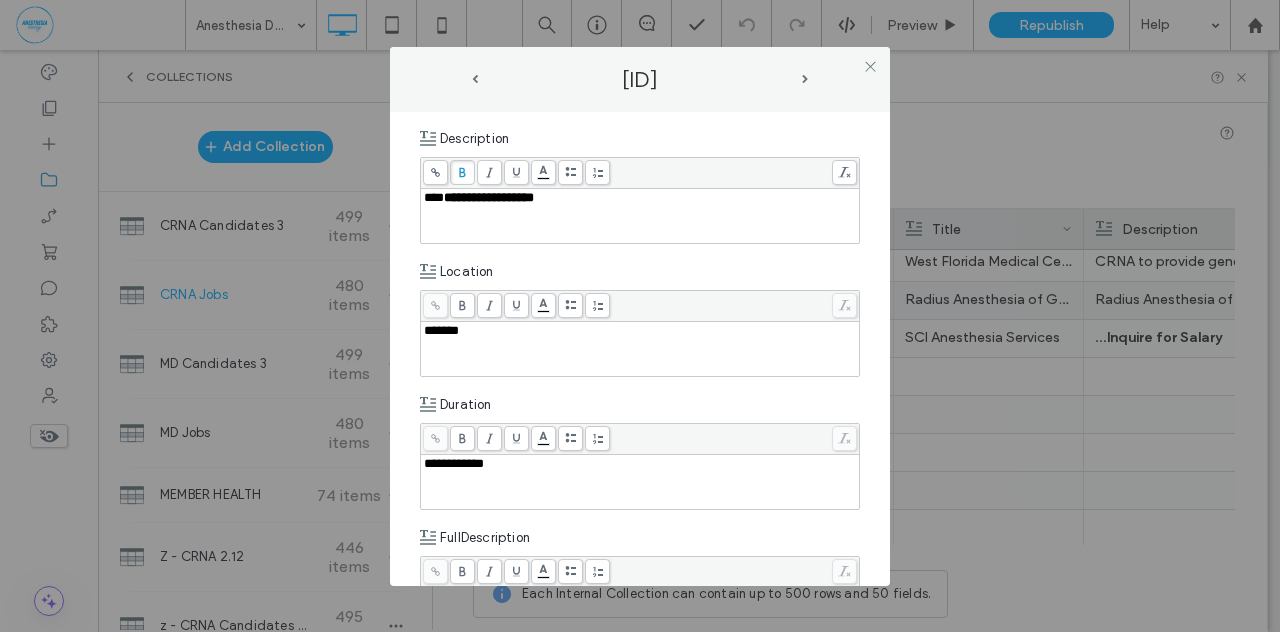 type on "****" 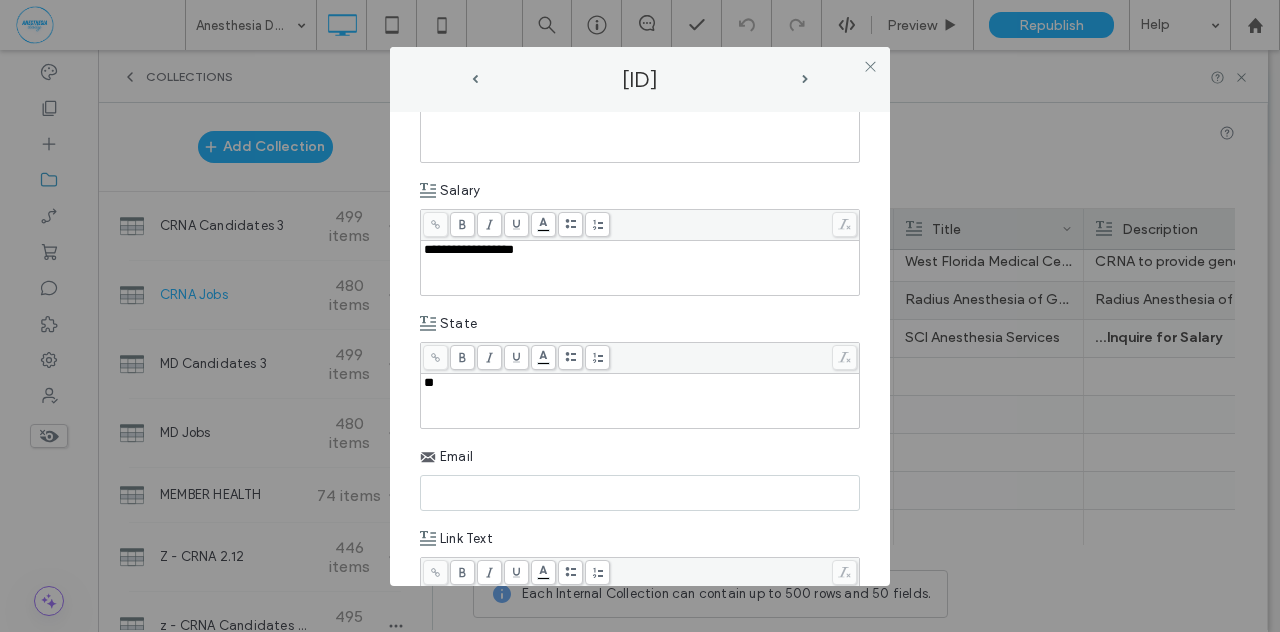 scroll, scrollTop: 808, scrollLeft: 0, axis: vertical 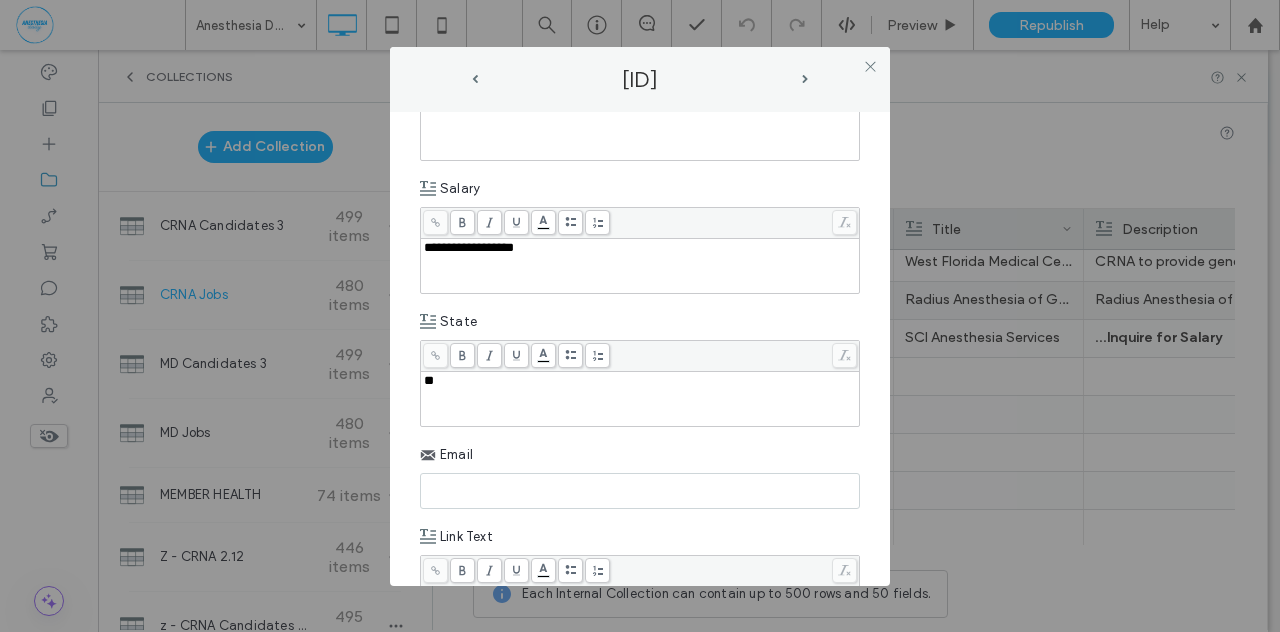 paste on "**********" 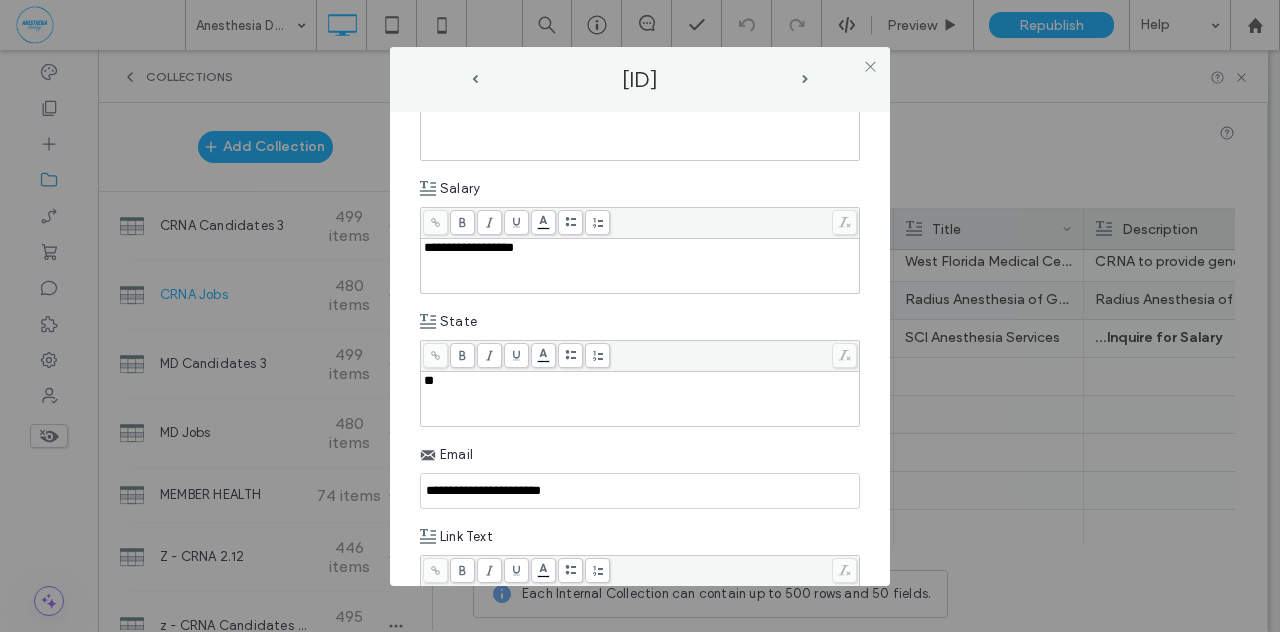 type on "**********" 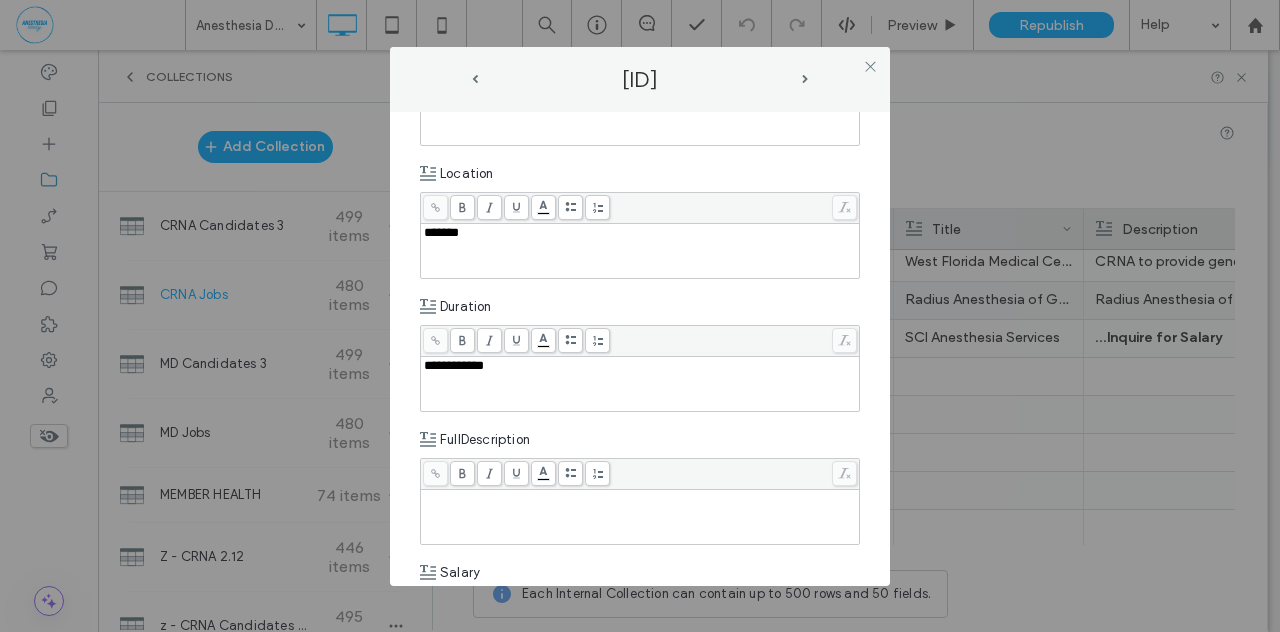 scroll, scrollTop: 487, scrollLeft: 0, axis: vertical 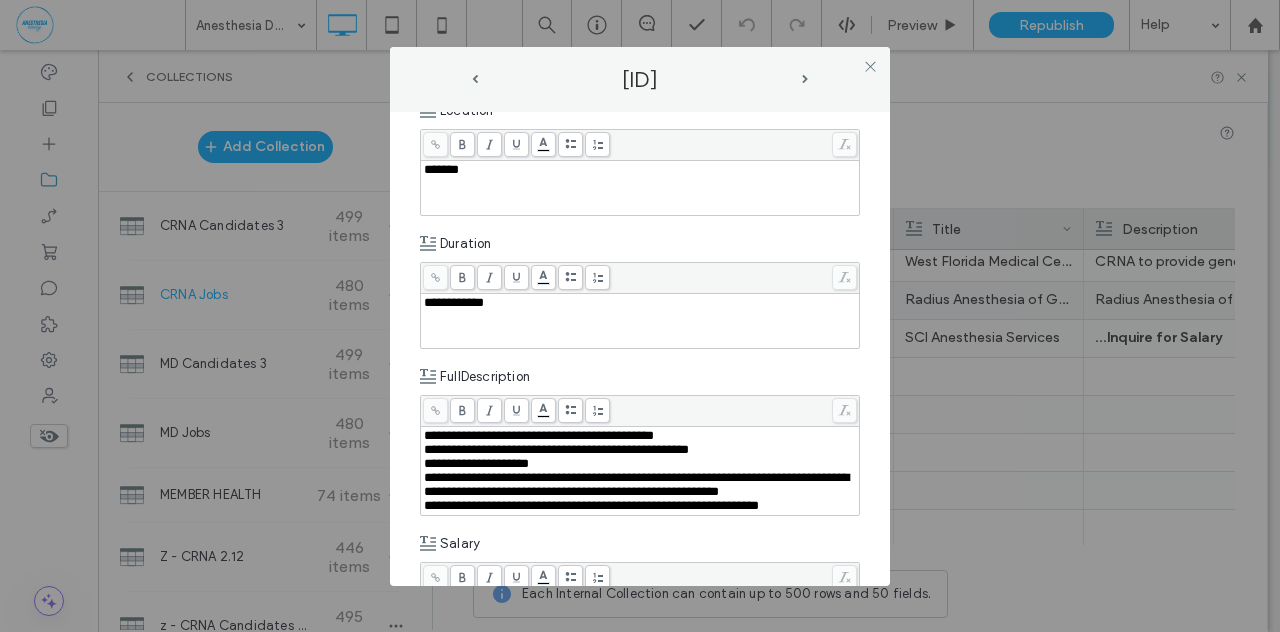 click on "**********" at bounding box center [556, 449] 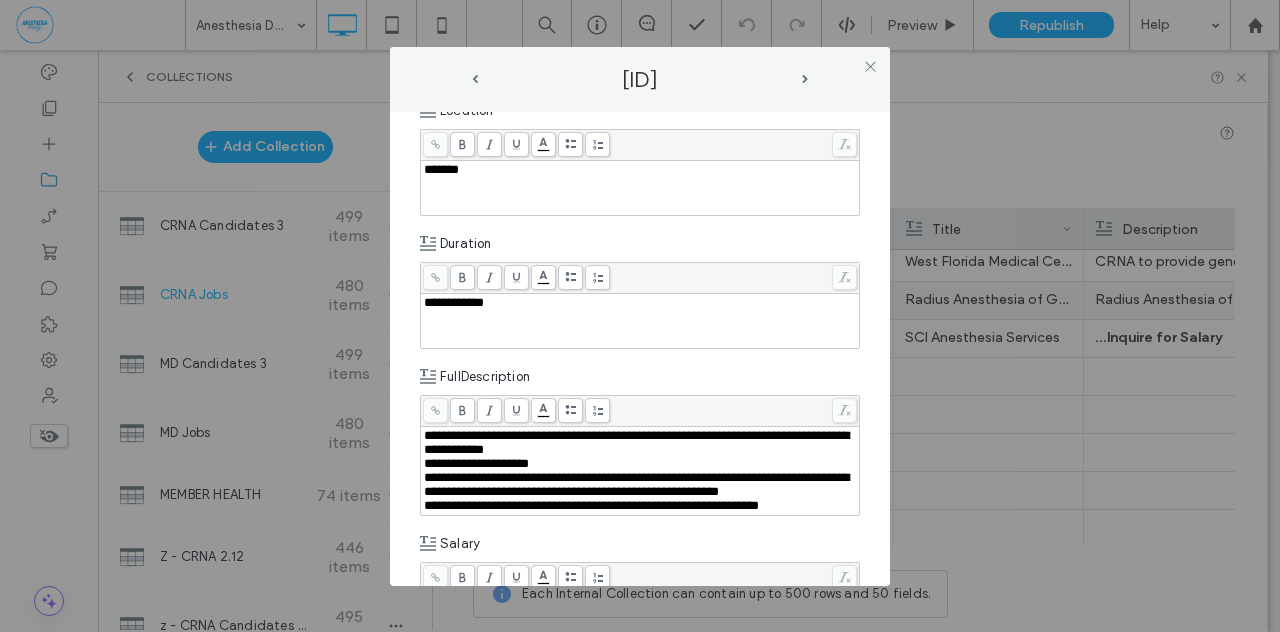type 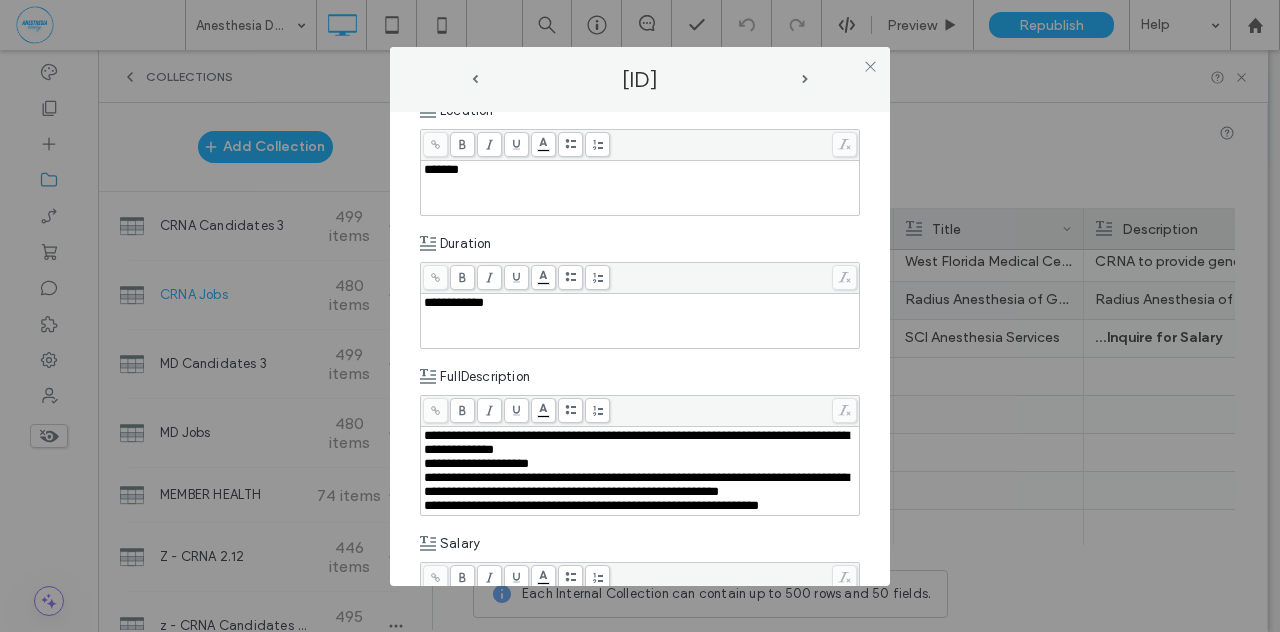 click on "**********" at bounding box center [476, 463] 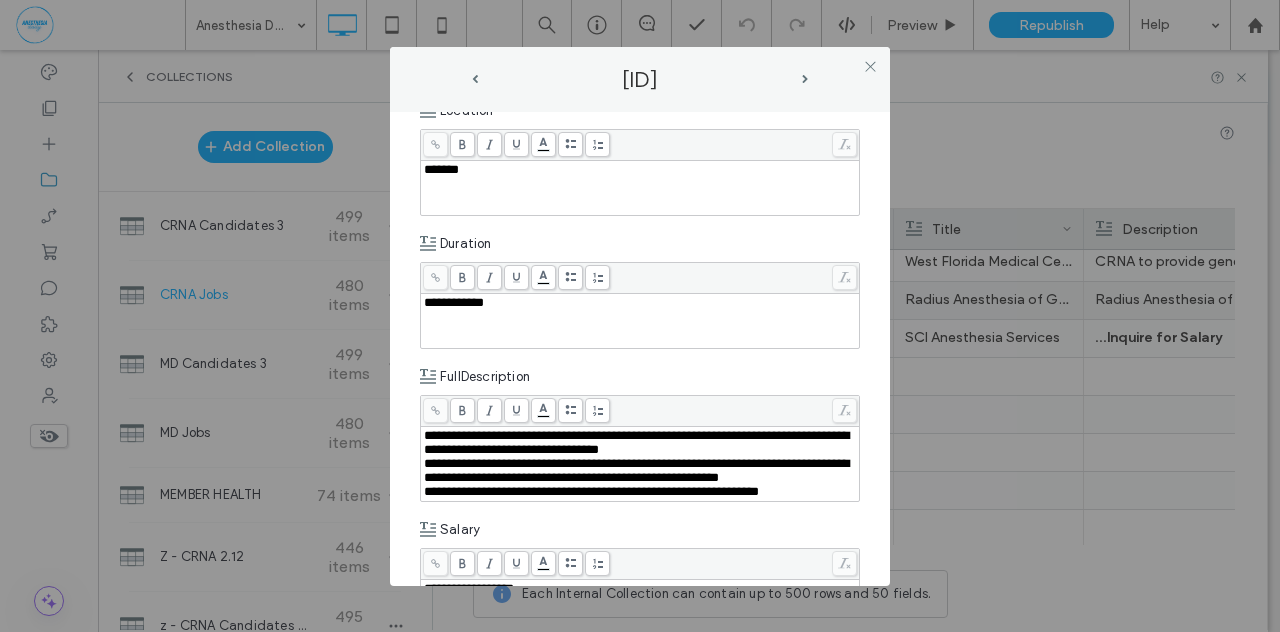 click on "**********" at bounding box center (636, 470) 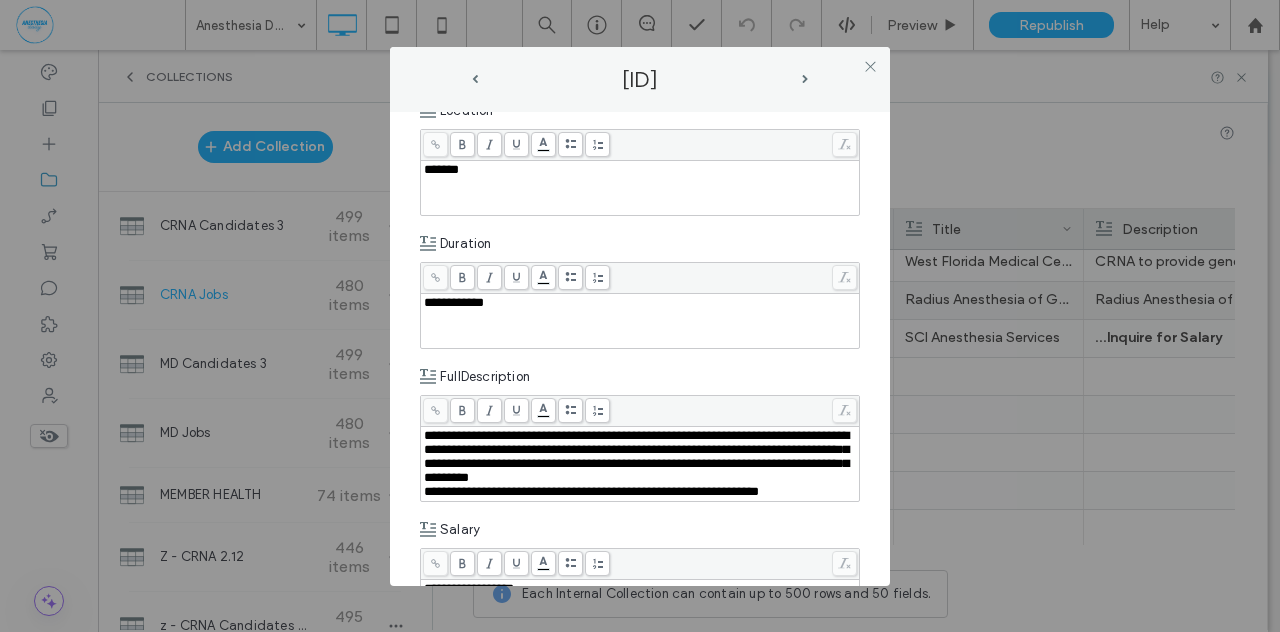 click on "**********" at bounding box center [591, 491] 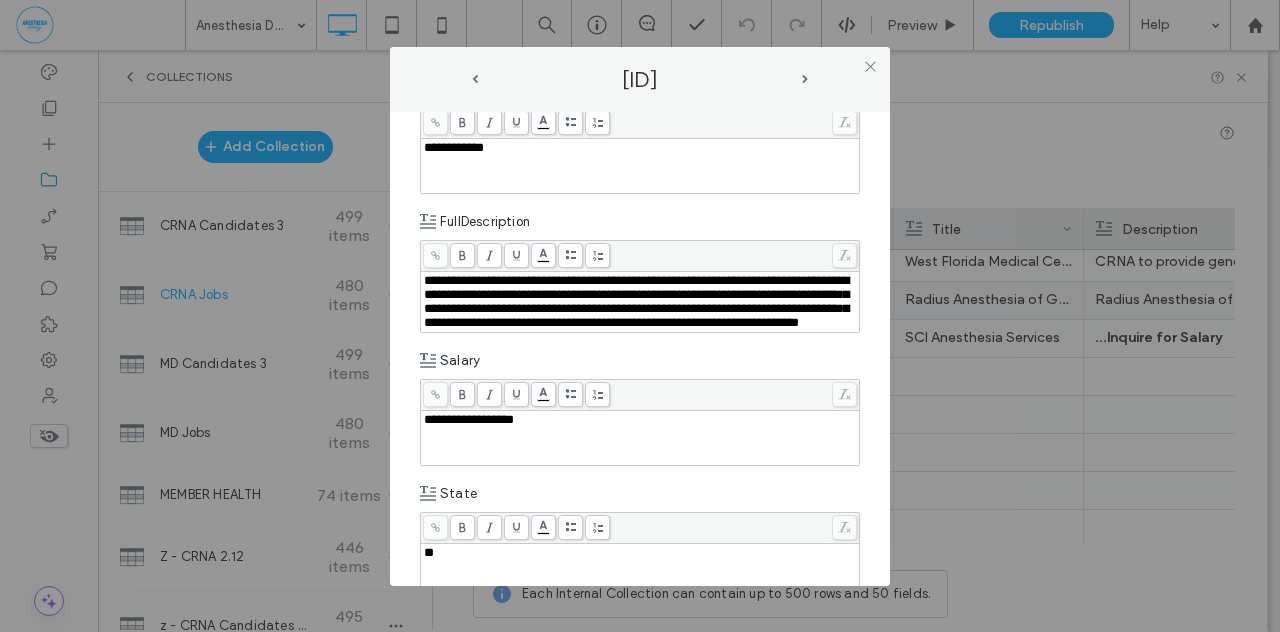 scroll, scrollTop: 642, scrollLeft: 0, axis: vertical 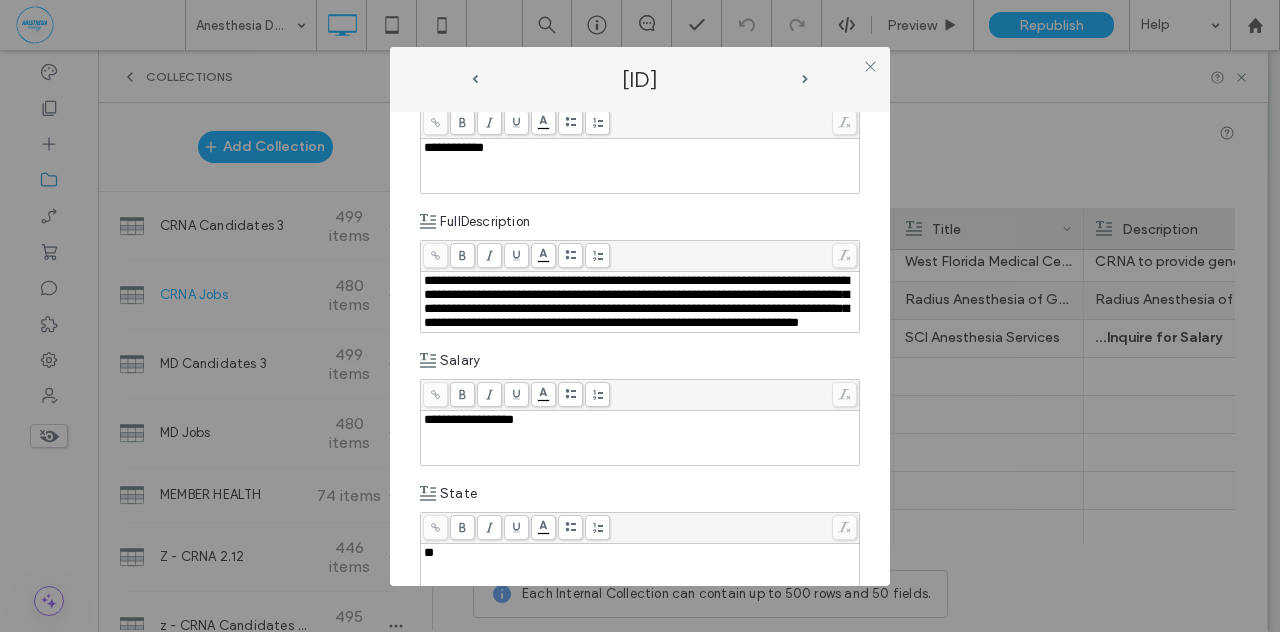 click on "**********" at bounding box center (640, 349) 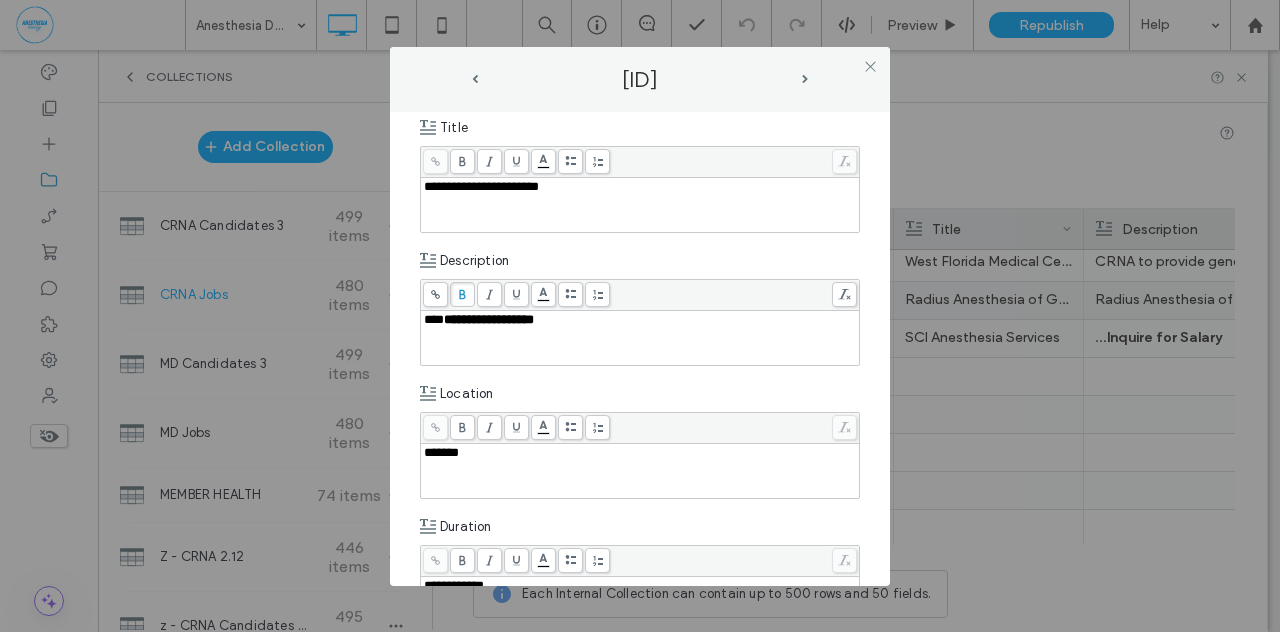 scroll, scrollTop: 171, scrollLeft: 0, axis: vertical 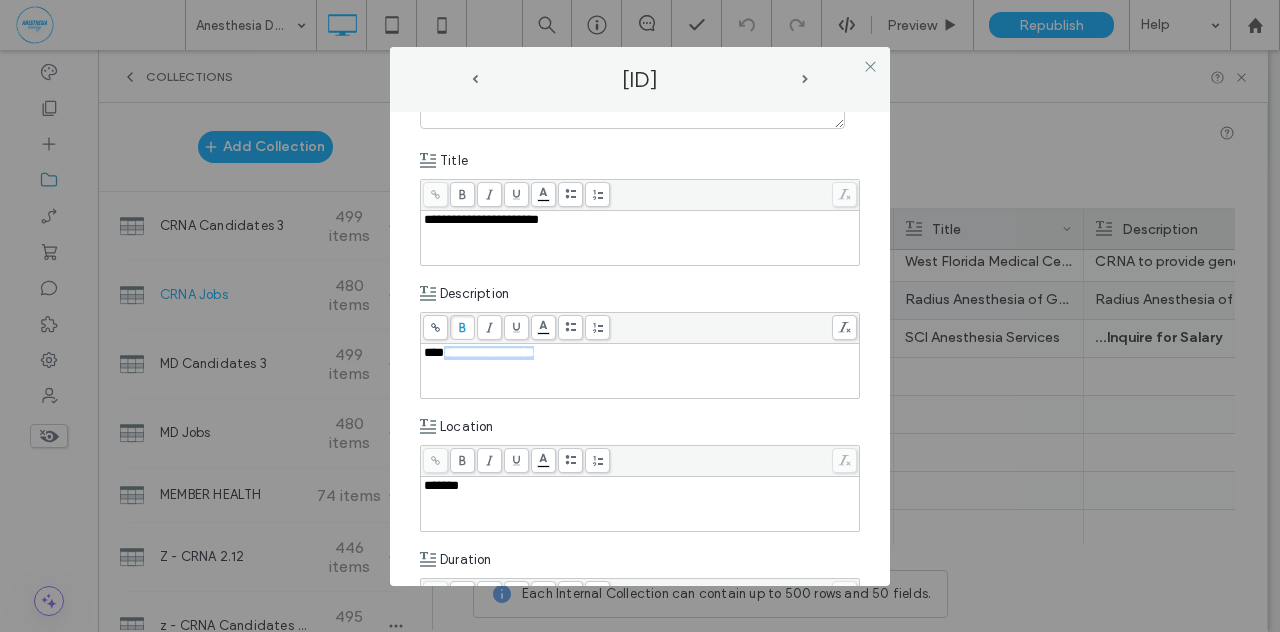 click on "***" at bounding box center [434, 352] 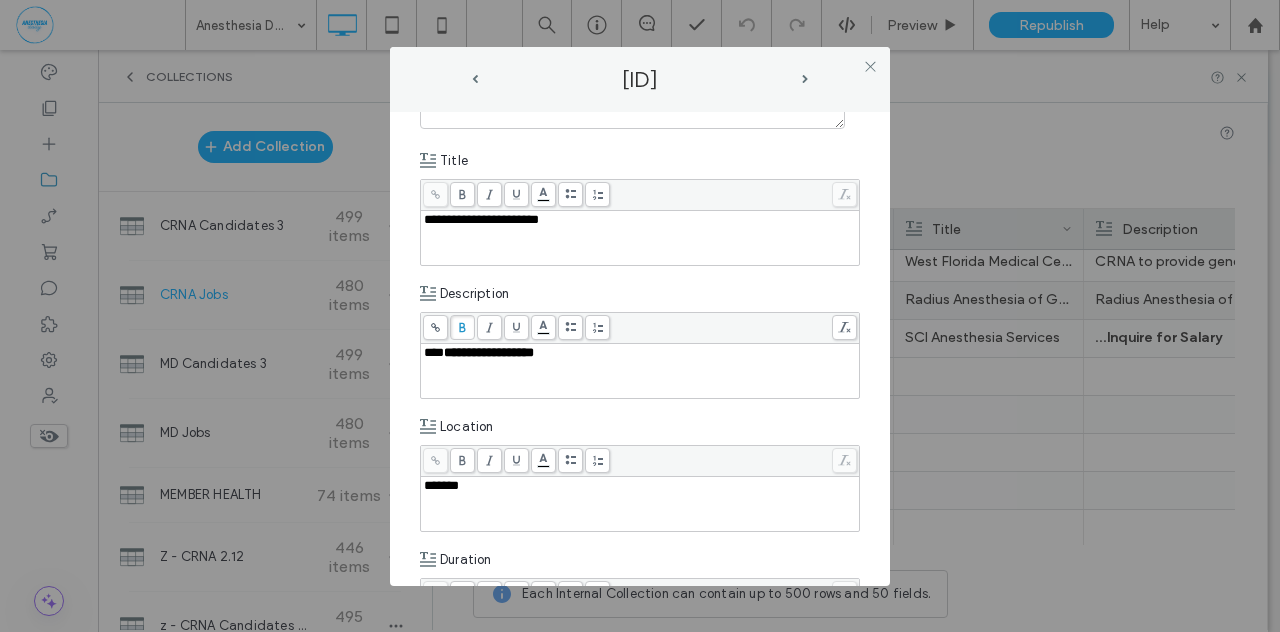 click on "***" at bounding box center (434, 352) 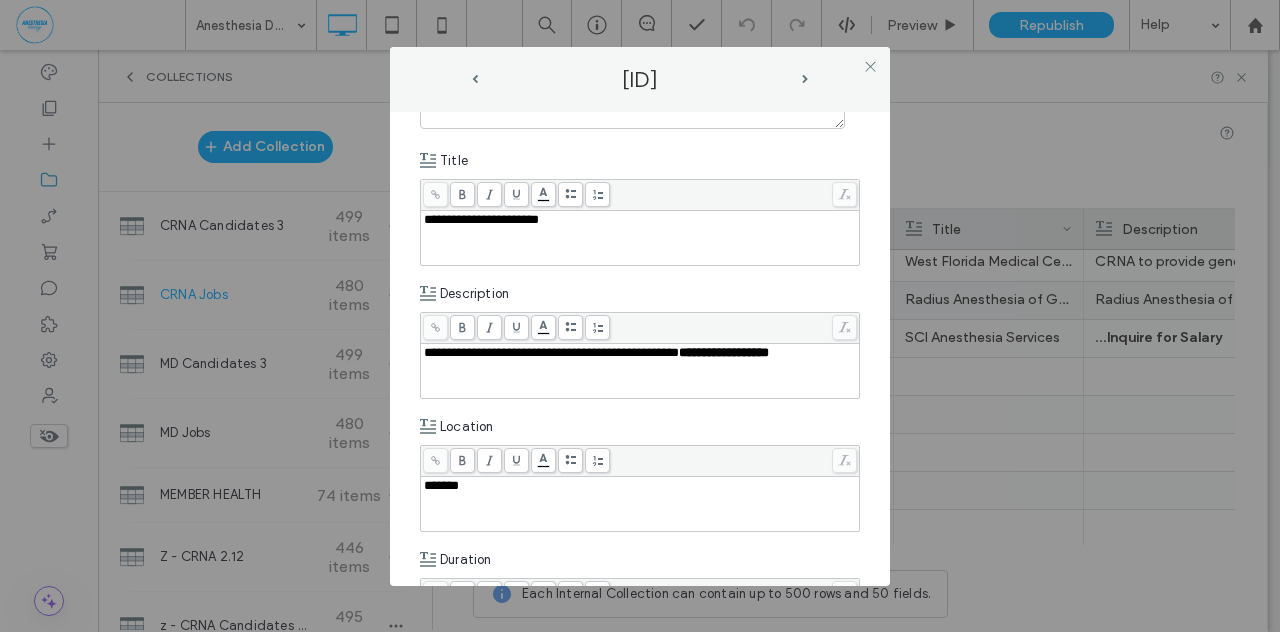 click on "**********" at bounding box center (551, 352) 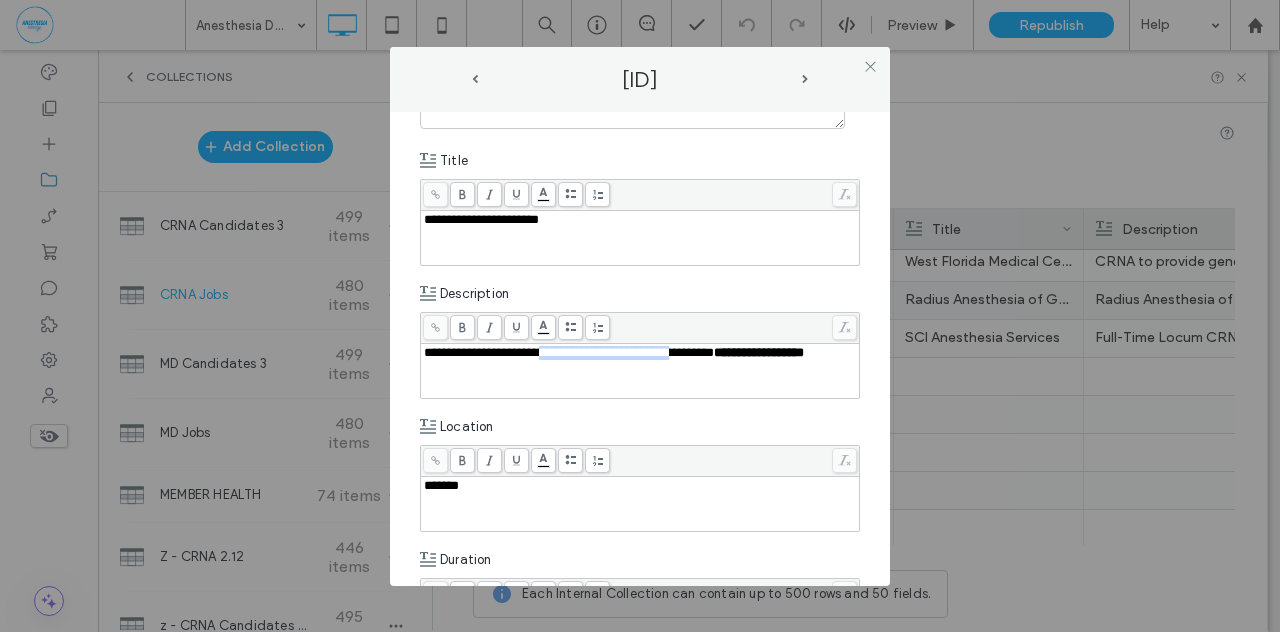 drag, startPoint x: 585, startPoint y: 348, endPoint x: 747, endPoint y: 350, distance: 162.01234 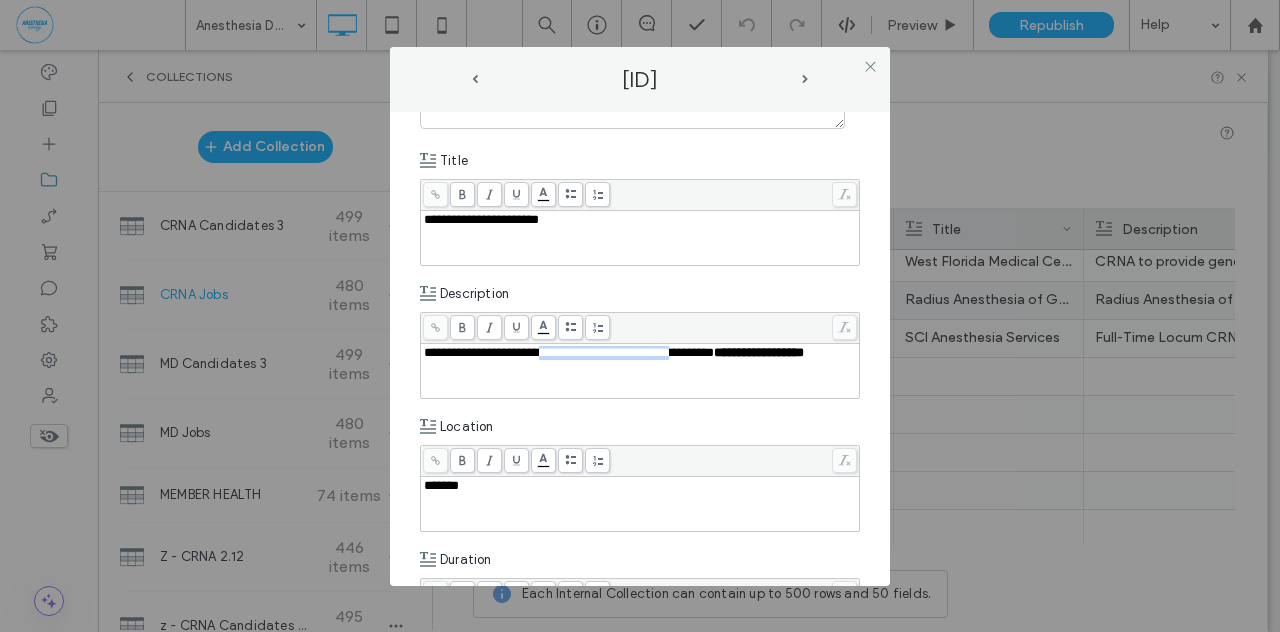 click on "**********" at bounding box center [569, 352] 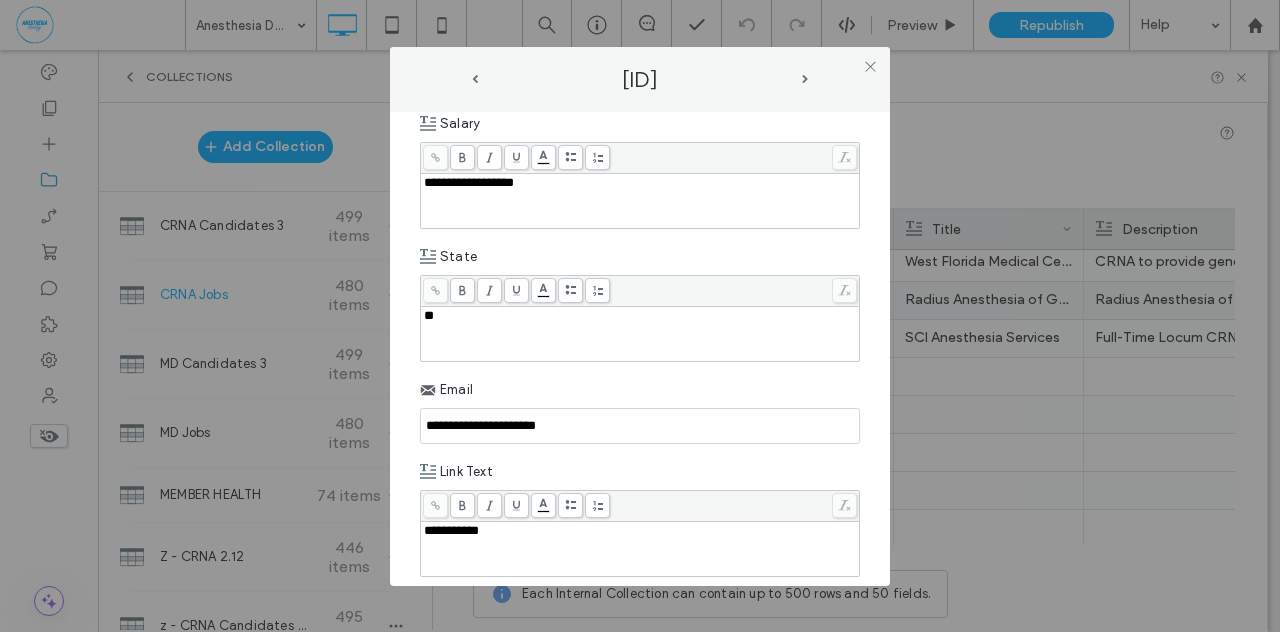 scroll, scrollTop: 1302, scrollLeft: 0, axis: vertical 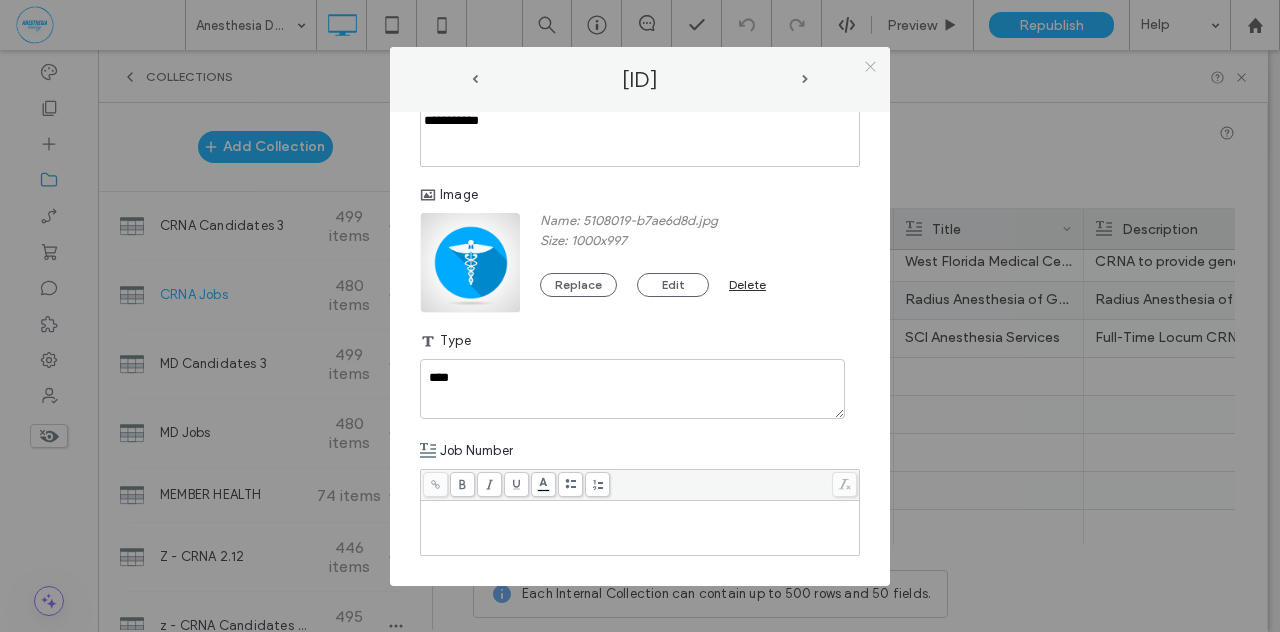 click 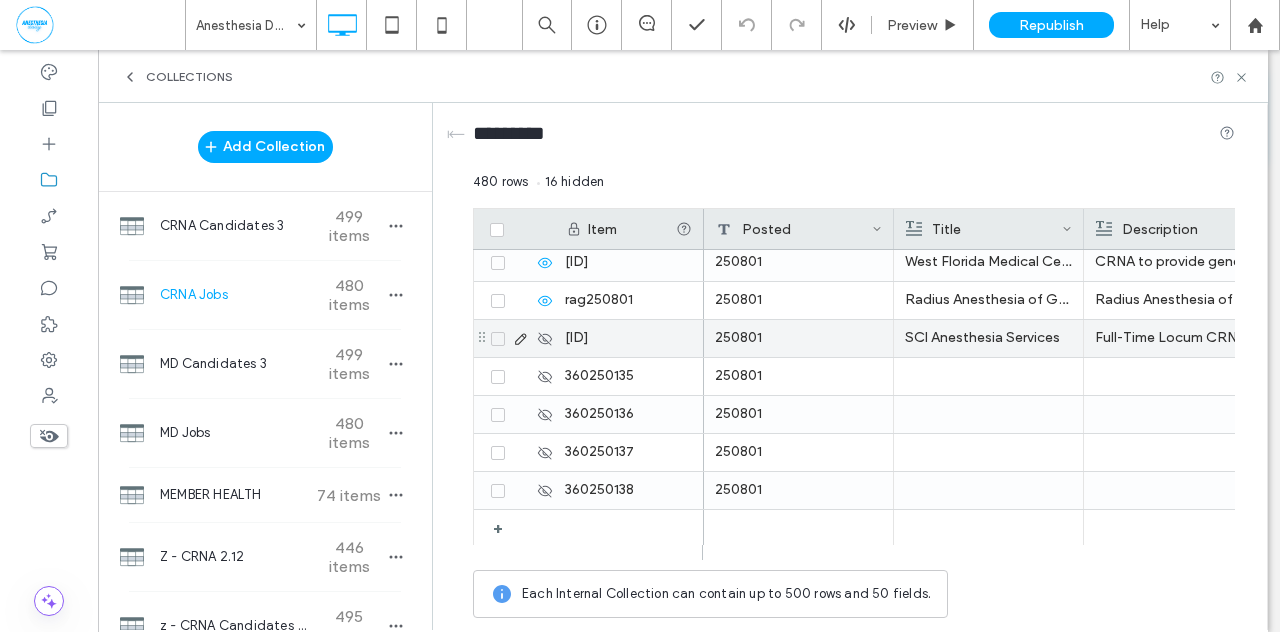 click 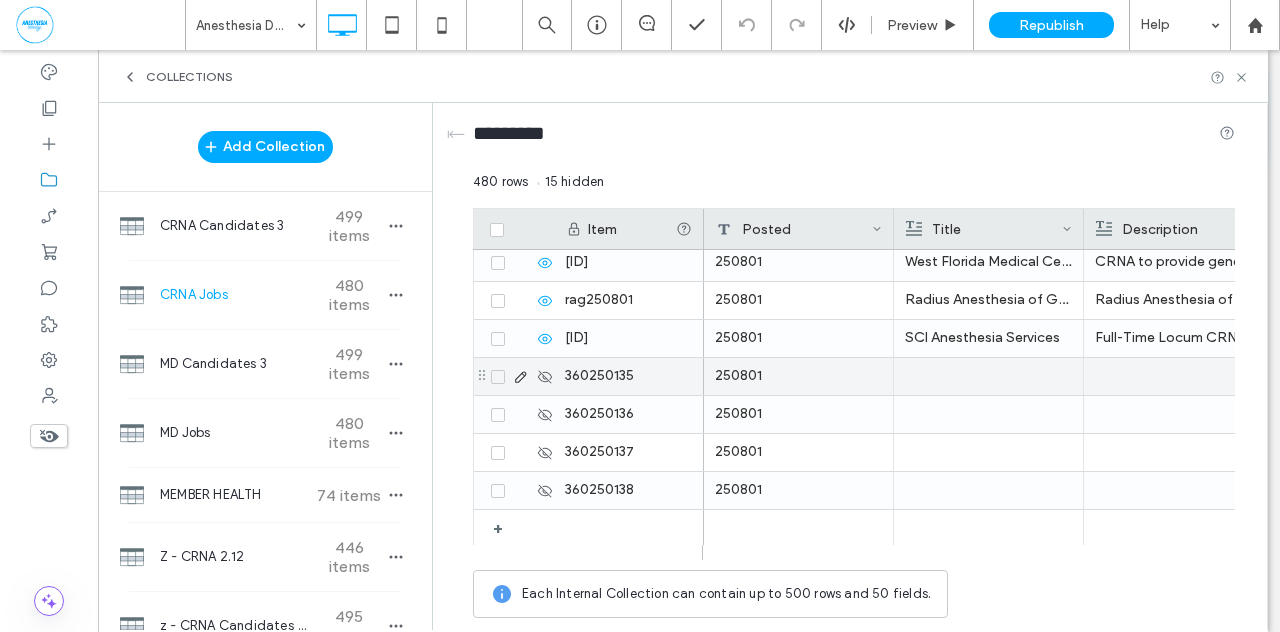 click 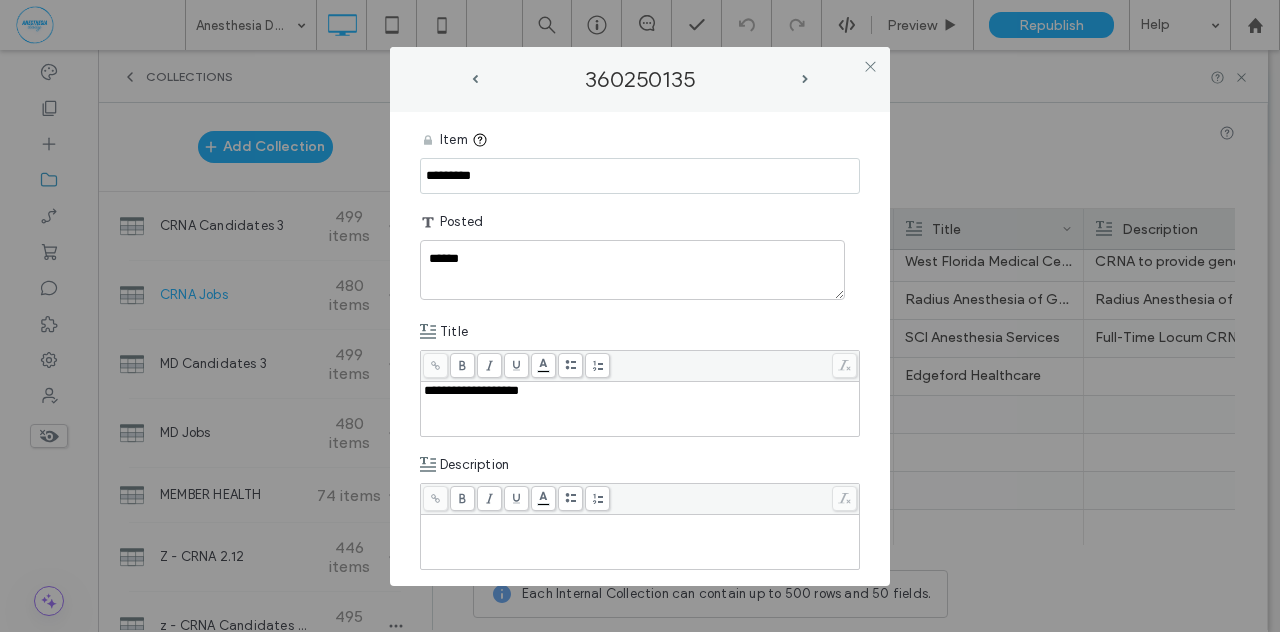 drag, startPoint x: 501, startPoint y: 170, endPoint x: 394, endPoint y: 176, distance: 107.16809 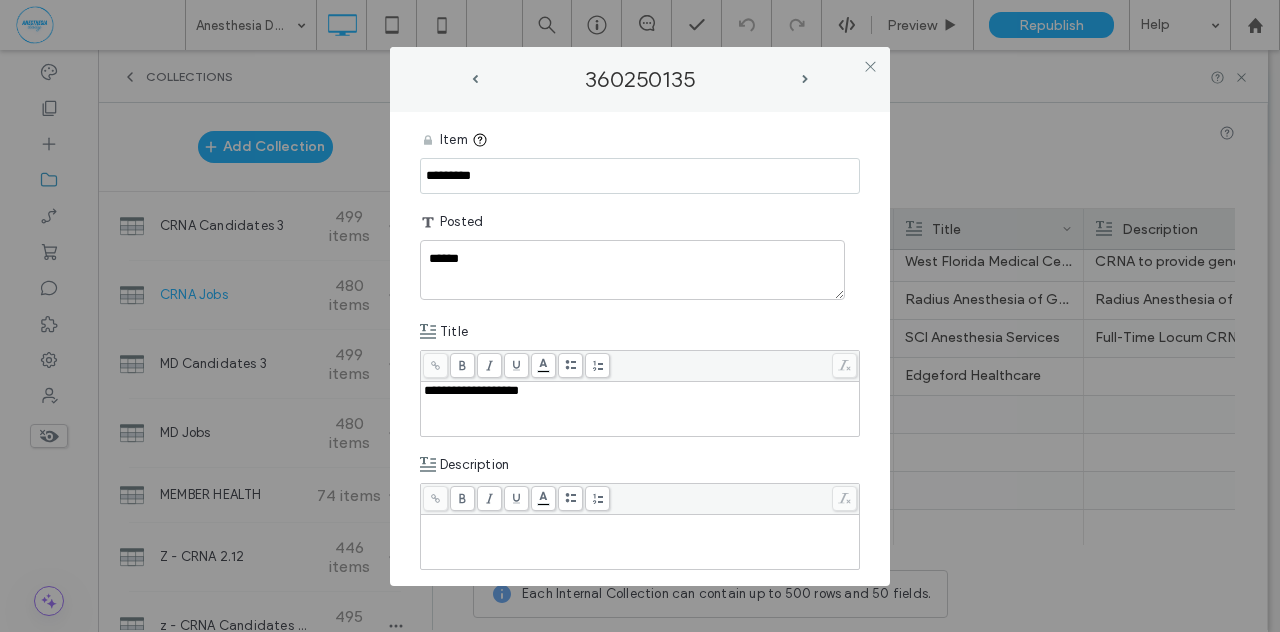 click on "**********" at bounding box center [640, 349] 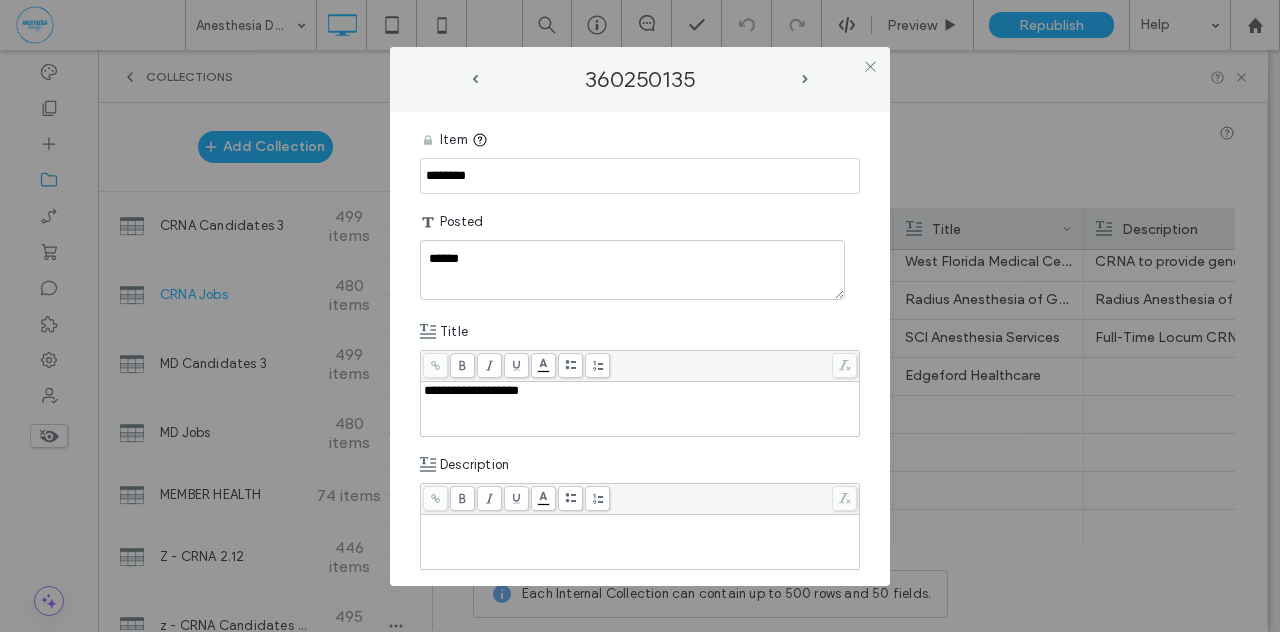 type on "********" 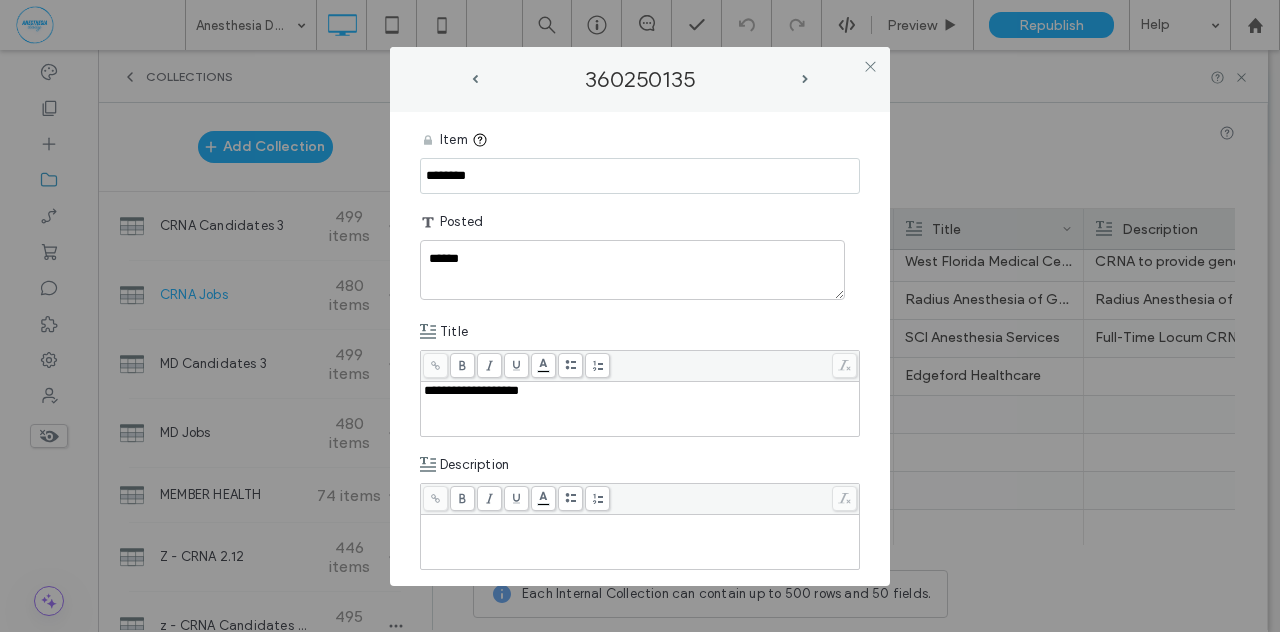click on "**********" at bounding box center [640, 349] 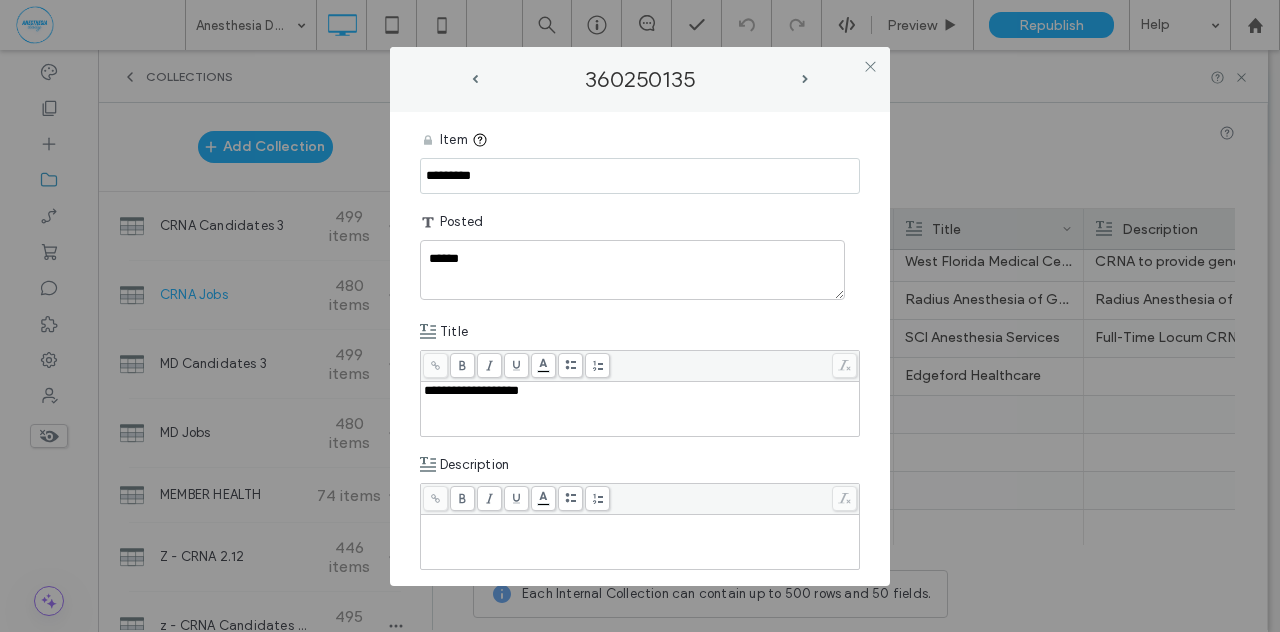 drag, startPoint x: 511, startPoint y: 173, endPoint x: 386, endPoint y: 173, distance: 125 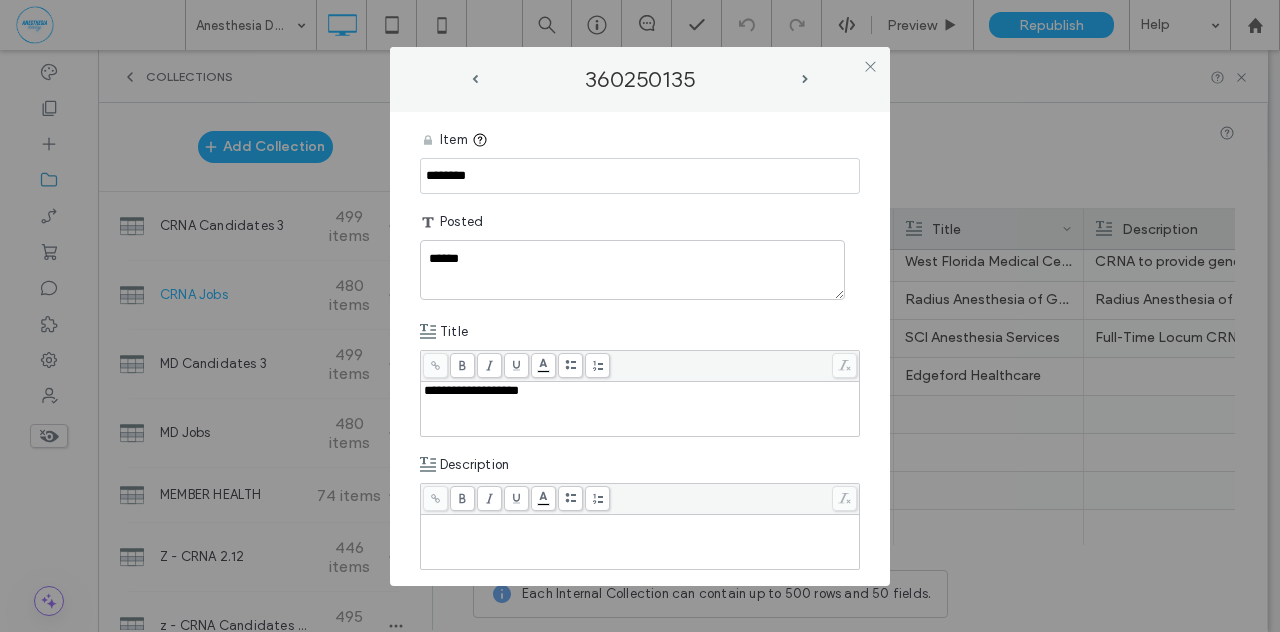 type on "********" 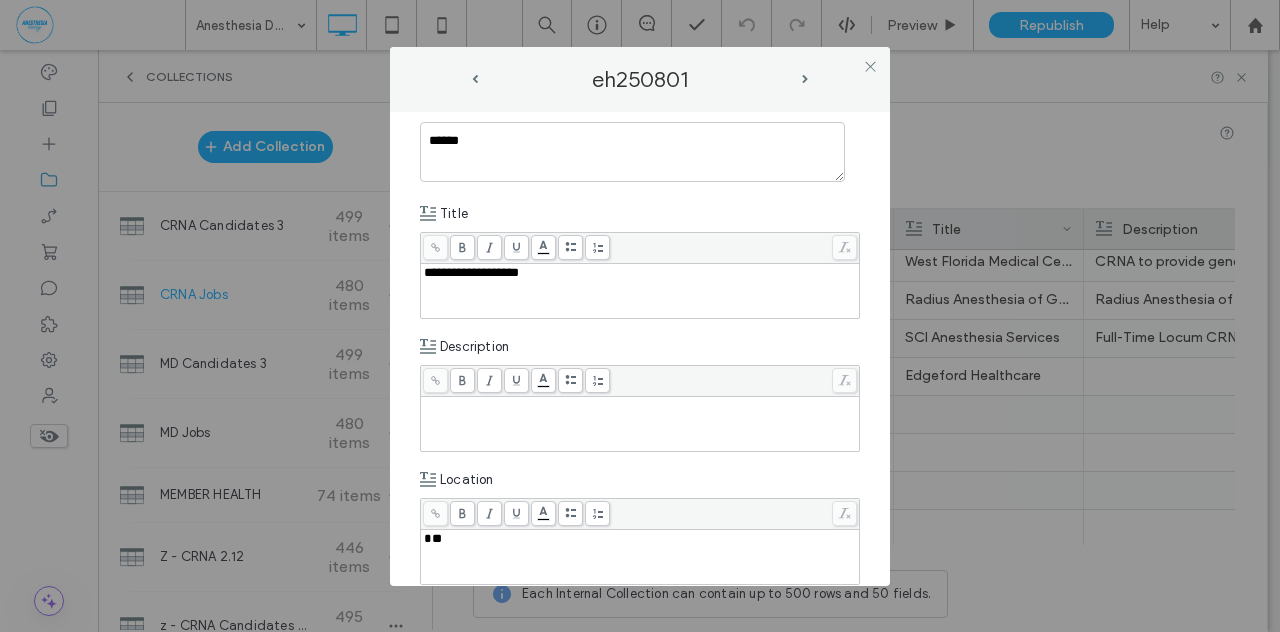 scroll, scrollTop: 132, scrollLeft: 0, axis: vertical 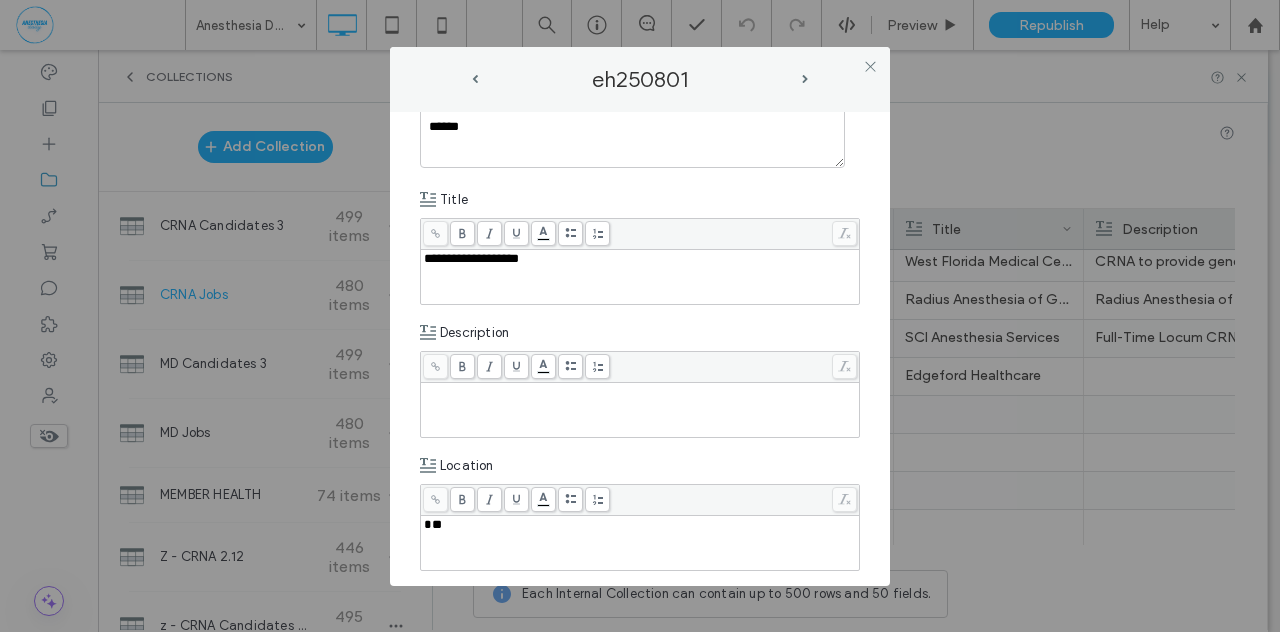 click at bounding box center (640, 392) 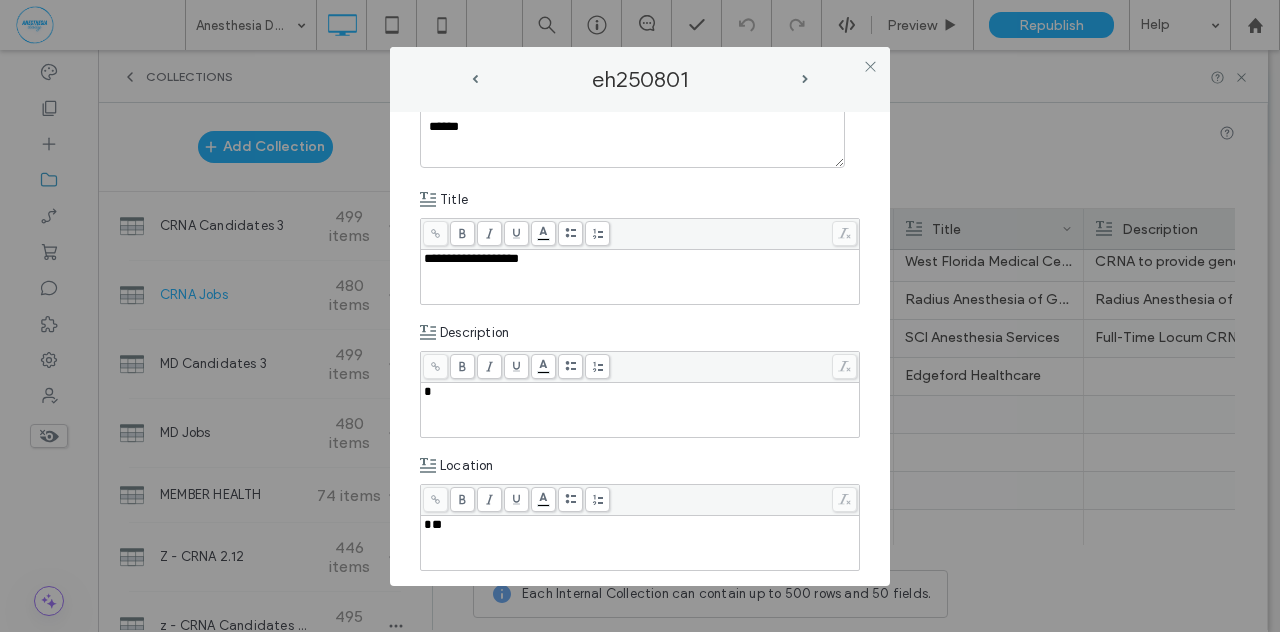 type 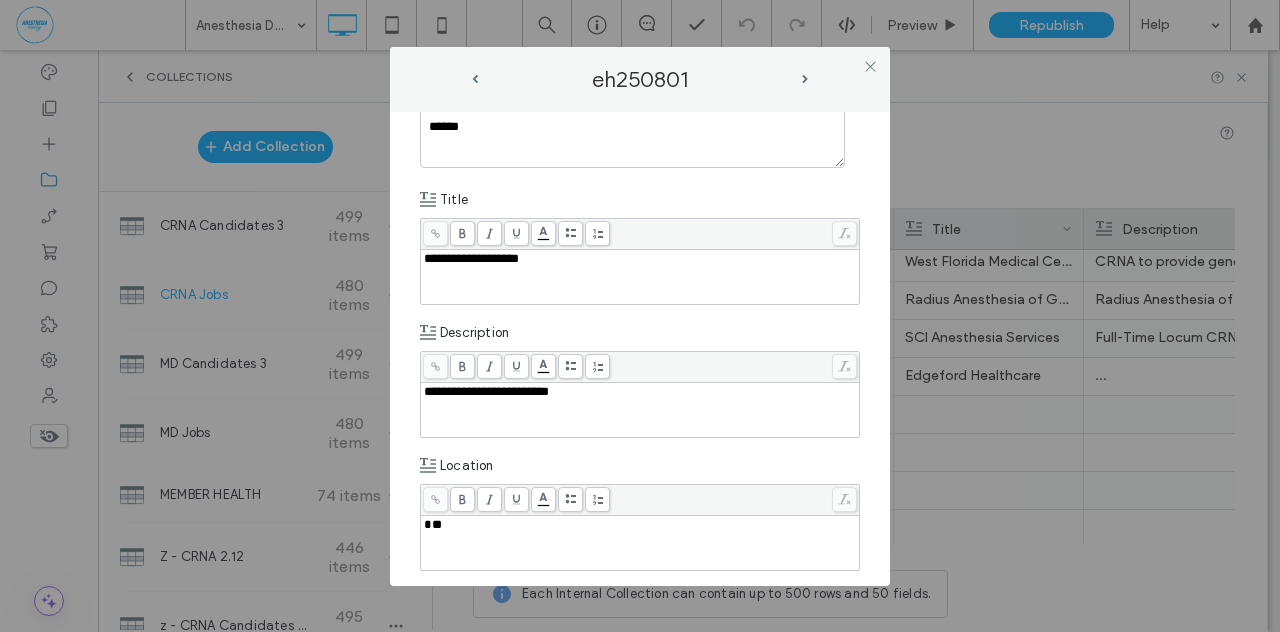 click on "**********" at bounding box center [486, 391] 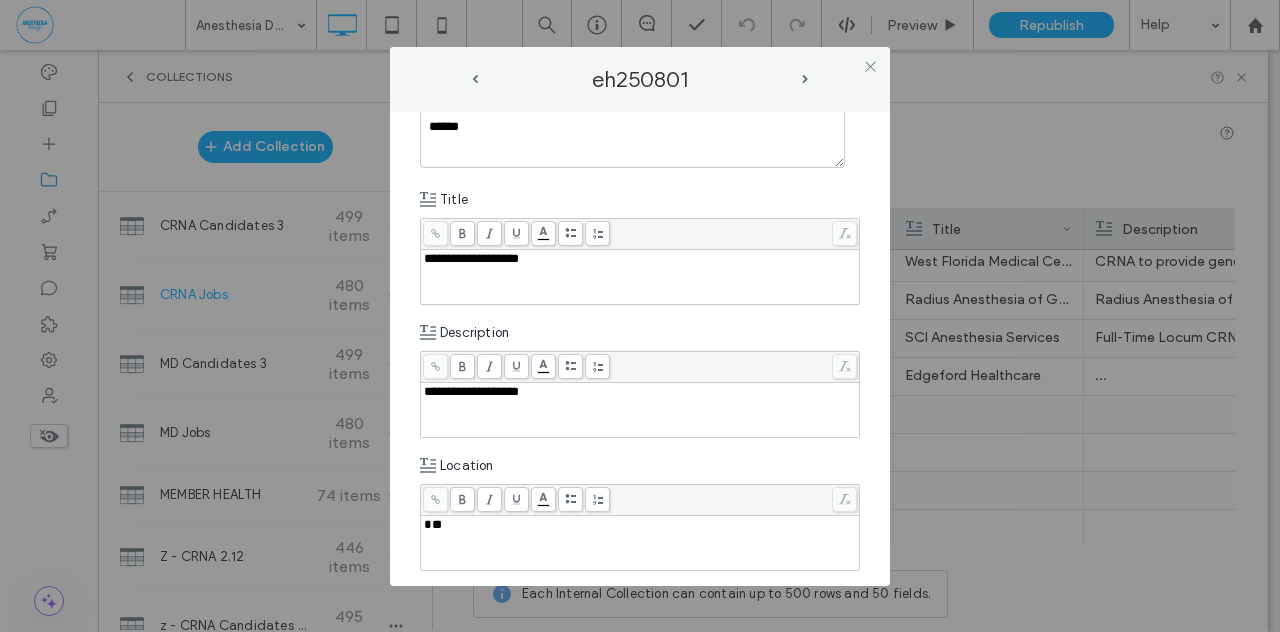 click on "**********" at bounding box center [640, 392] 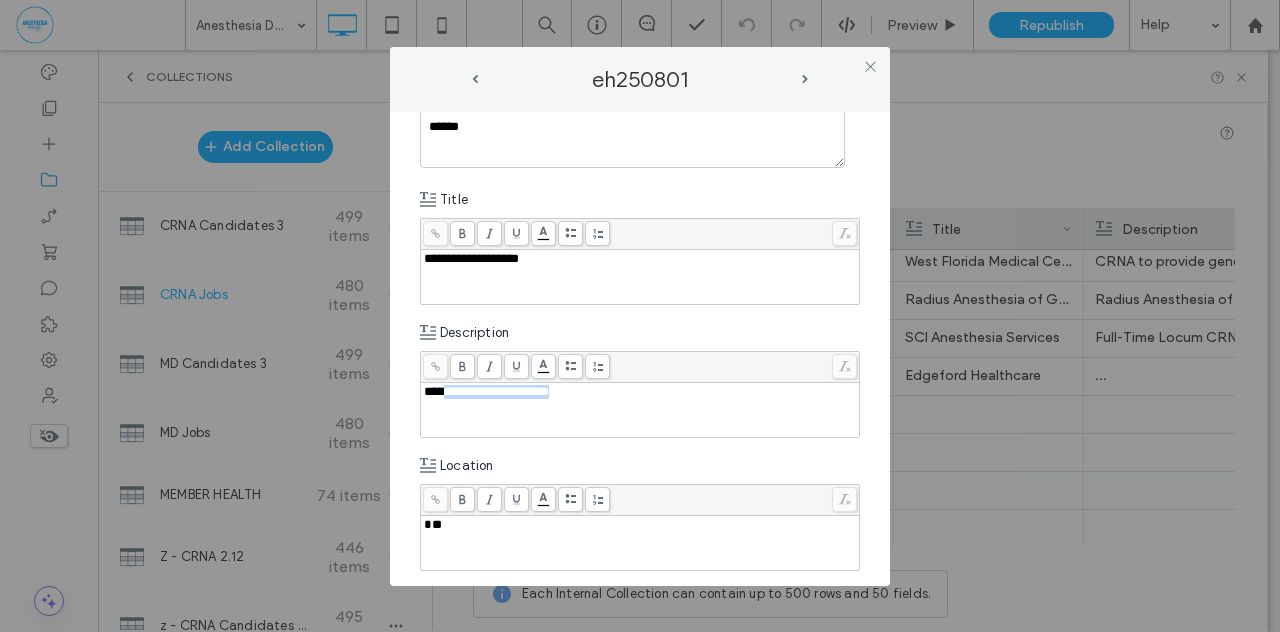 drag, startPoint x: 571, startPoint y: 389, endPoint x: 446, endPoint y: 386, distance: 125.035995 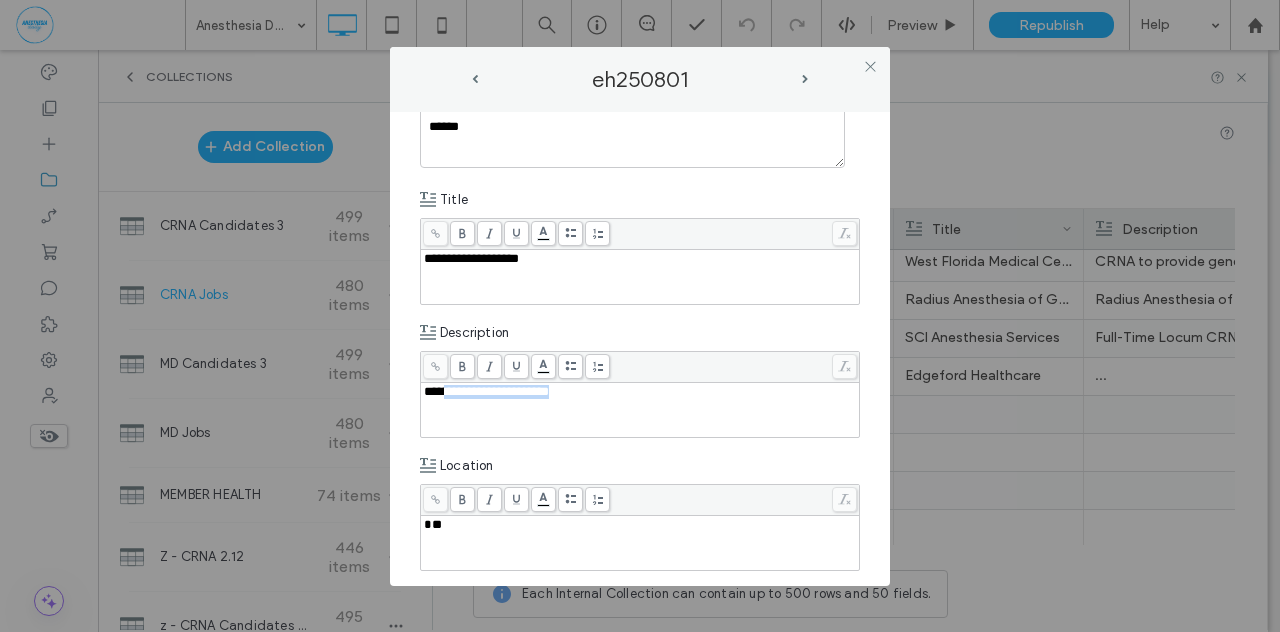 click on "**********" at bounding box center (640, 392) 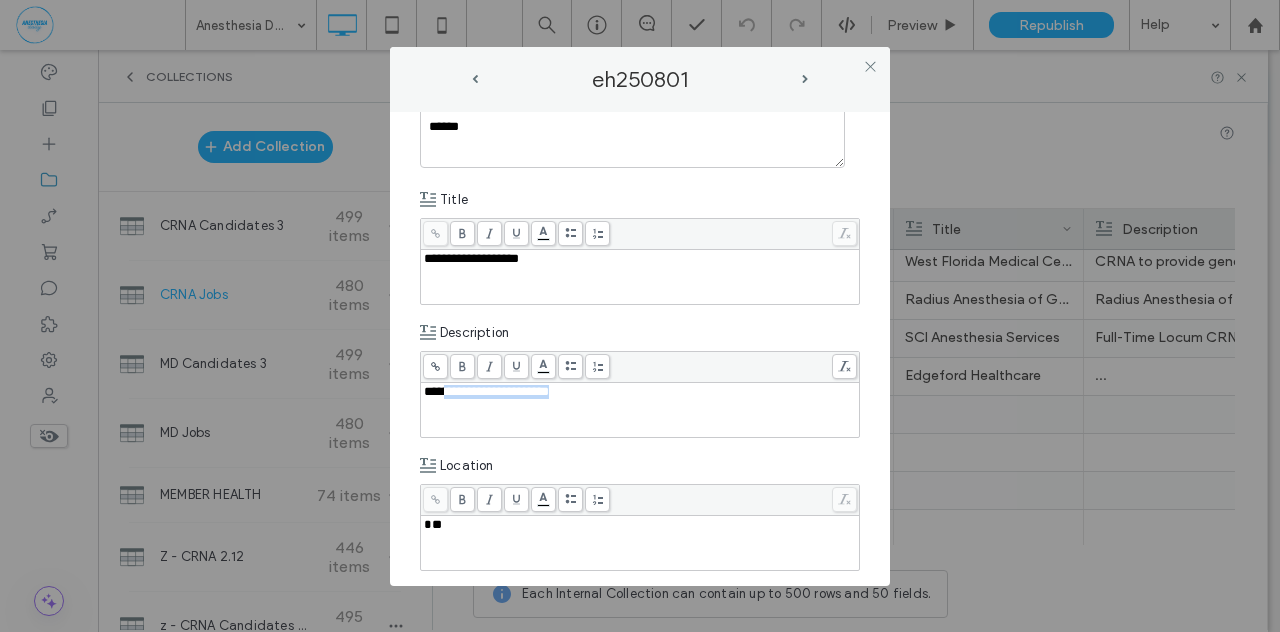 copy on "**********" 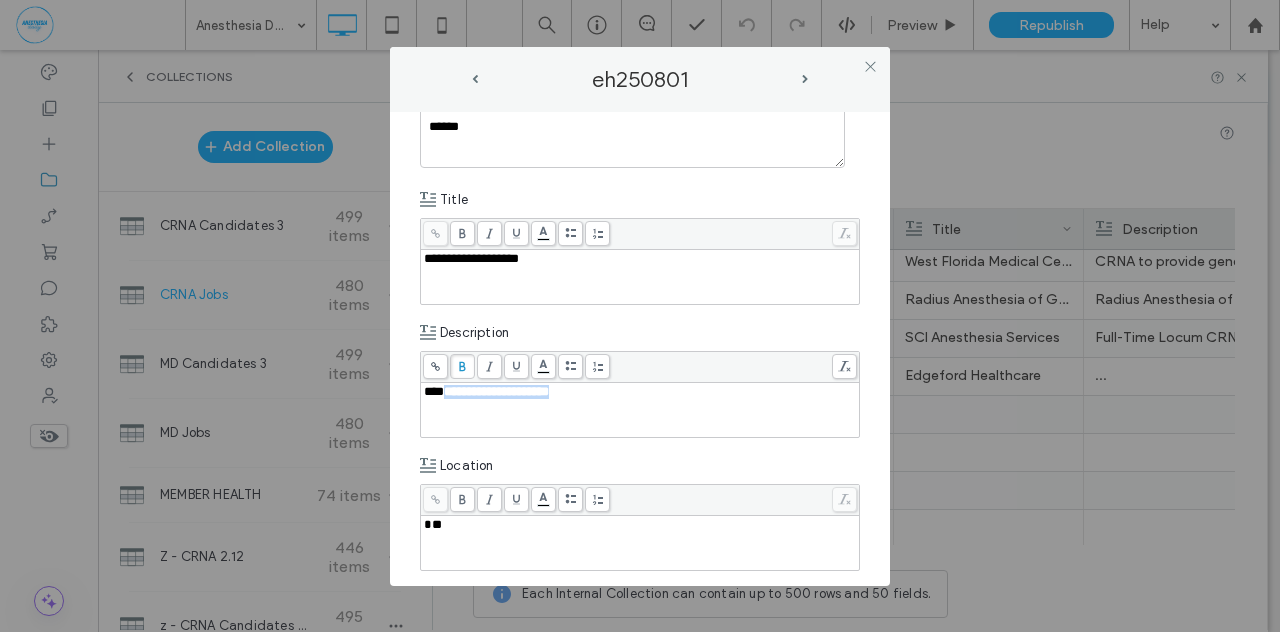 click 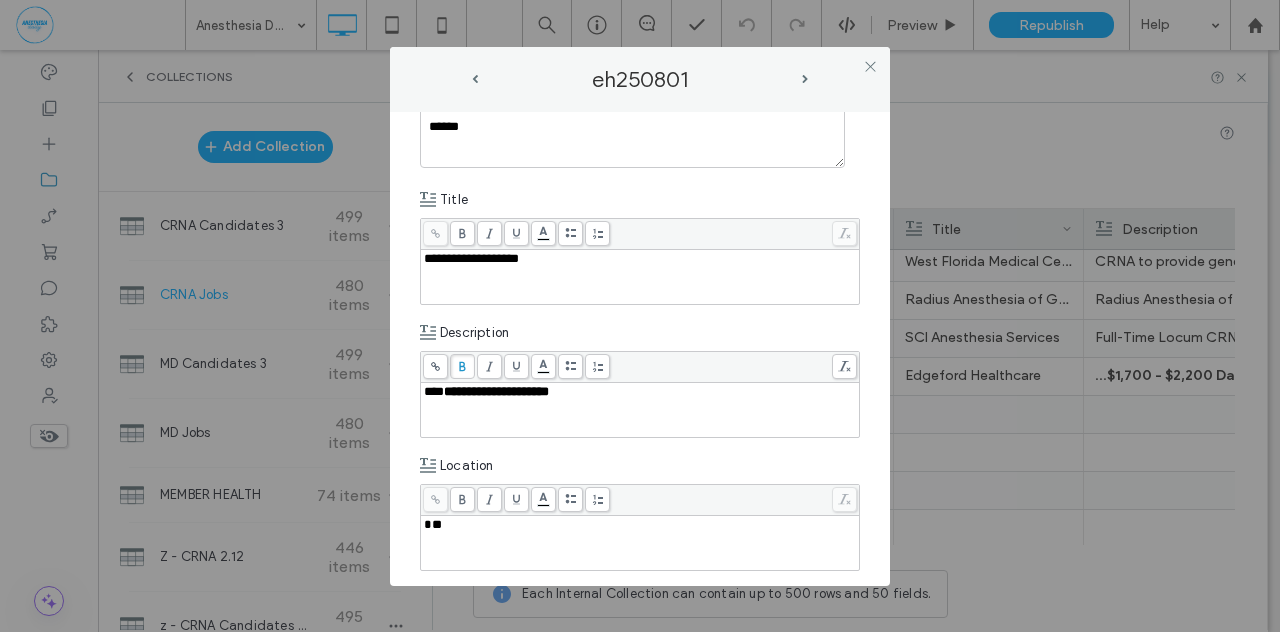 click on "**" at bounding box center (640, 543) 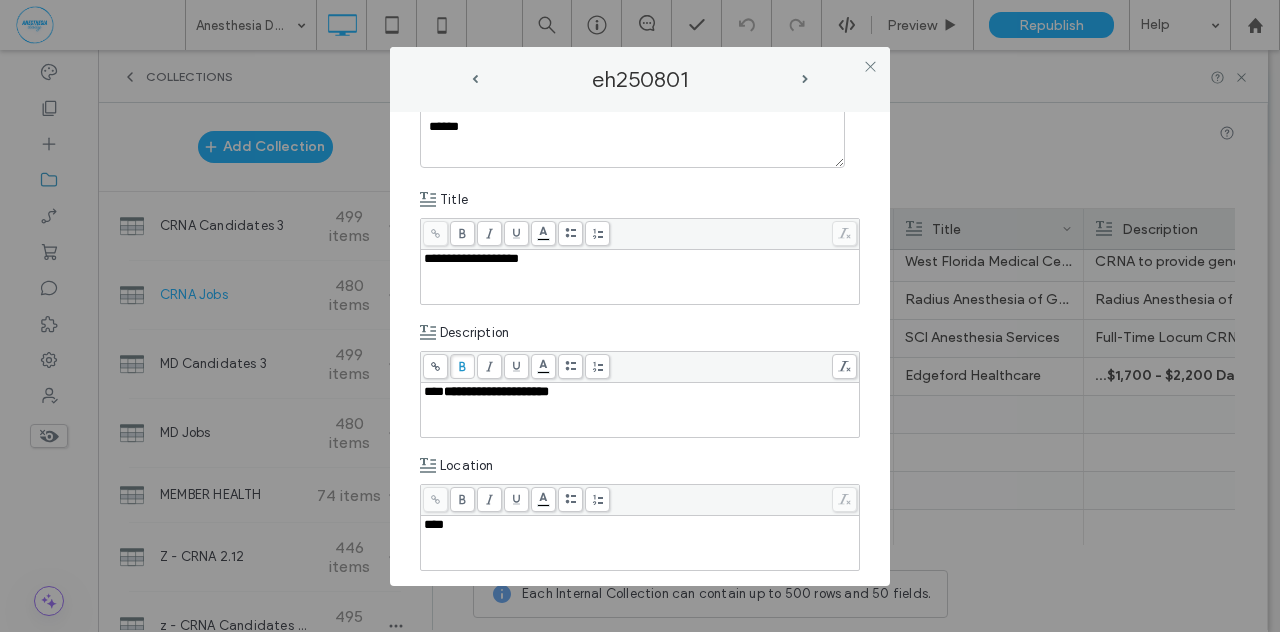 type 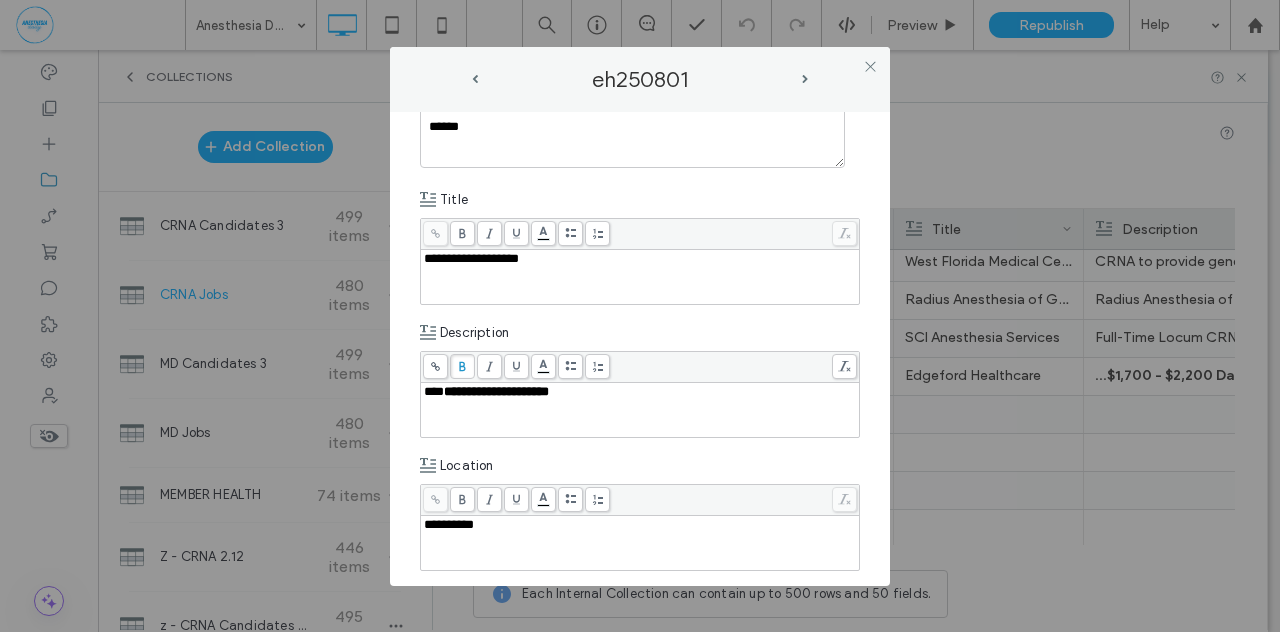 scroll, scrollTop: 438, scrollLeft: 0, axis: vertical 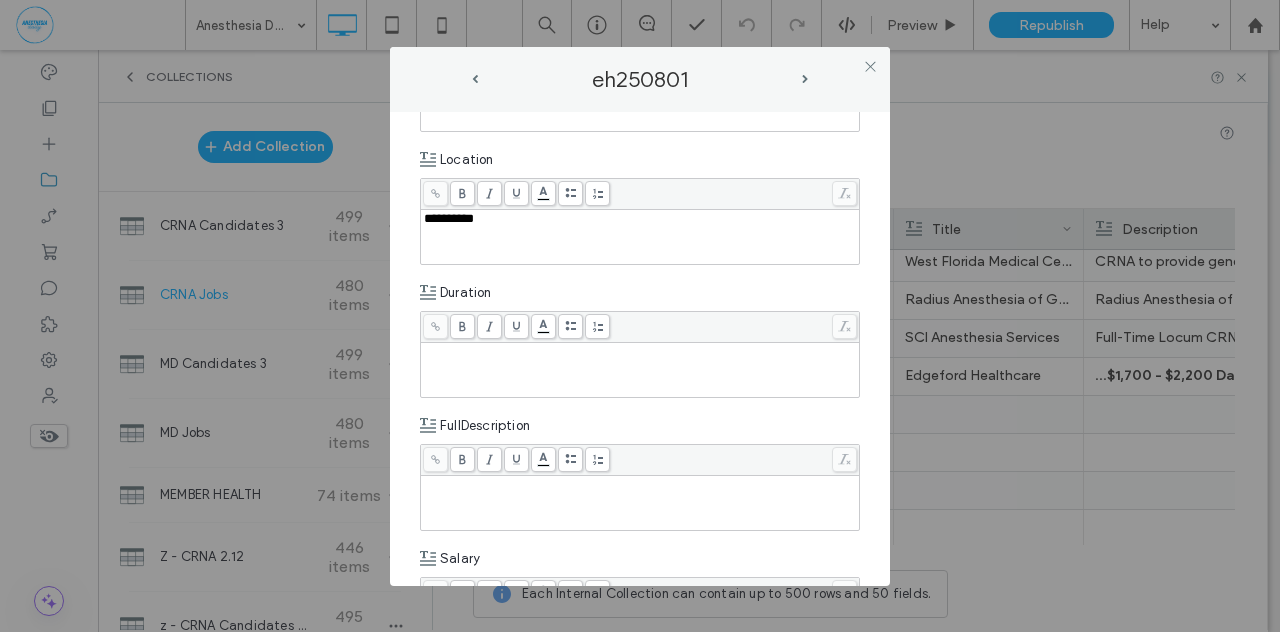 type 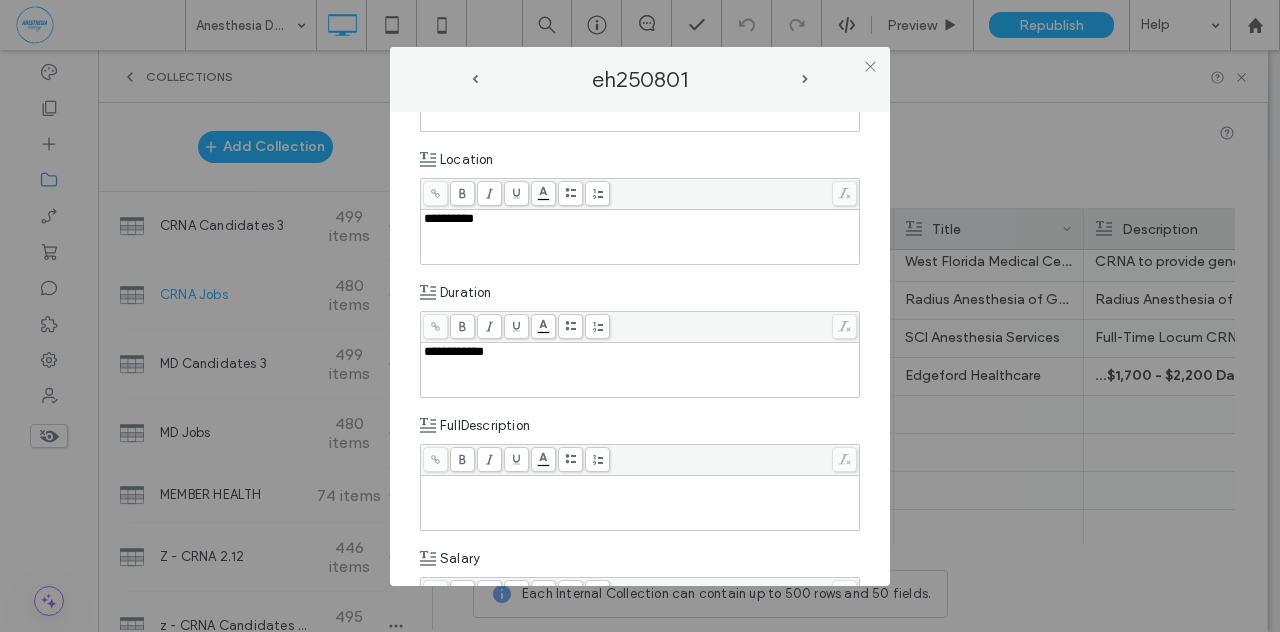 scroll, scrollTop: 702, scrollLeft: 0, axis: vertical 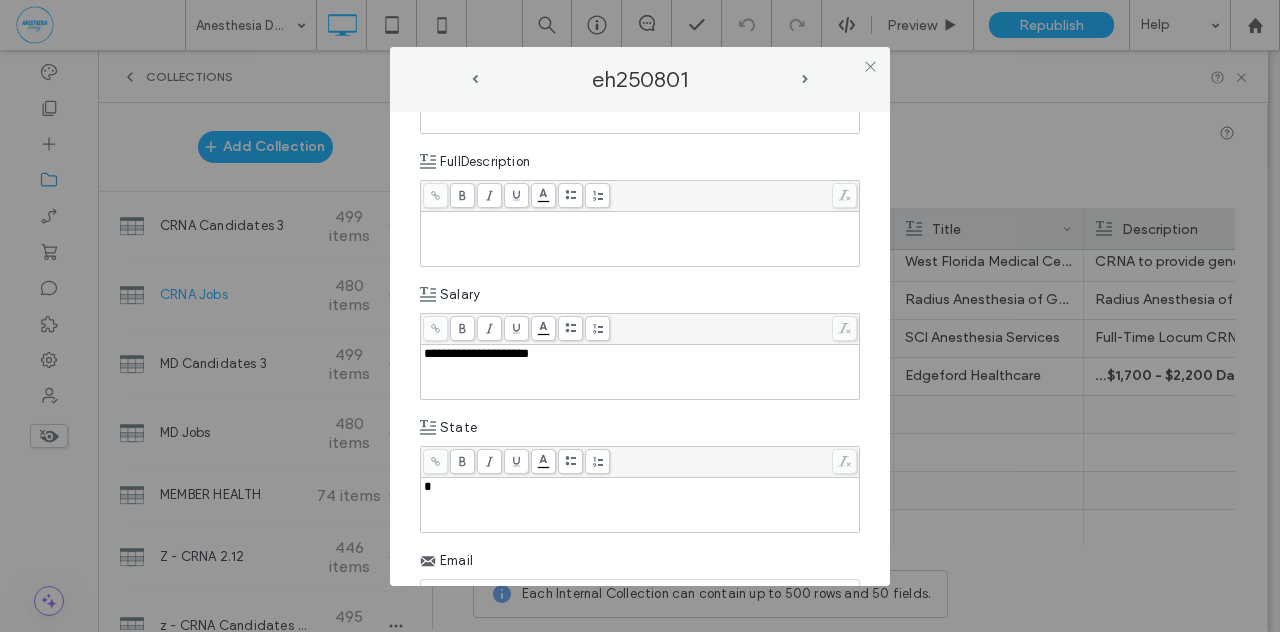 type 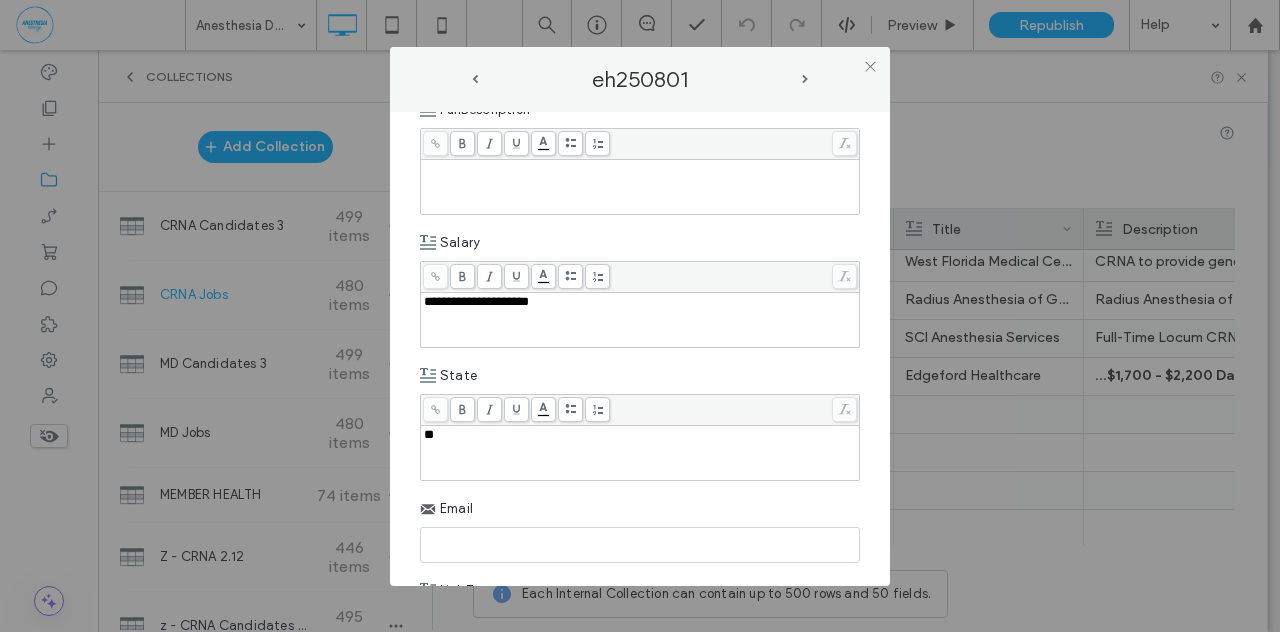 scroll, scrollTop: 748, scrollLeft: 0, axis: vertical 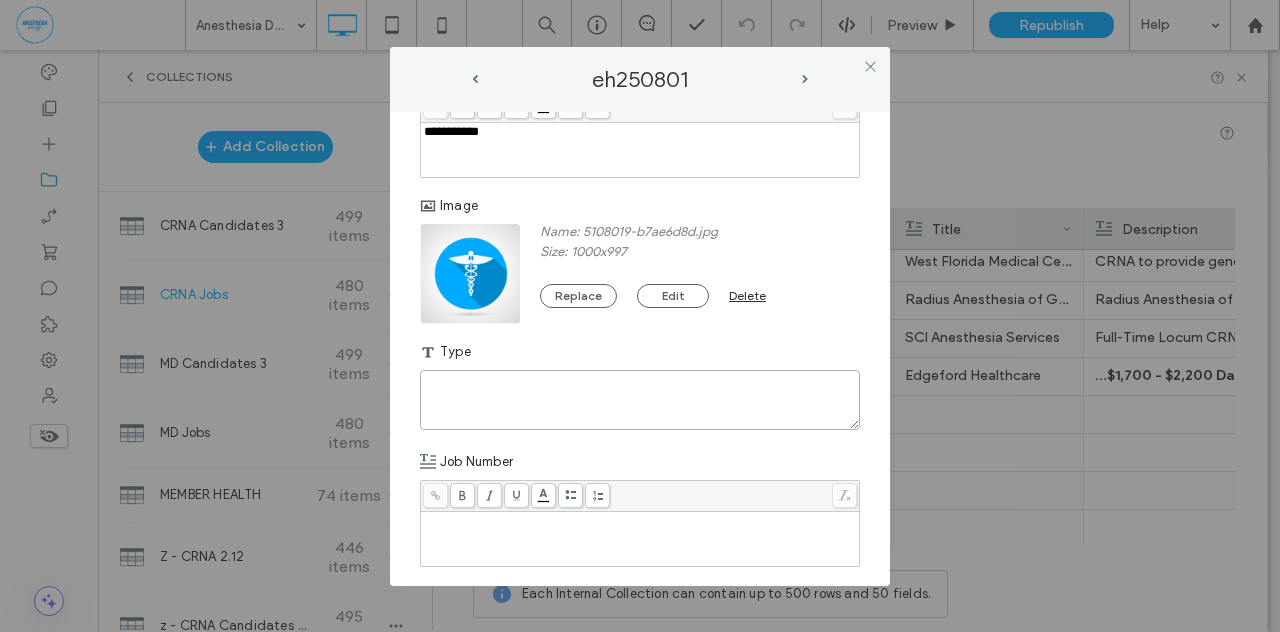 click at bounding box center [640, 400] 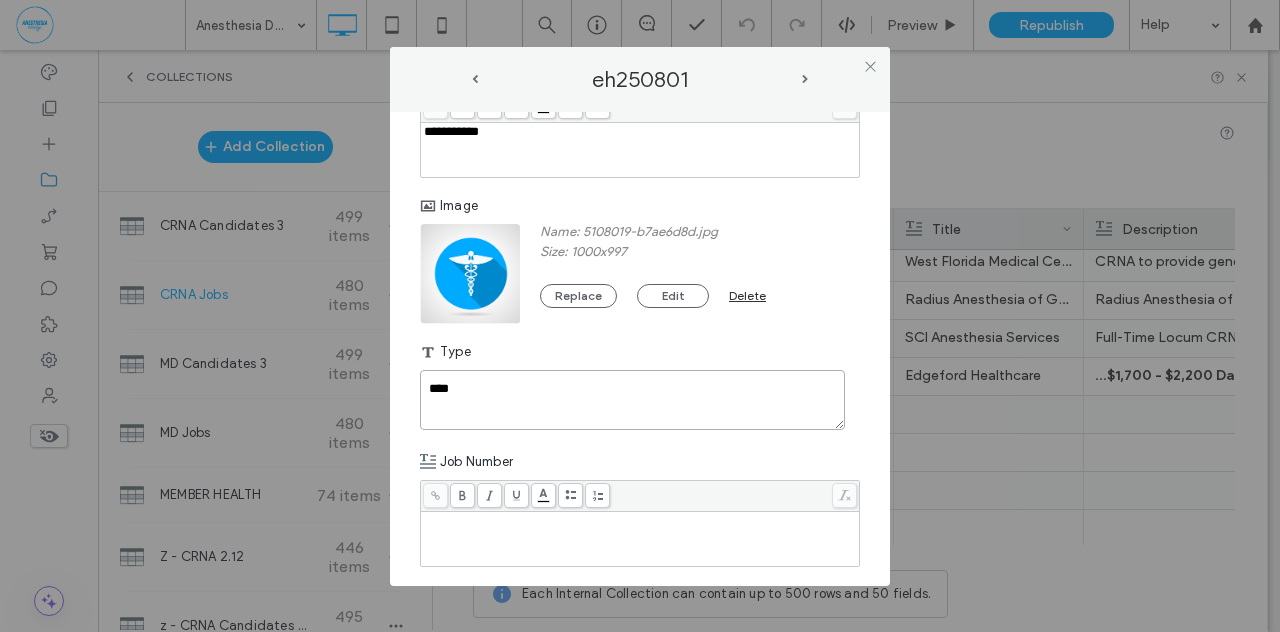 type on "****" 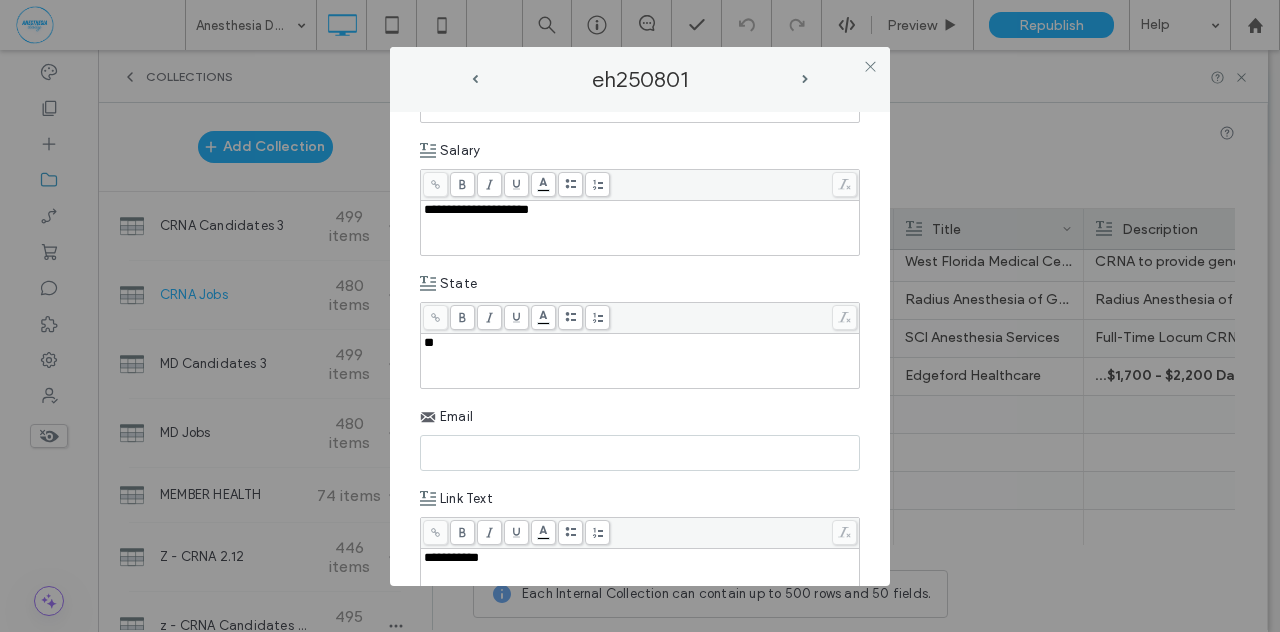 scroll, scrollTop: 837, scrollLeft: 0, axis: vertical 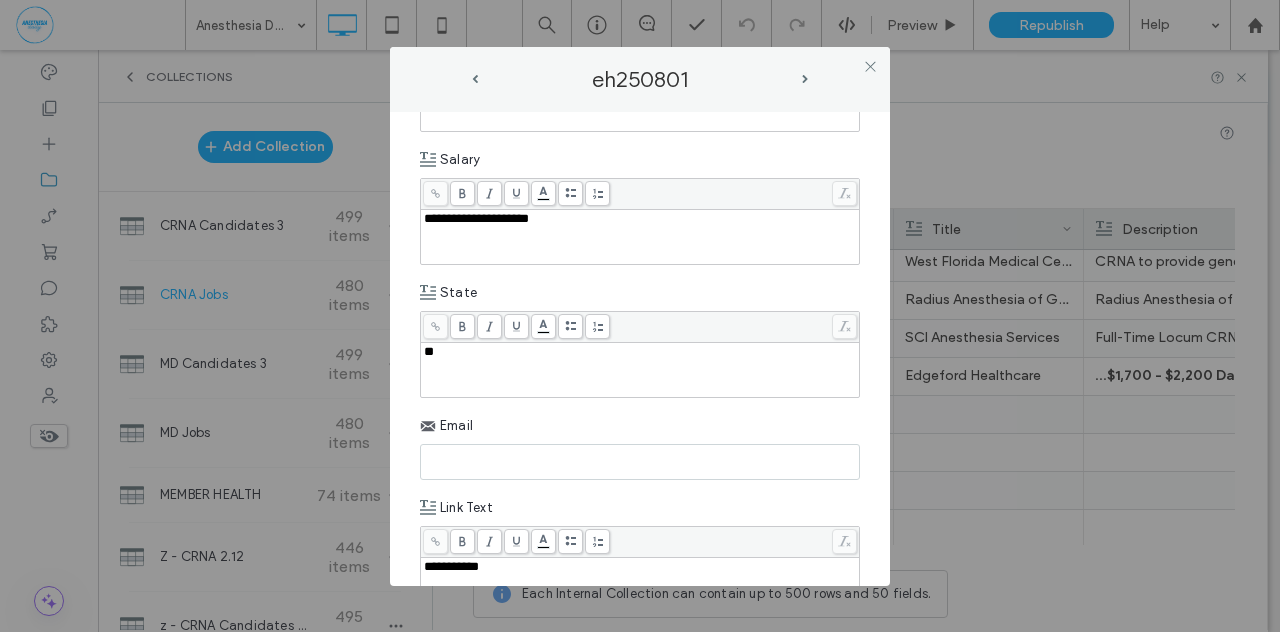 paste on "**********" 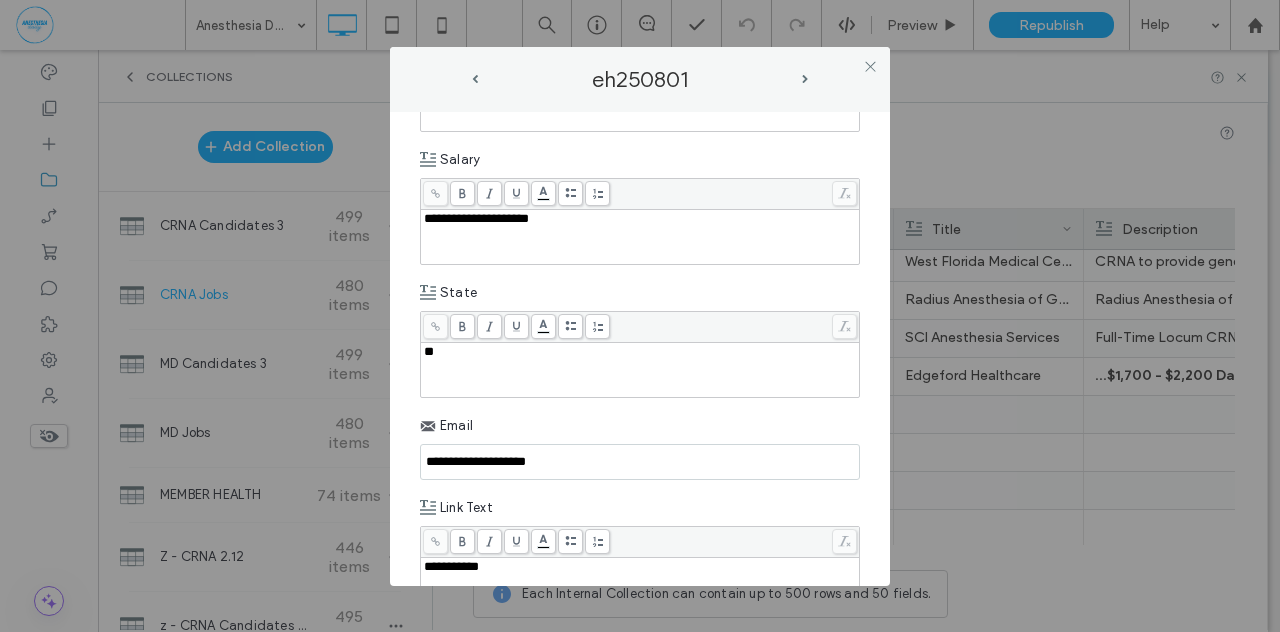 type on "**********" 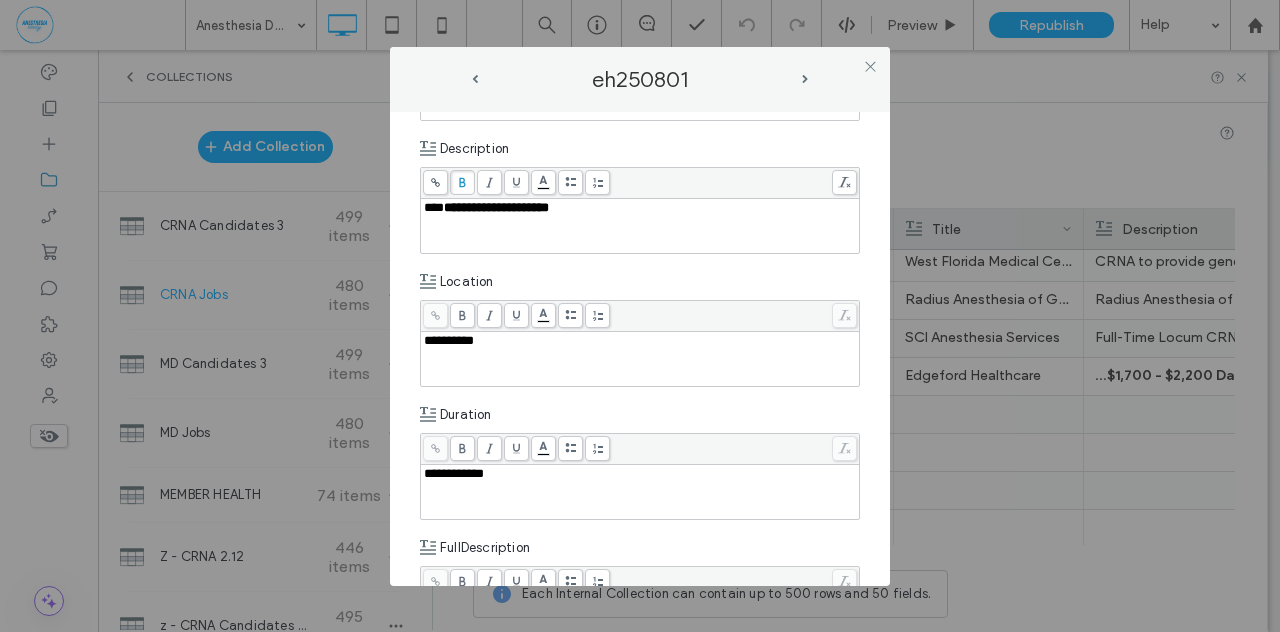 scroll, scrollTop: 308, scrollLeft: 0, axis: vertical 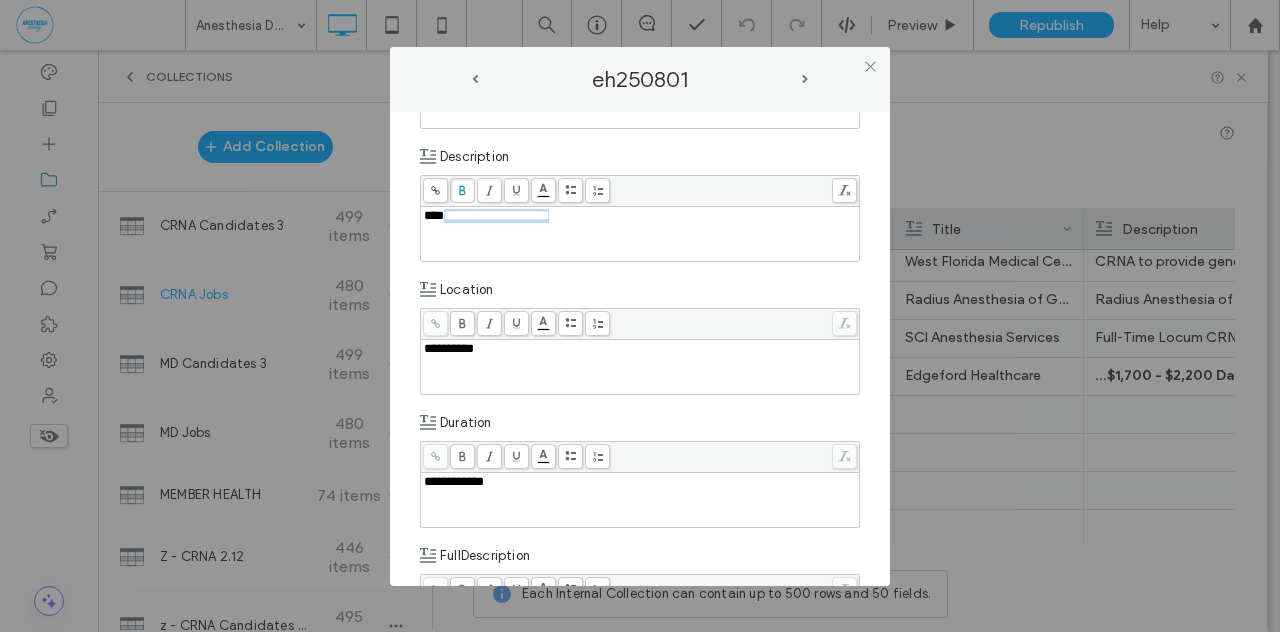 click on "***" at bounding box center [434, 215] 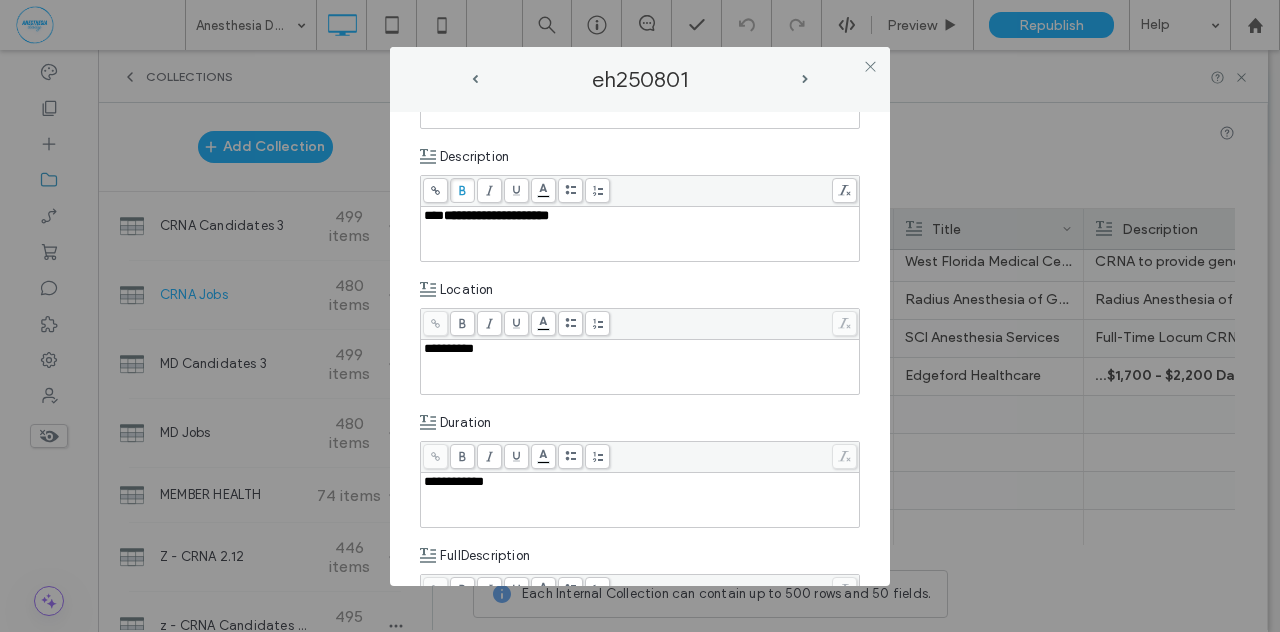 click on "***" at bounding box center (434, 215) 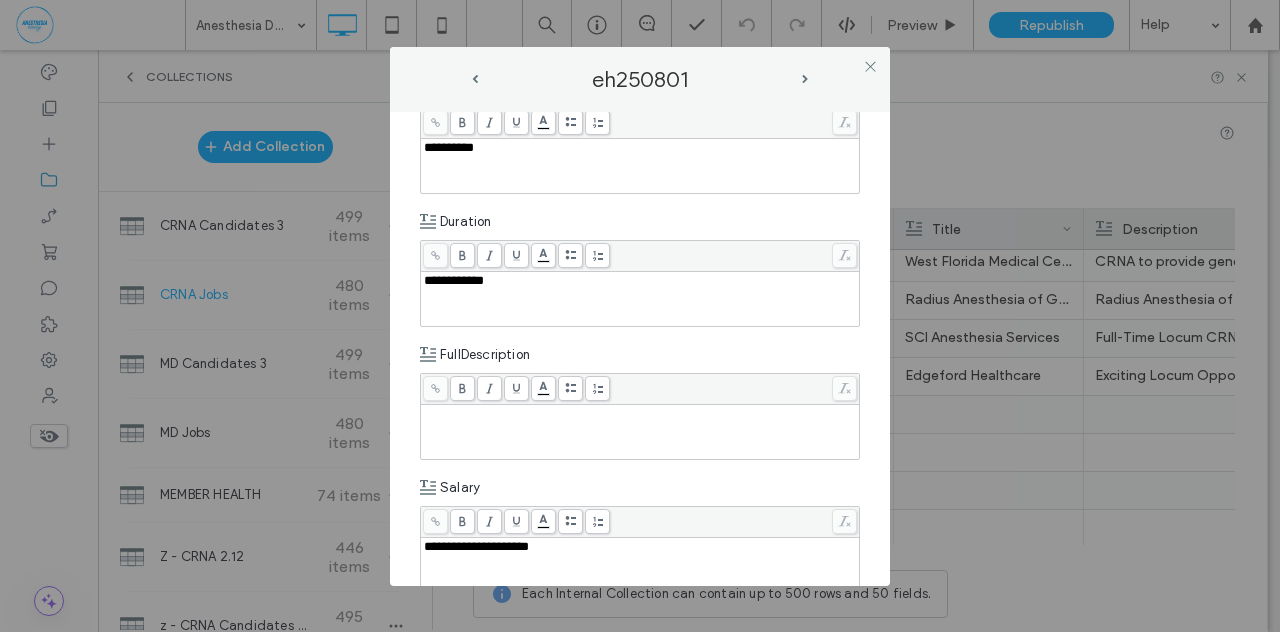 scroll, scrollTop: 513, scrollLeft: 0, axis: vertical 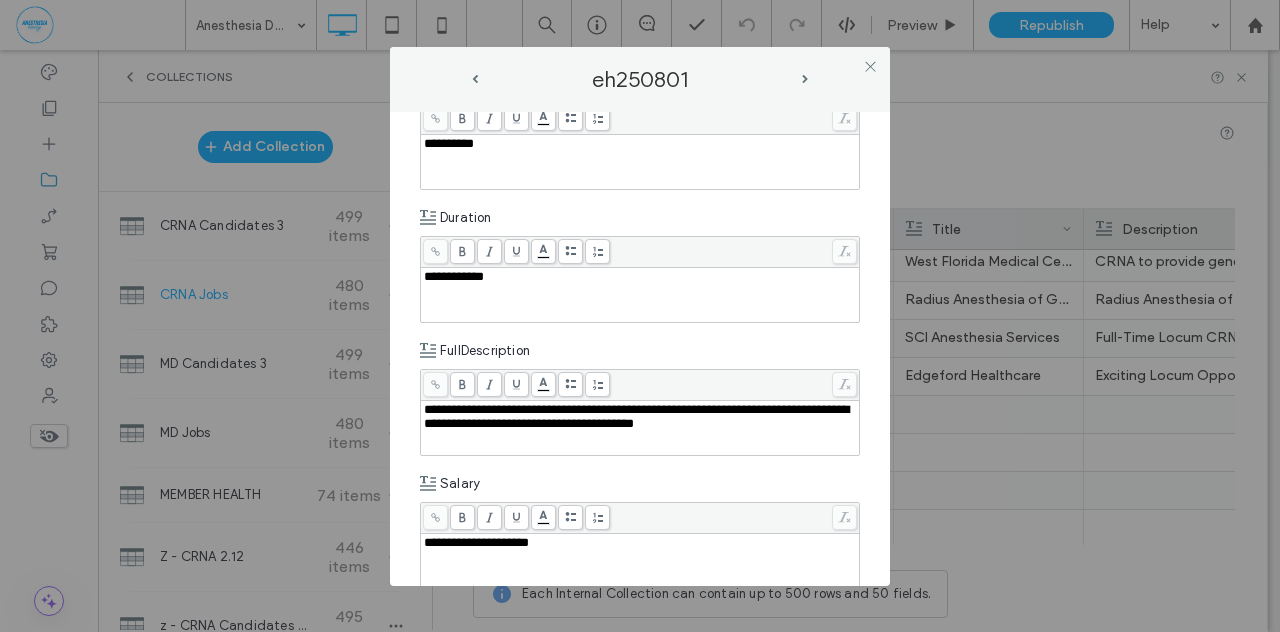type 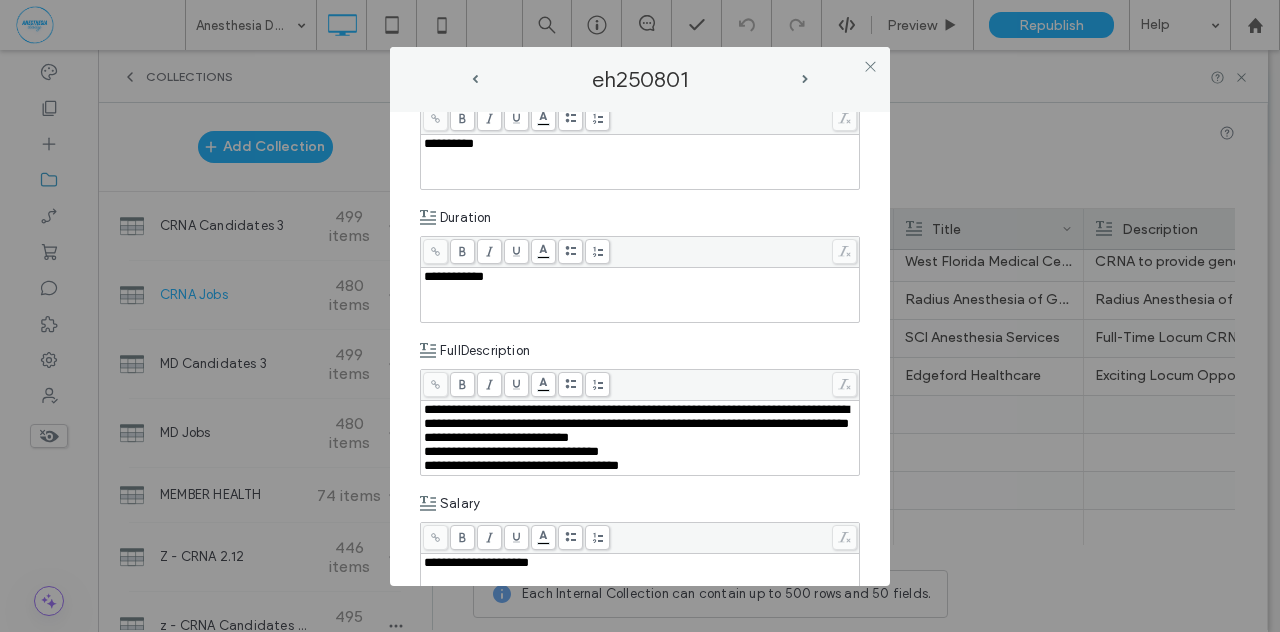 click on "**********" at bounding box center (496, 437) 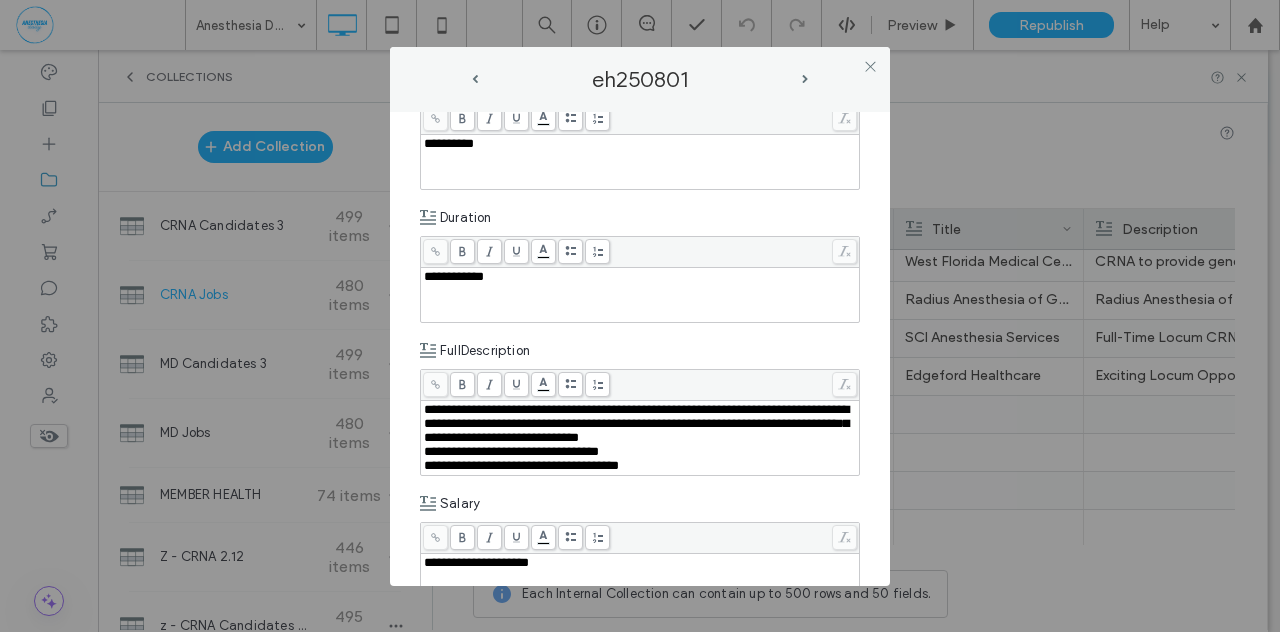click on "**********" at bounding box center [511, 451] 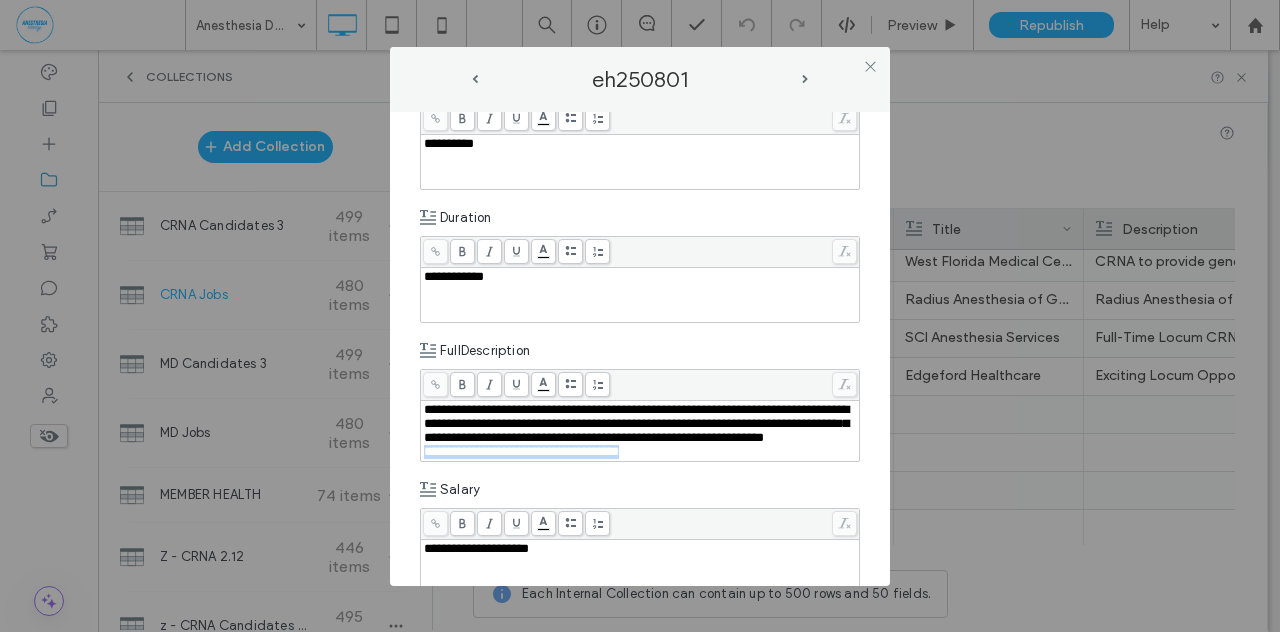 drag, startPoint x: 640, startPoint y: 470, endPoint x: 409, endPoint y: 466, distance: 231.03462 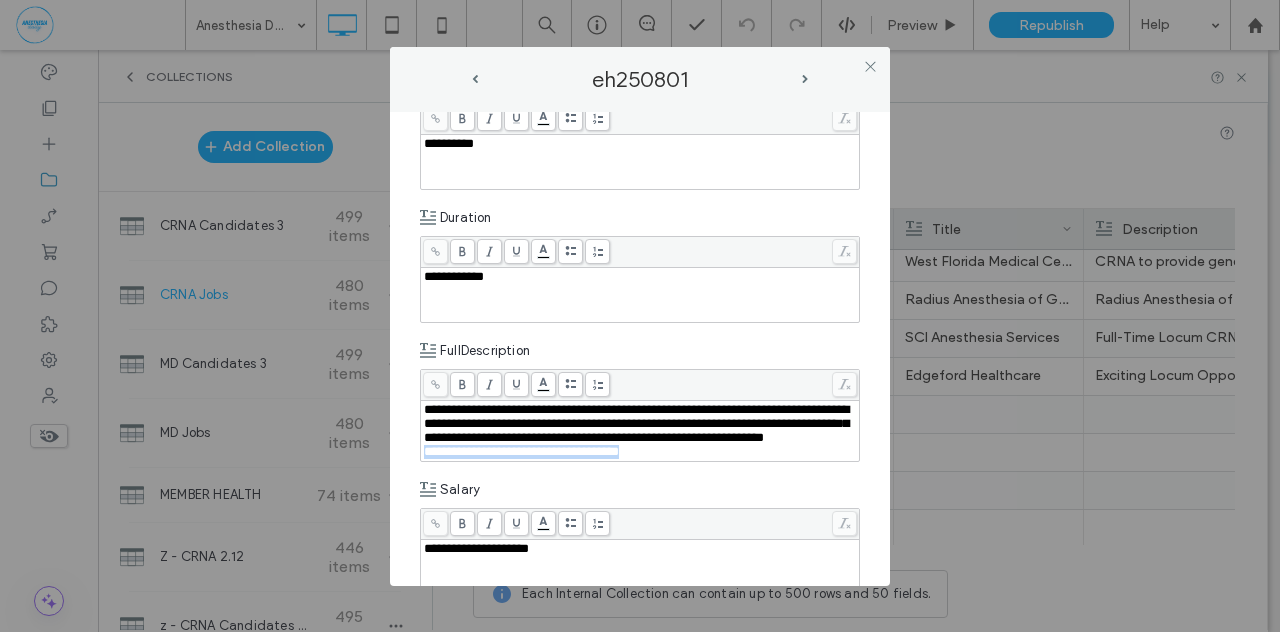 click on "**********" at bounding box center (640, 349) 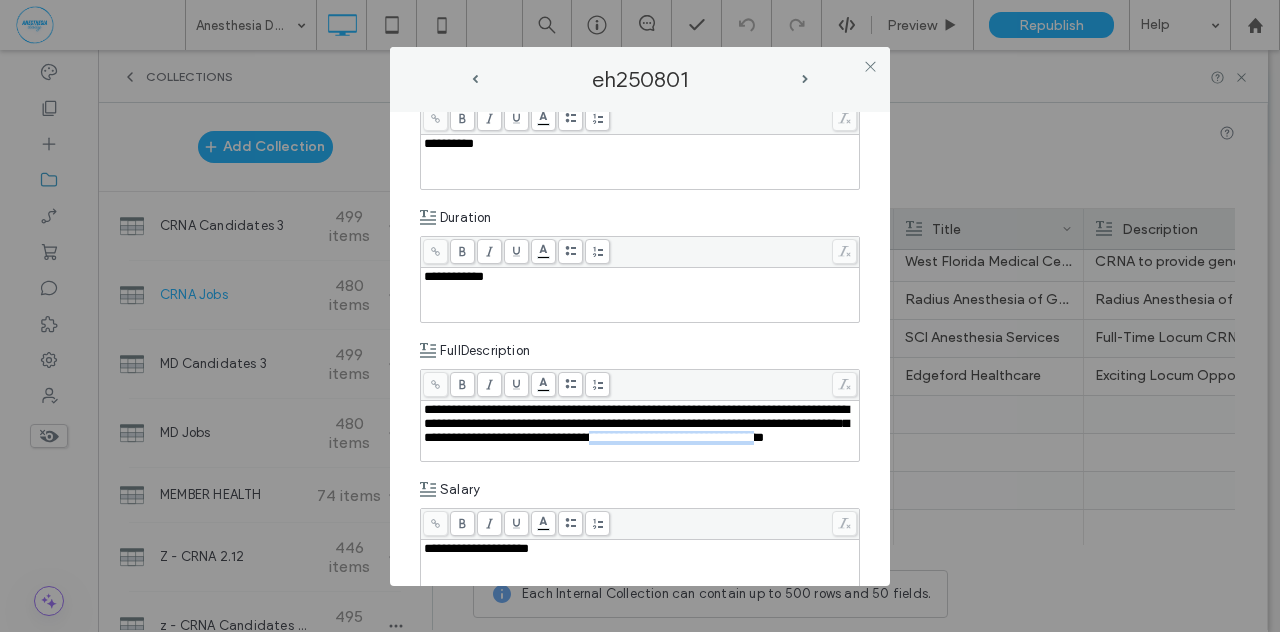 drag, startPoint x: 598, startPoint y: 458, endPoint x: 405, endPoint y: 447, distance: 193.31322 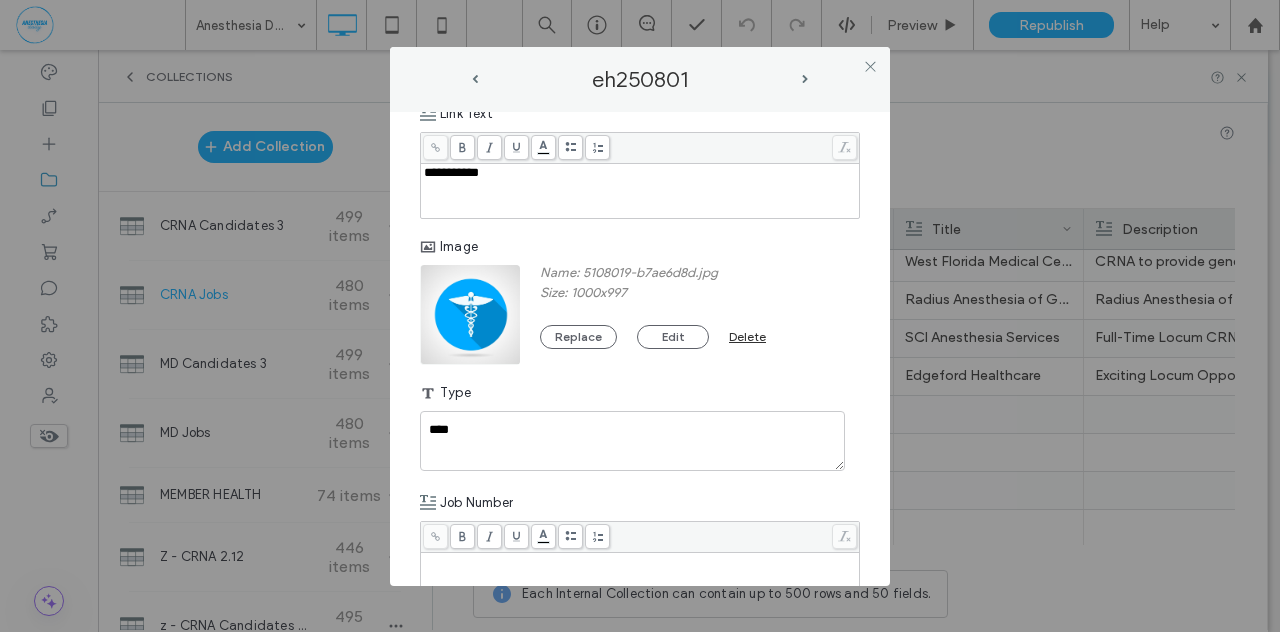 scroll, scrollTop: 1286, scrollLeft: 0, axis: vertical 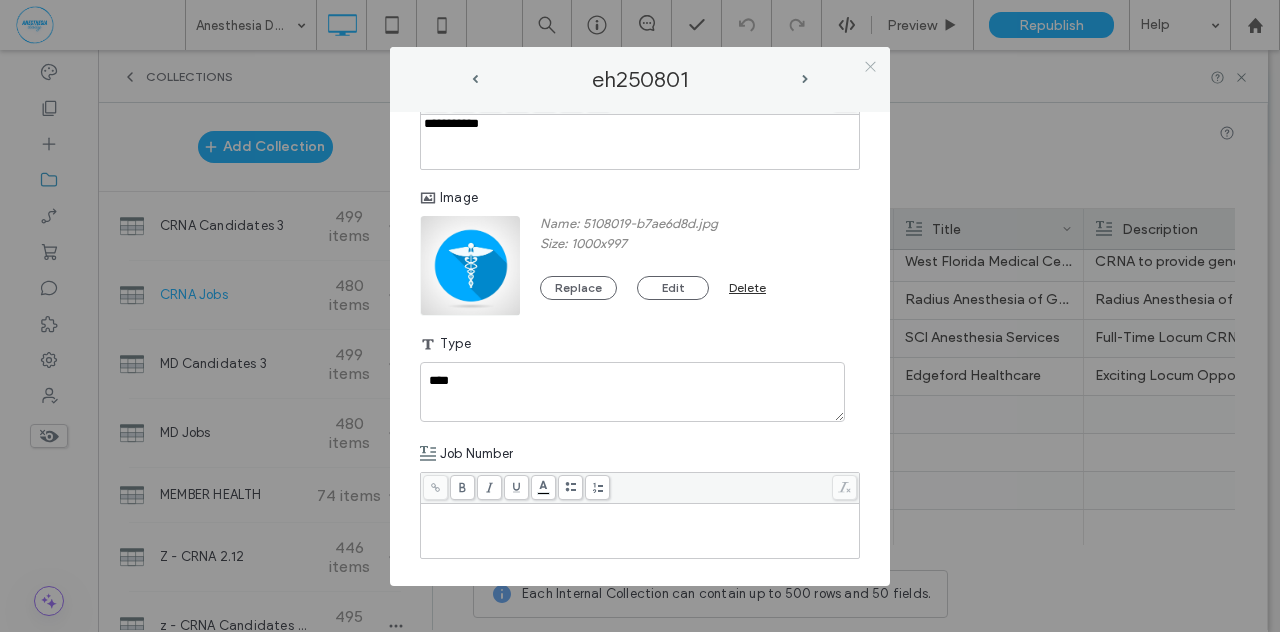 click 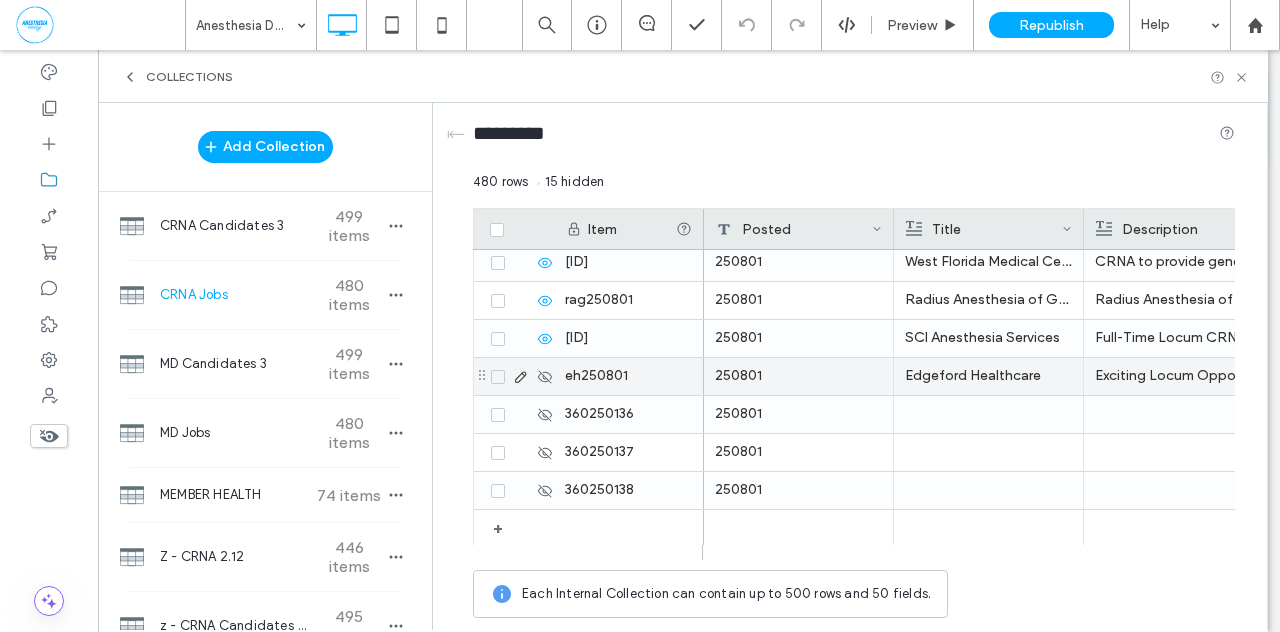 click 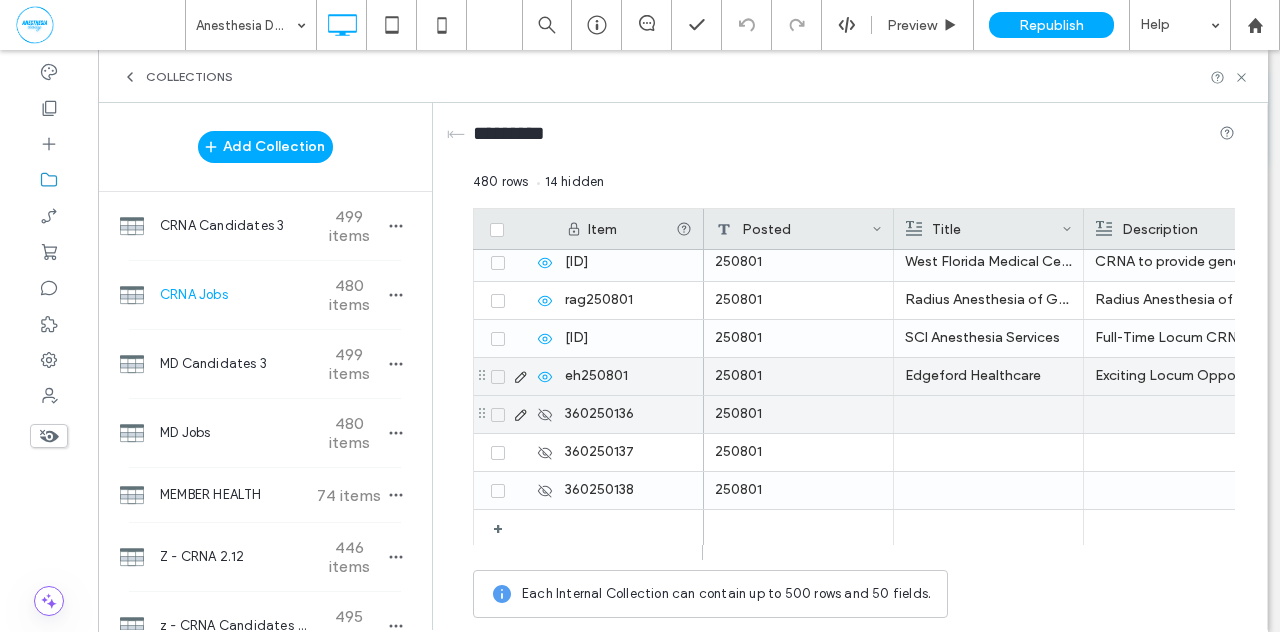 click 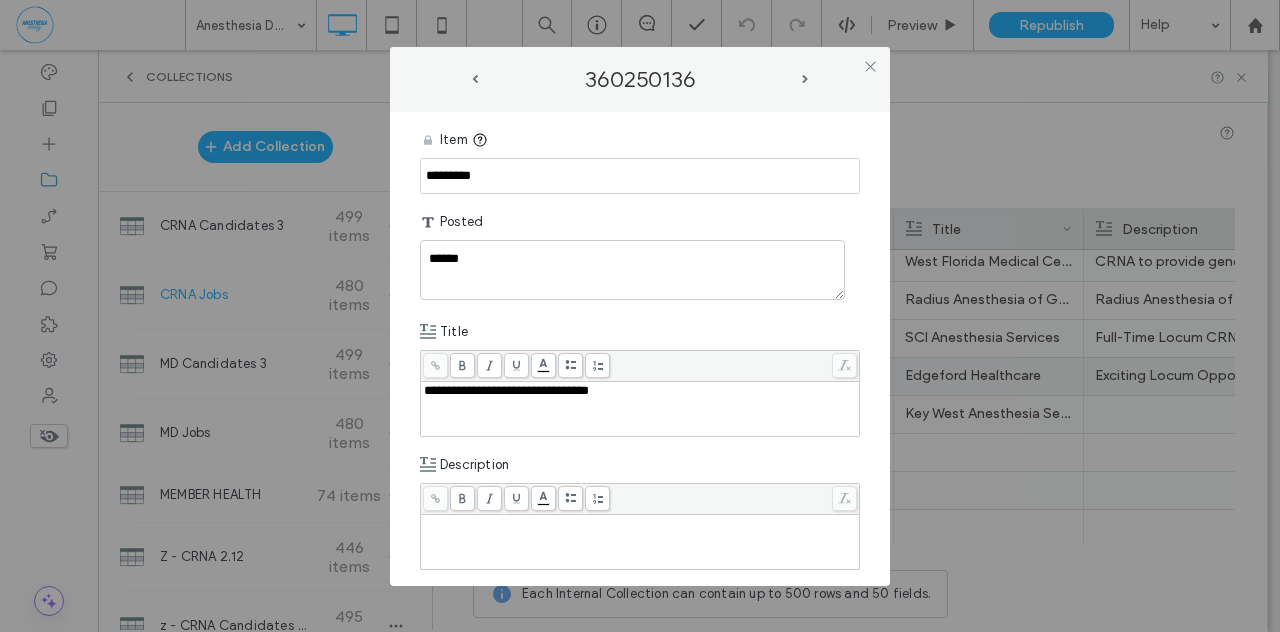 drag, startPoint x: 515, startPoint y: 181, endPoint x: 376, endPoint y: 187, distance: 139.12944 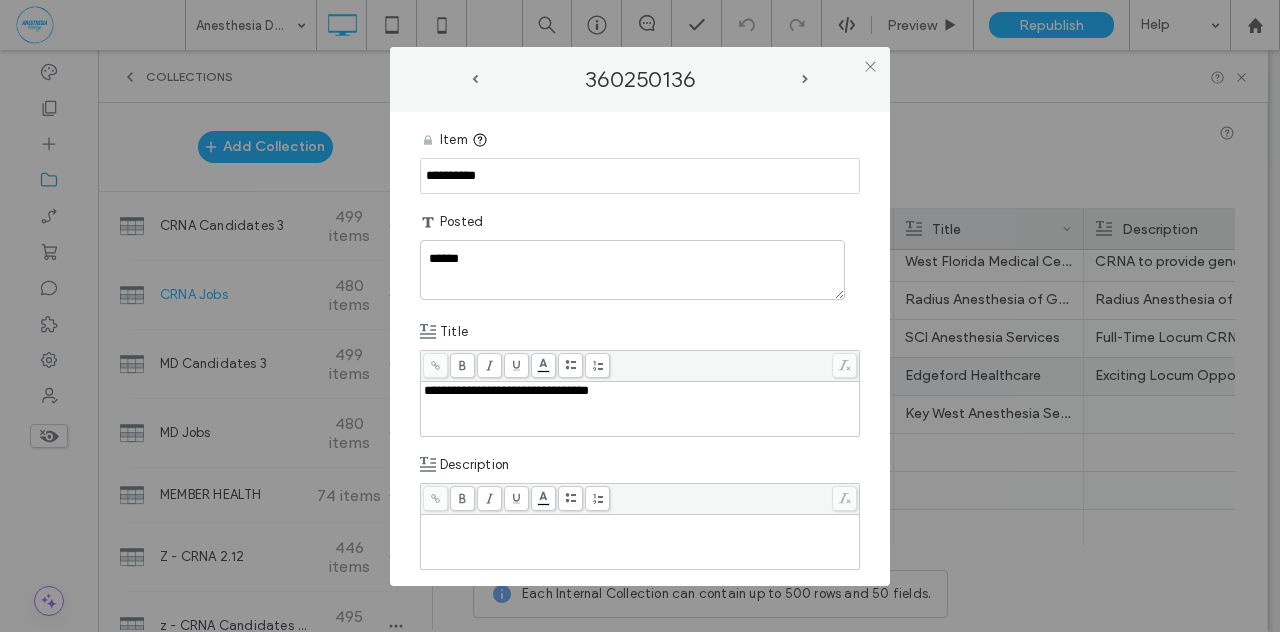 type on "**********" 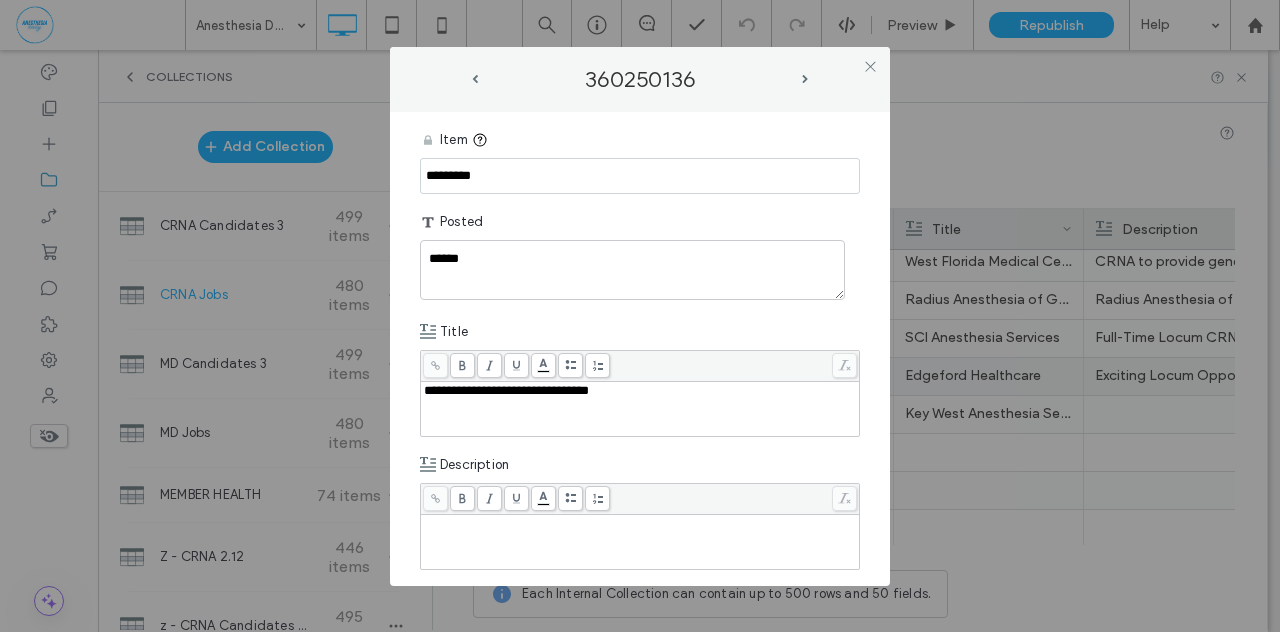 drag, startPoint x: 502, startPoint y: 173, endPoint x: 341, endPoint y: 152, distance: 162.36378 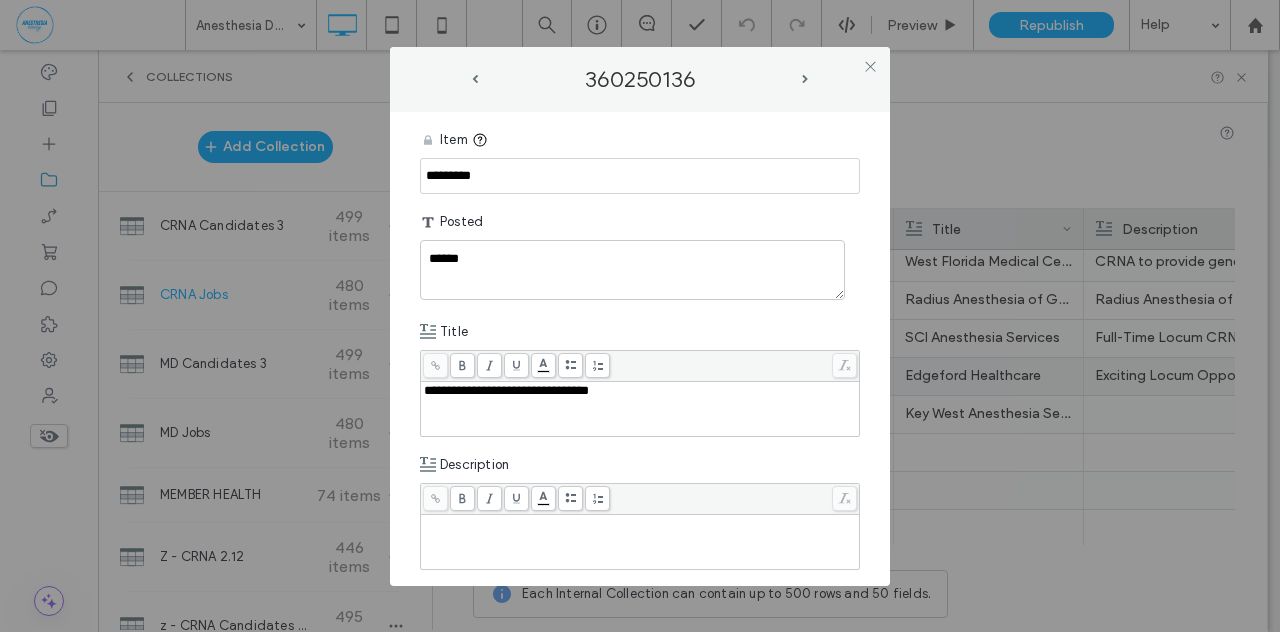 click on "**********" at bounding box center (640, 316) 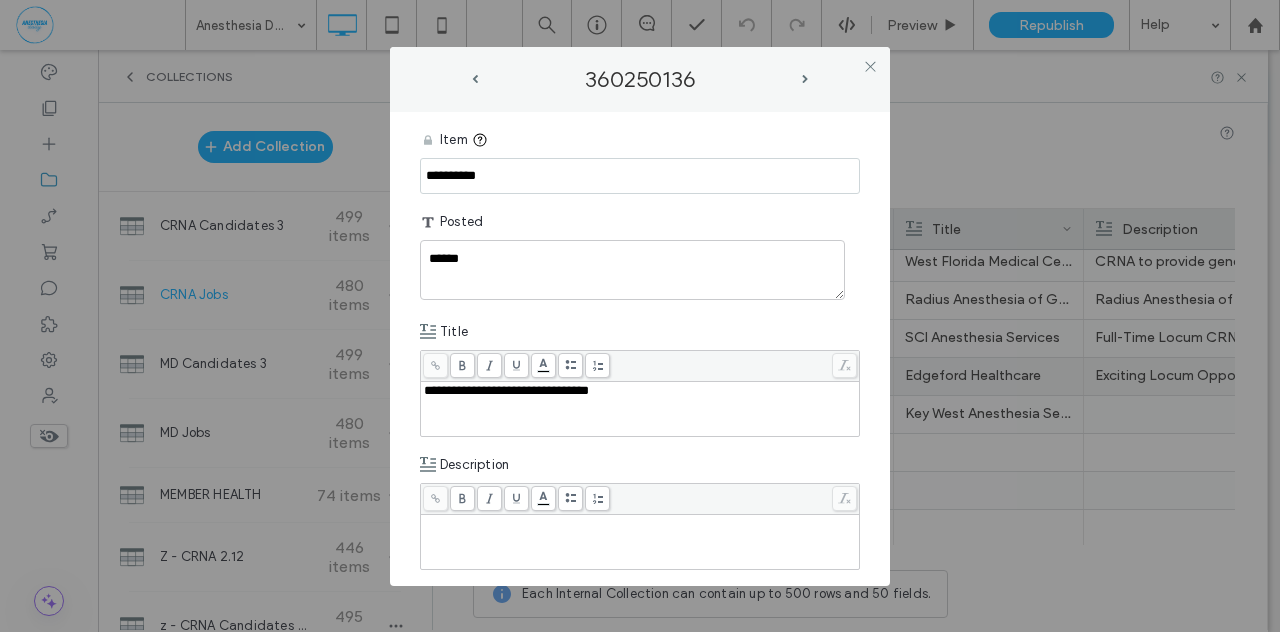 type on "**********" 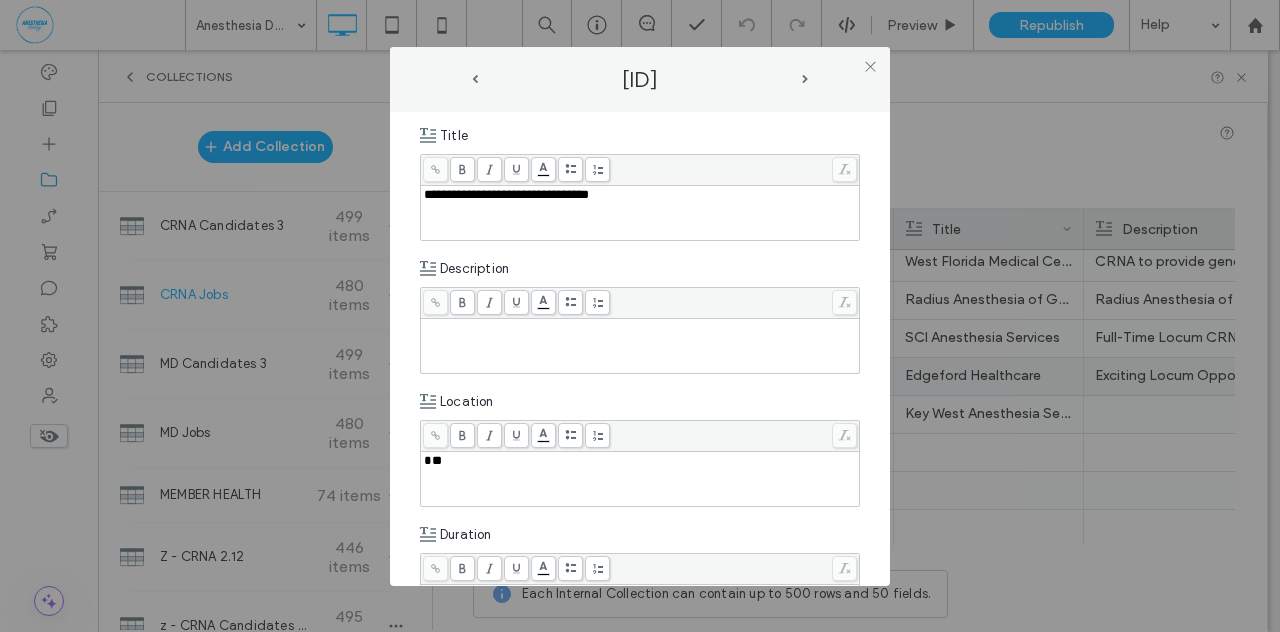 scroll, scrollTop: 264, scrollLeft: 0, axis: vertical 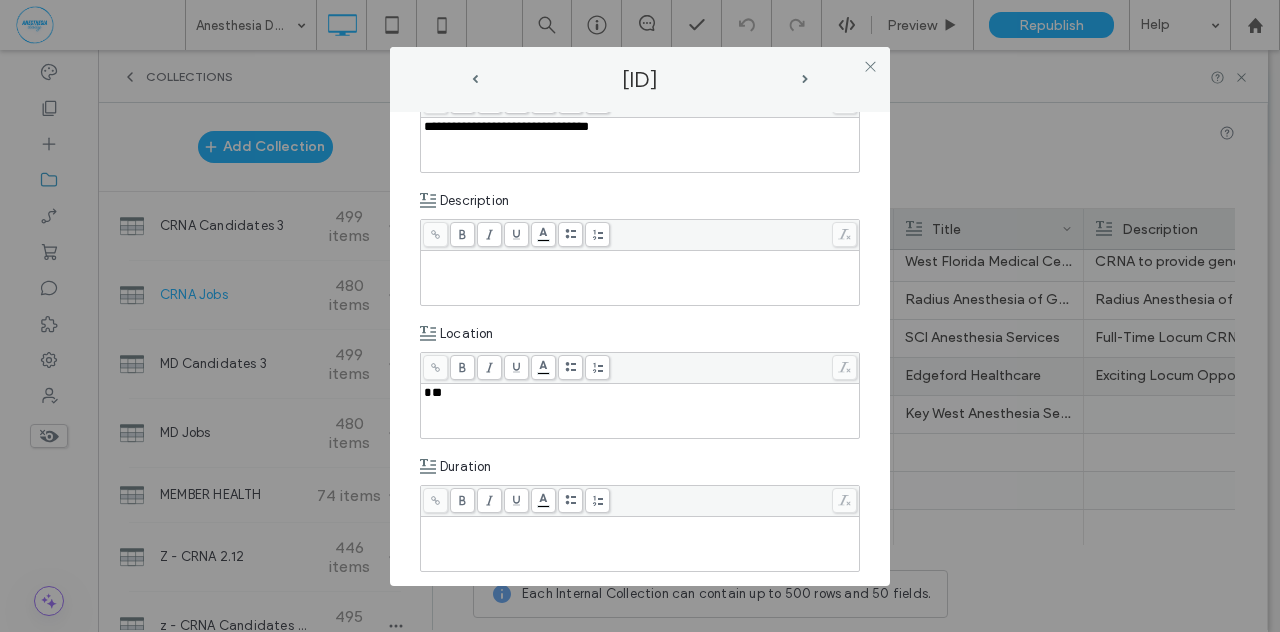 click at bounding box center (640, 278) 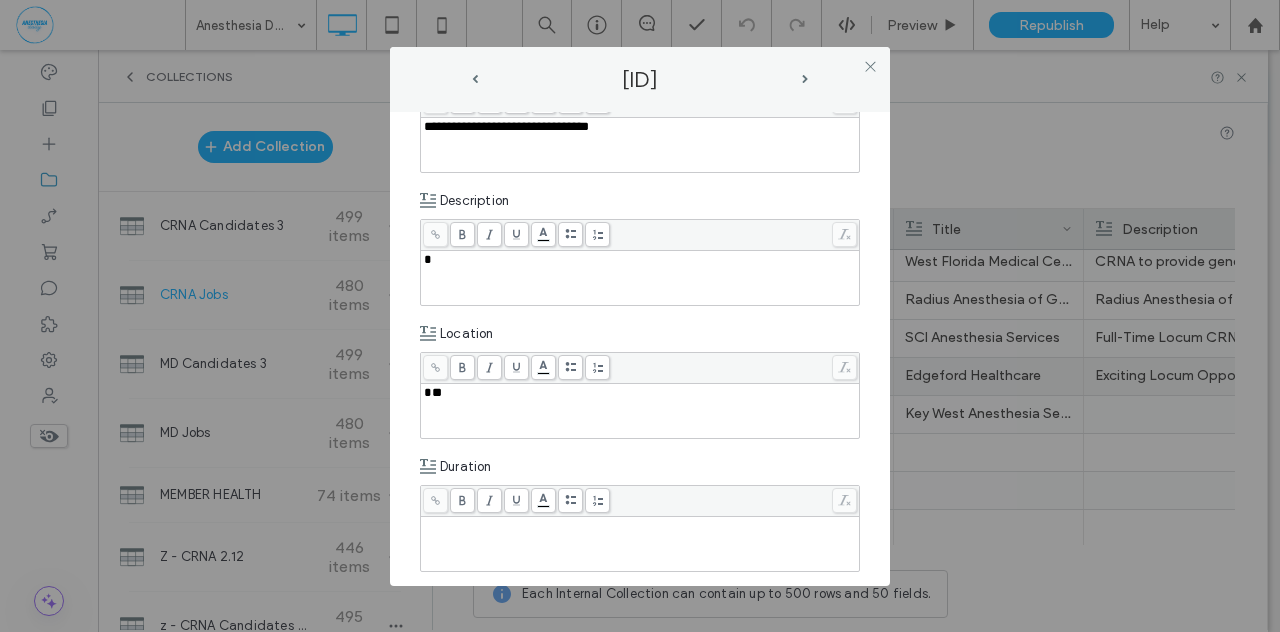 type 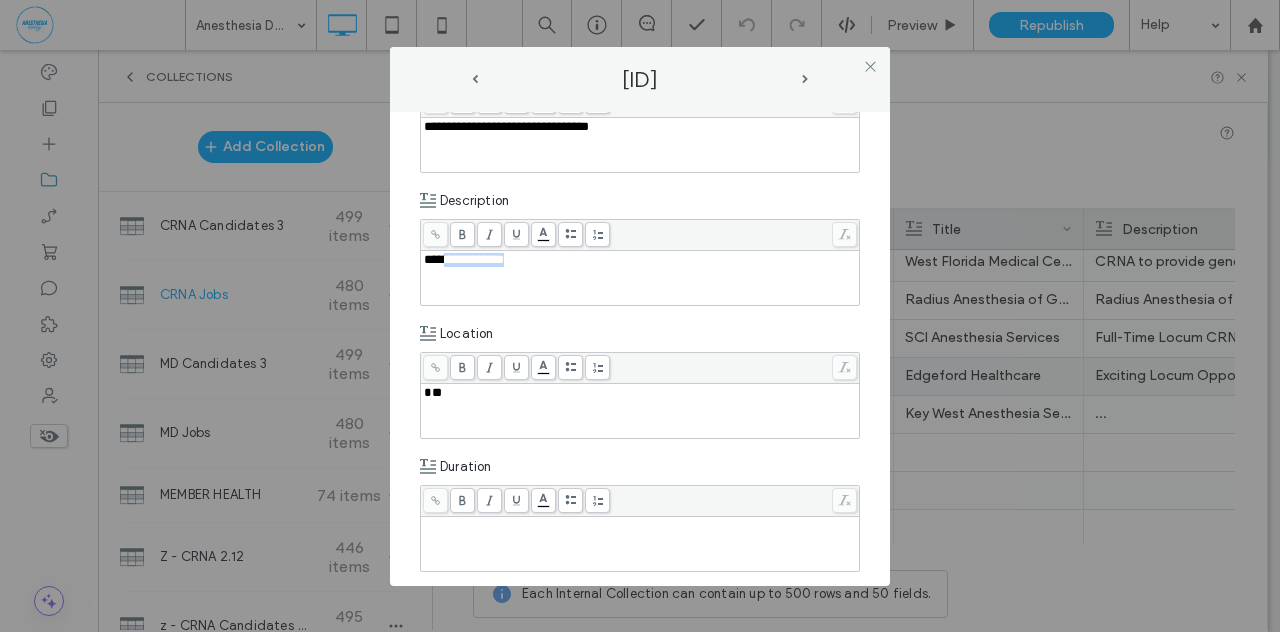 drag, startPoint x: 438, startPoint y: 251, endPoint x: 510, endPoint y: 253, distance: 72.02777 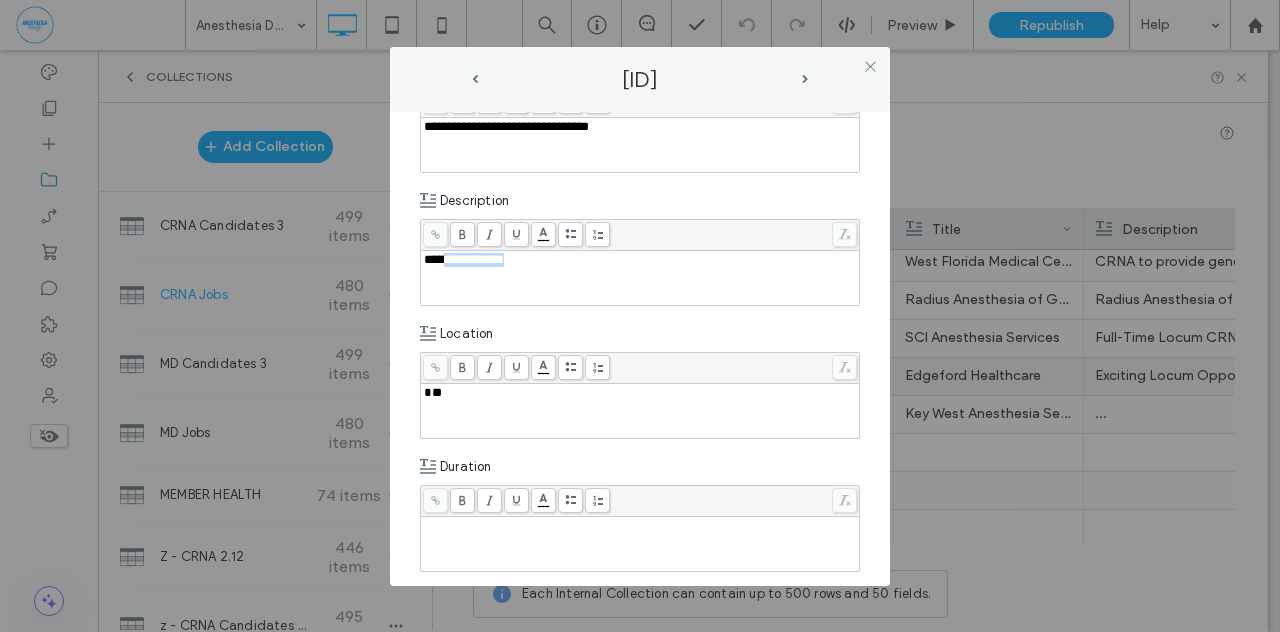 click on "**********" at bounding box center [640, 260] 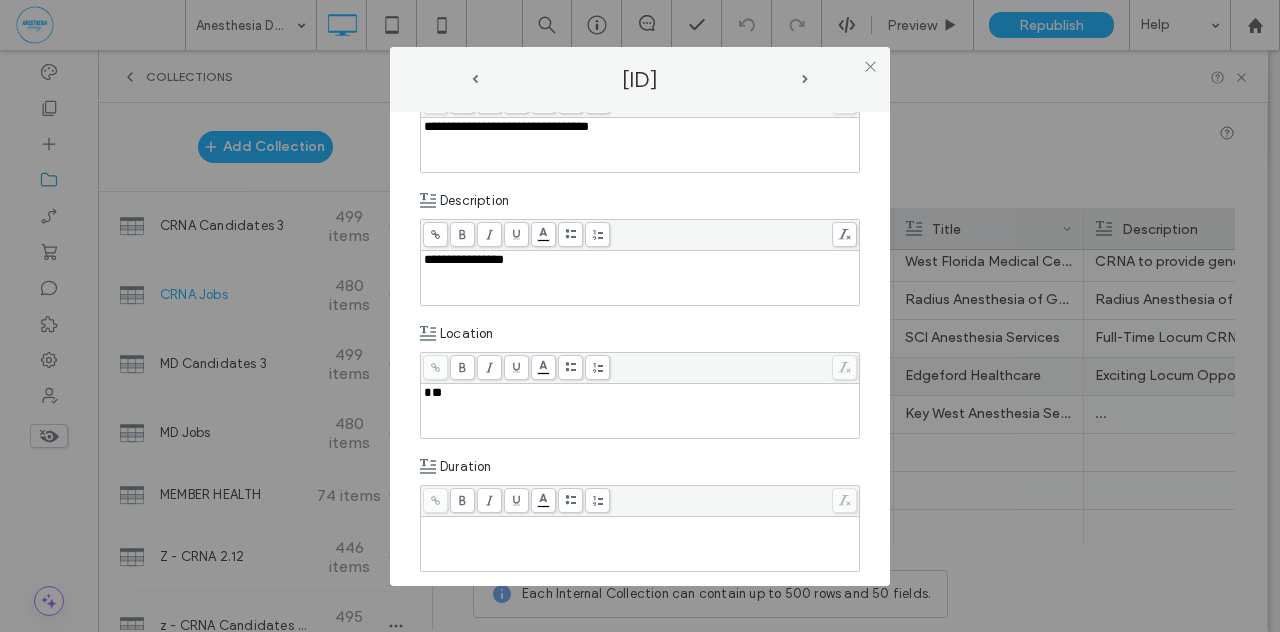 click 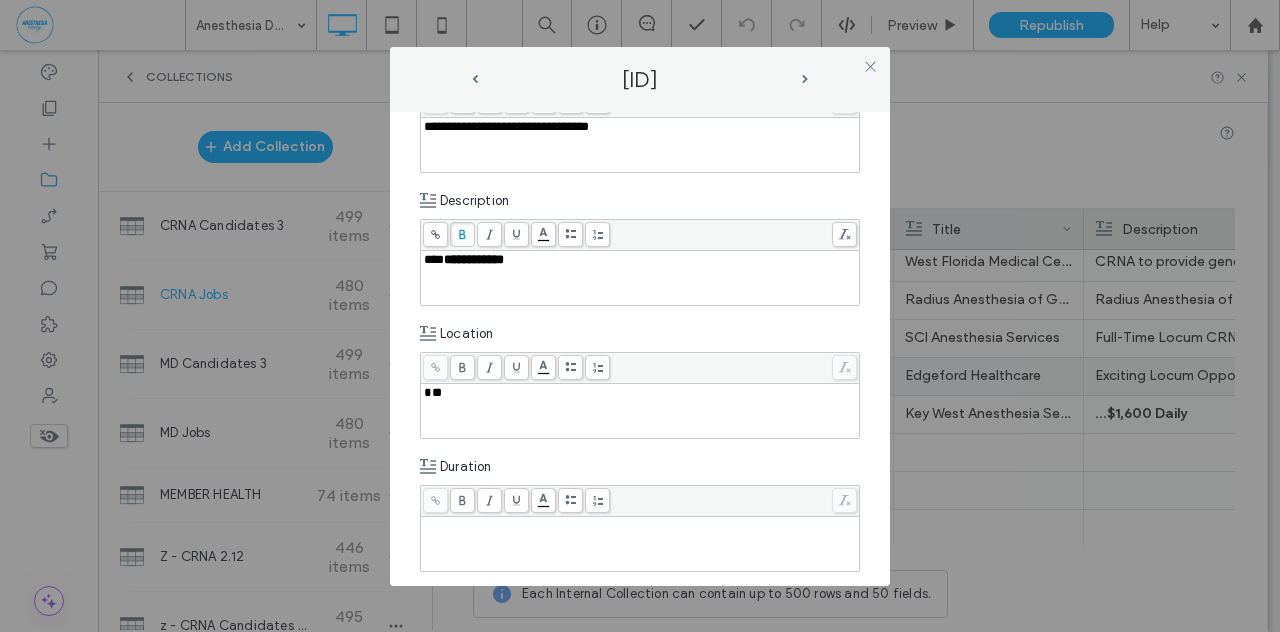 click on "**" at bounding box center [433, 392] 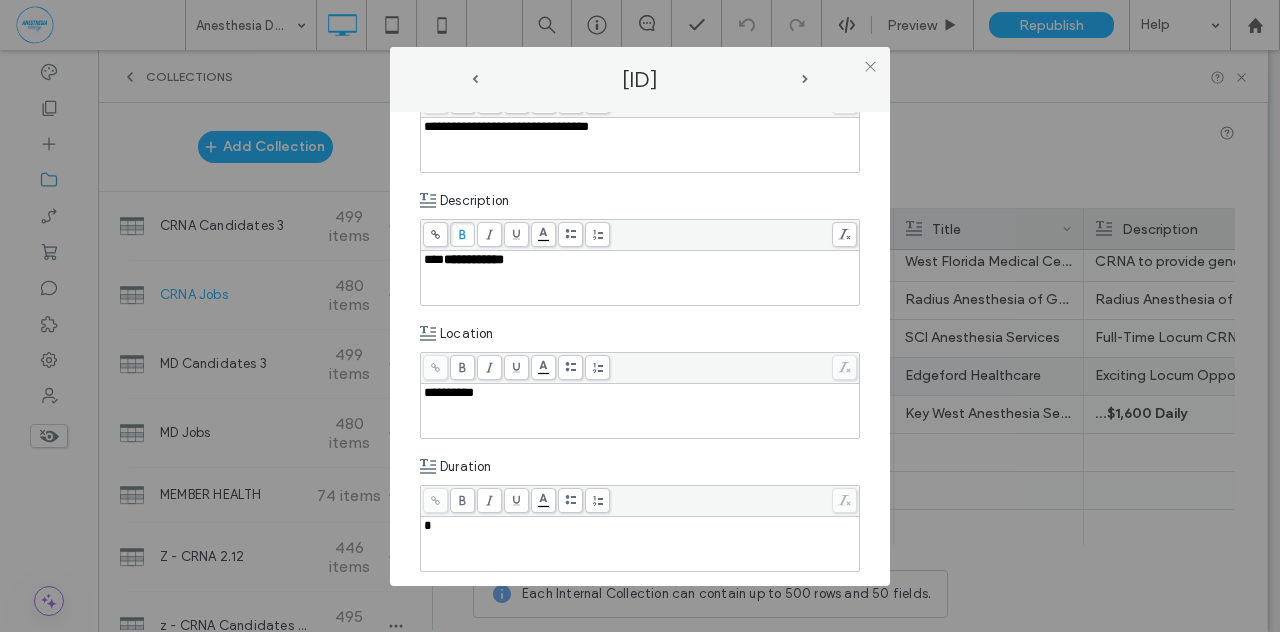 type 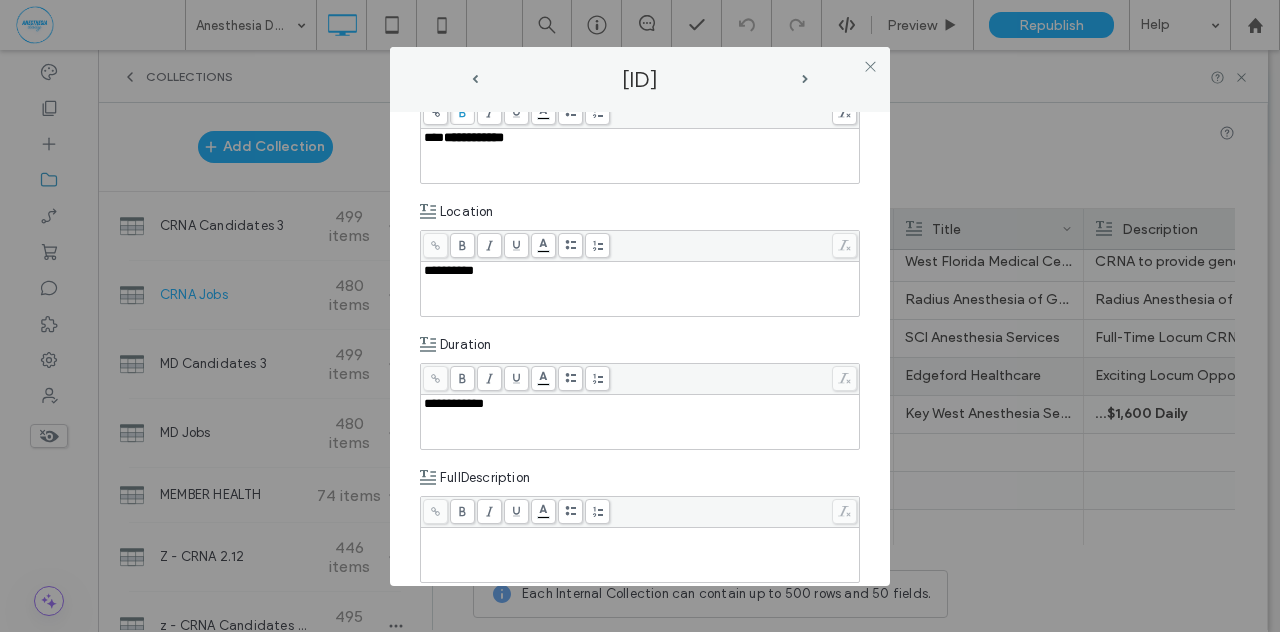 scroll, scrollTop: 365, scrollLeft: 0, axis: vertical 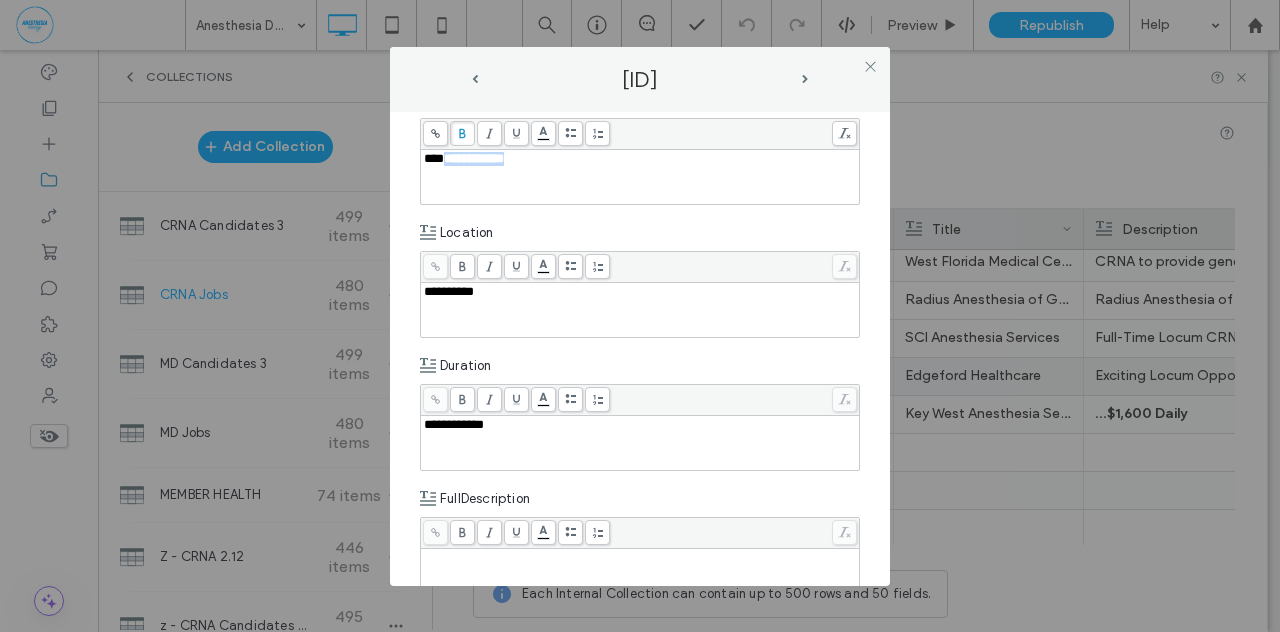 copy on "**********" 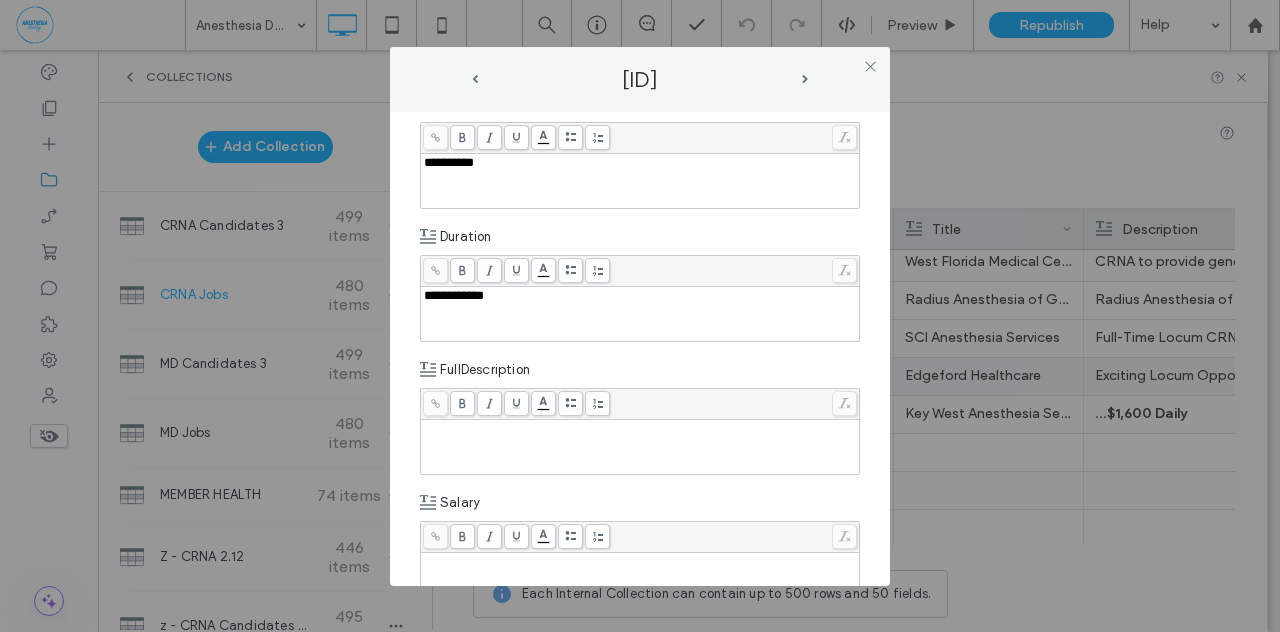scroll, scrollTop: 638, scrollLeft: 0, axis: vertical 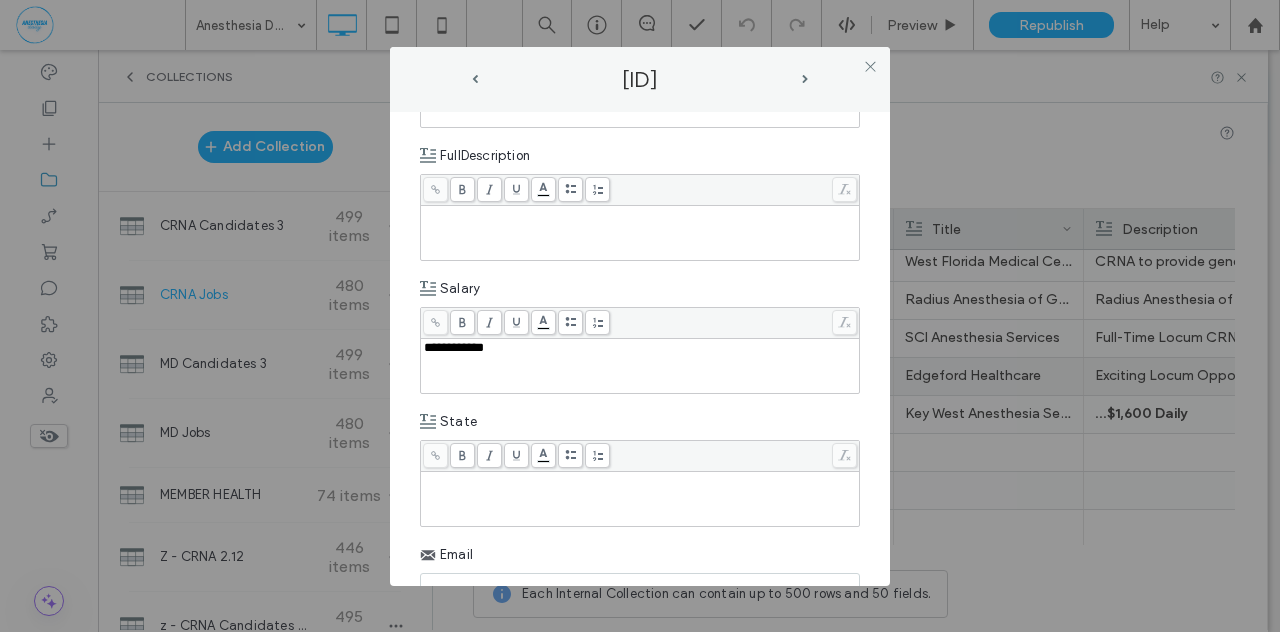 click at bounding box center (640, 481) 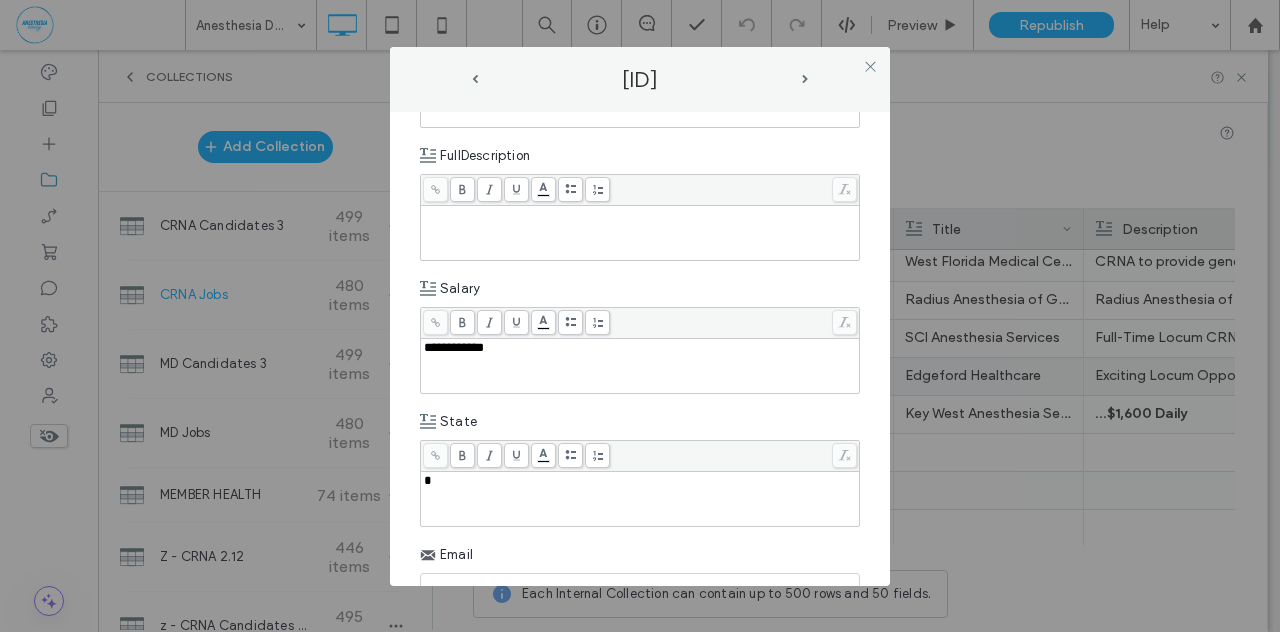 type 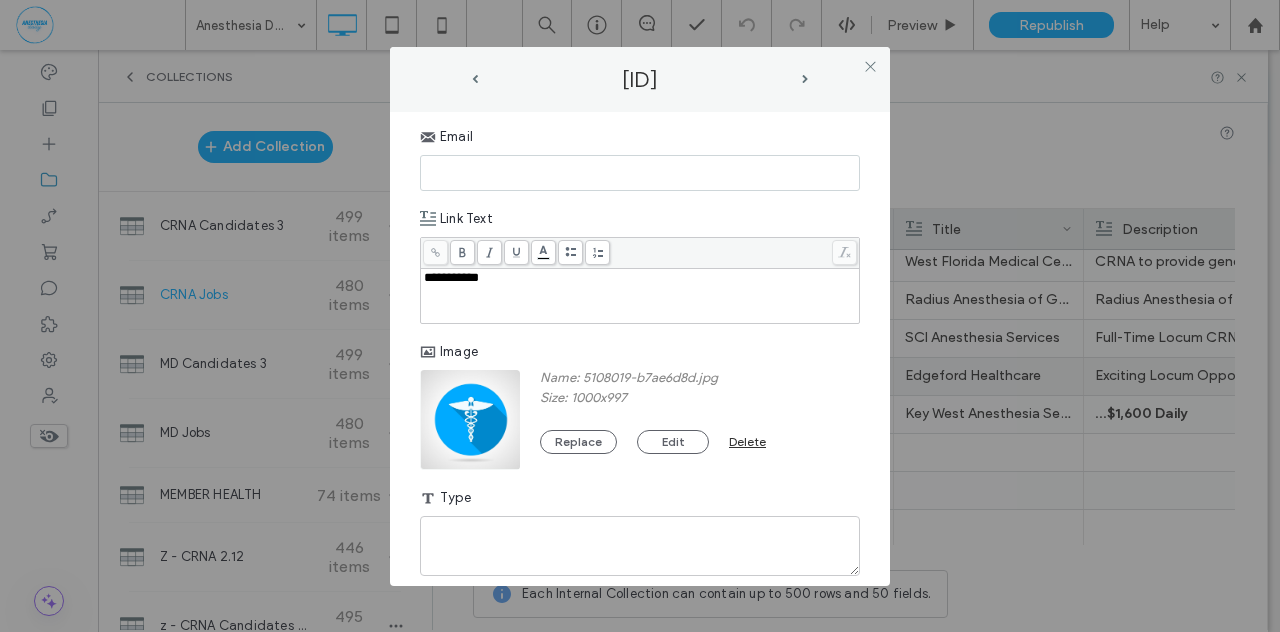 scroll, scrollTop: 1128, scrollLeft: 0, axis: vertical 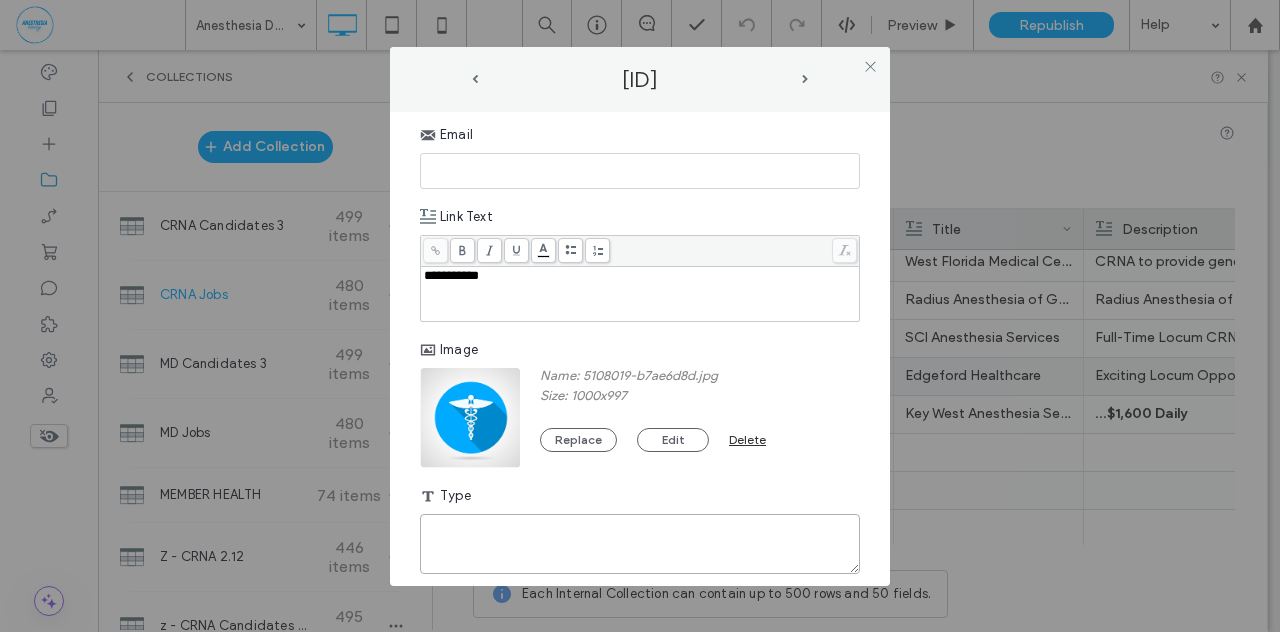 click at bounding box center [640, 544] 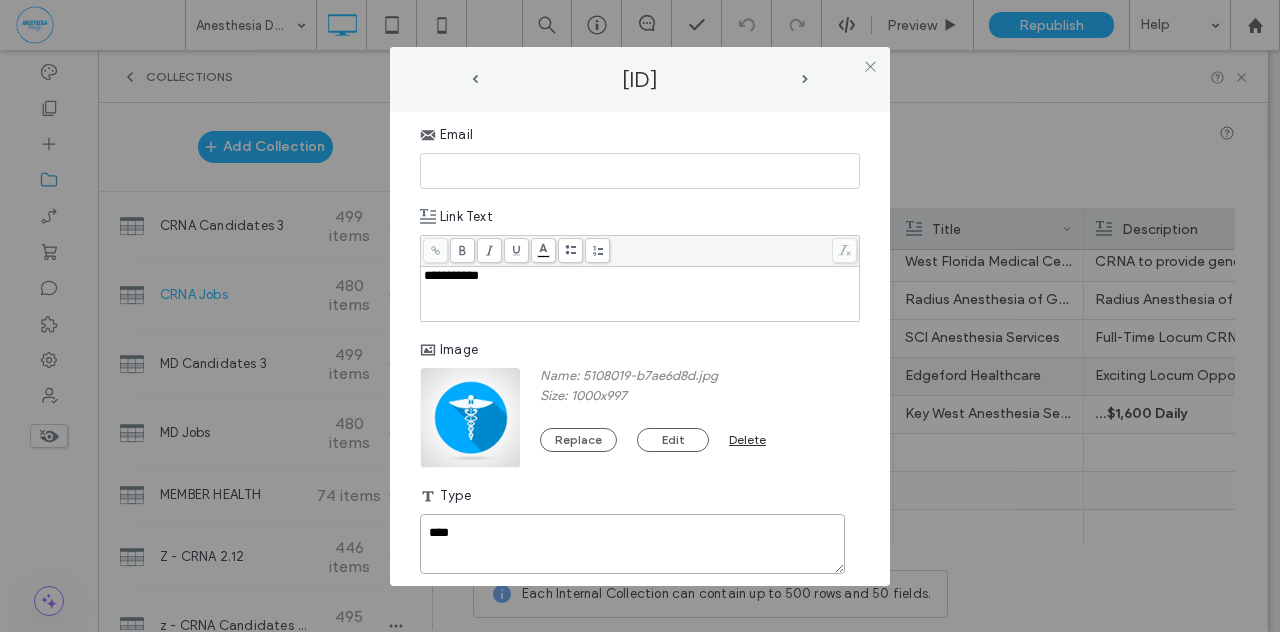 type on "****" 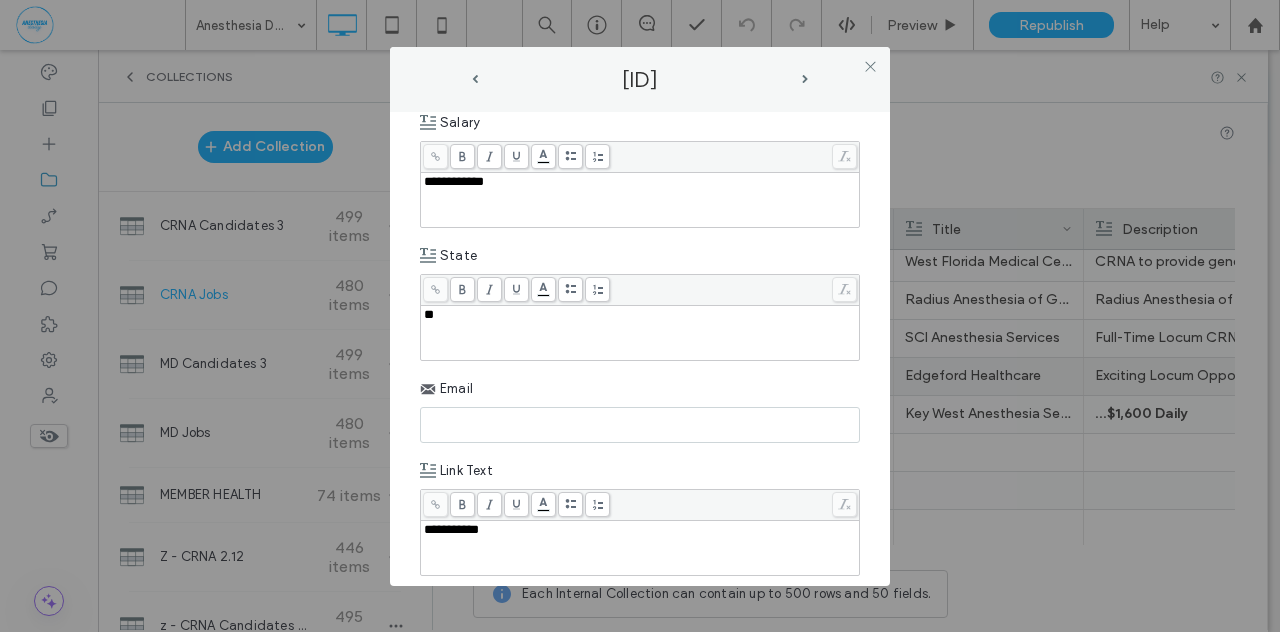scroll, scrollTop: 863, scrollLeft: 0, axis: vertical 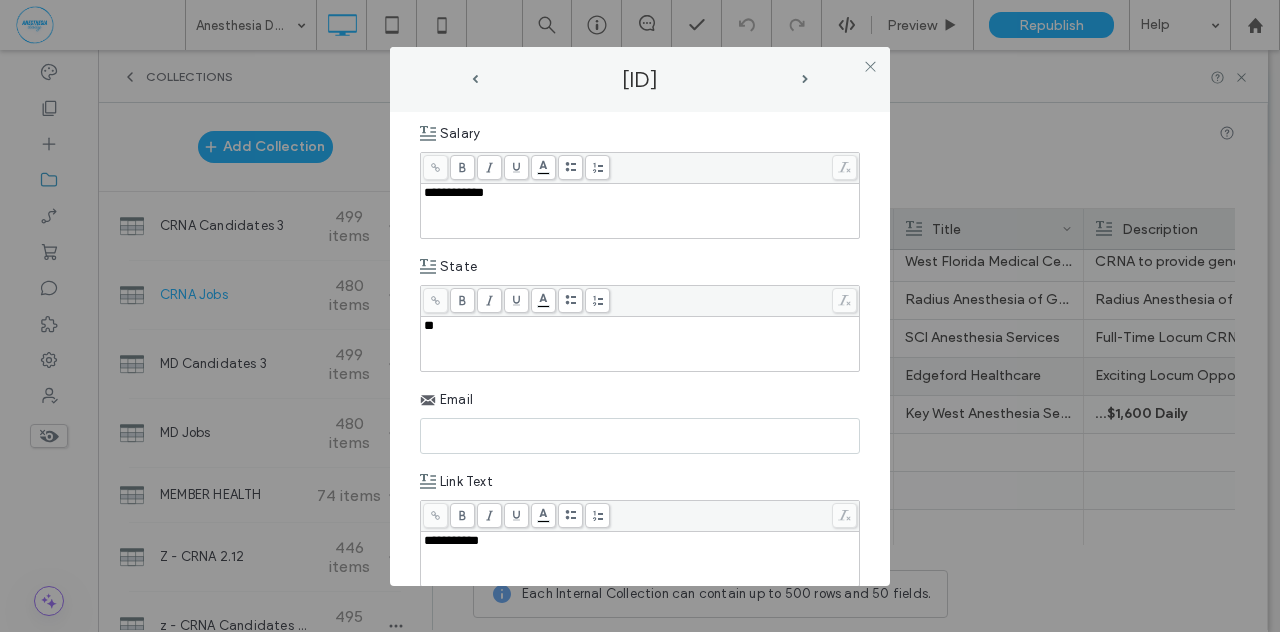 paste on "**********" 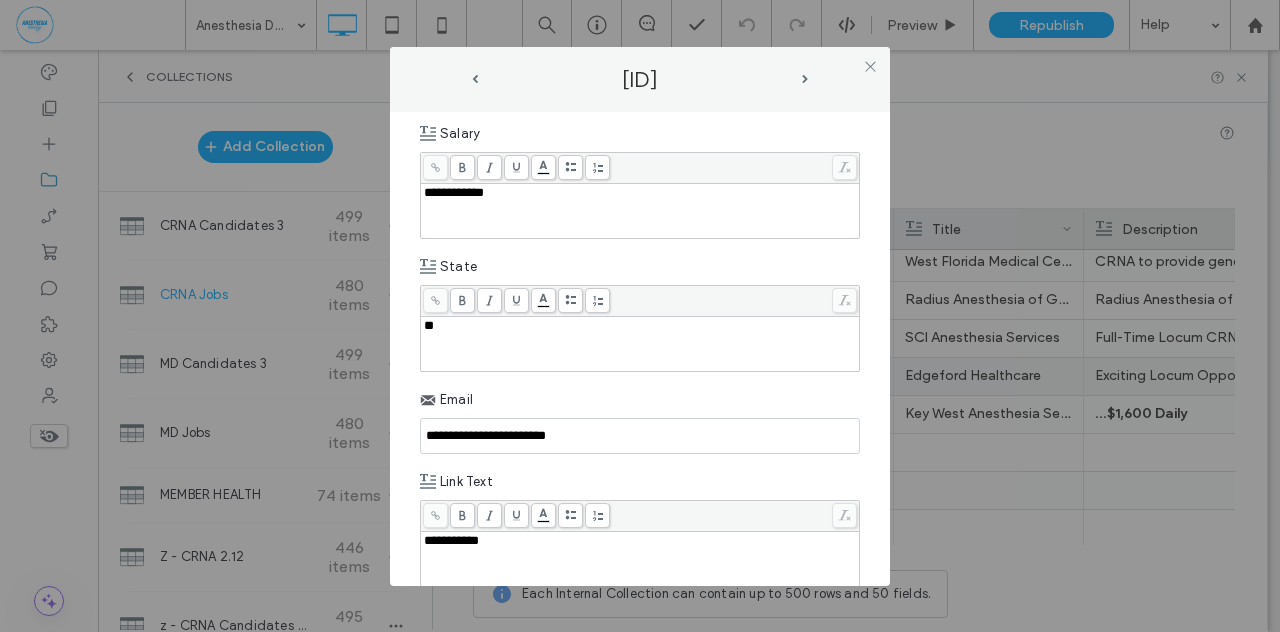 type on "**********" 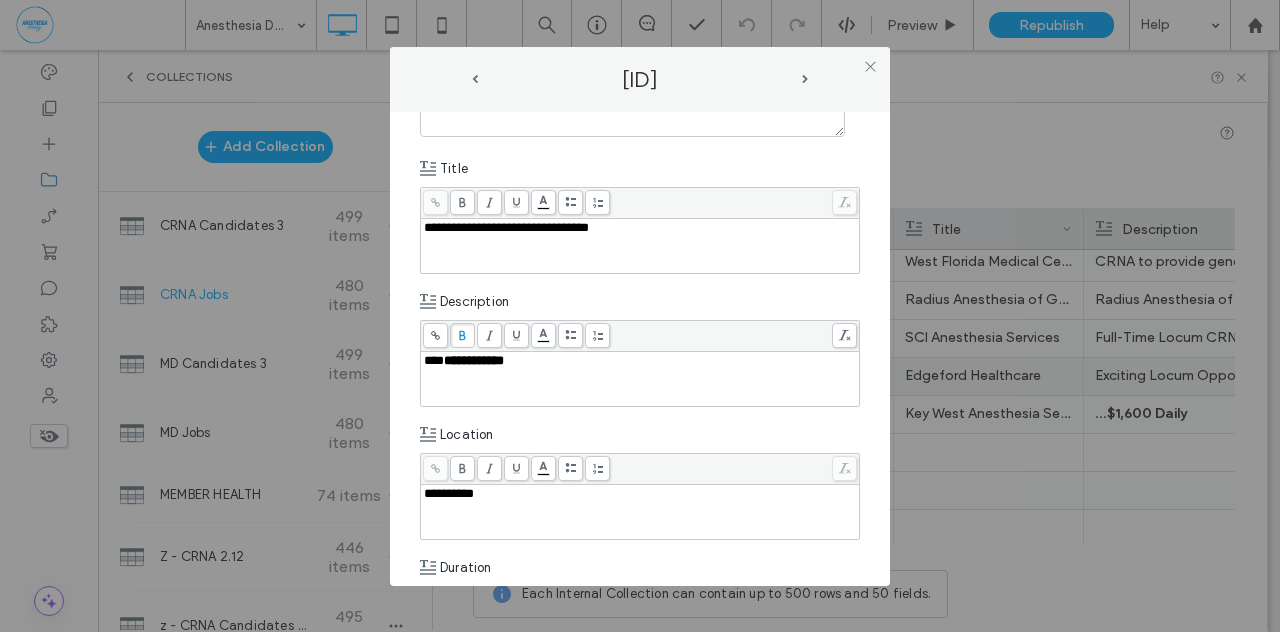 scroll, scrollTop: 155, scrollLeft: 0, axis: vertical 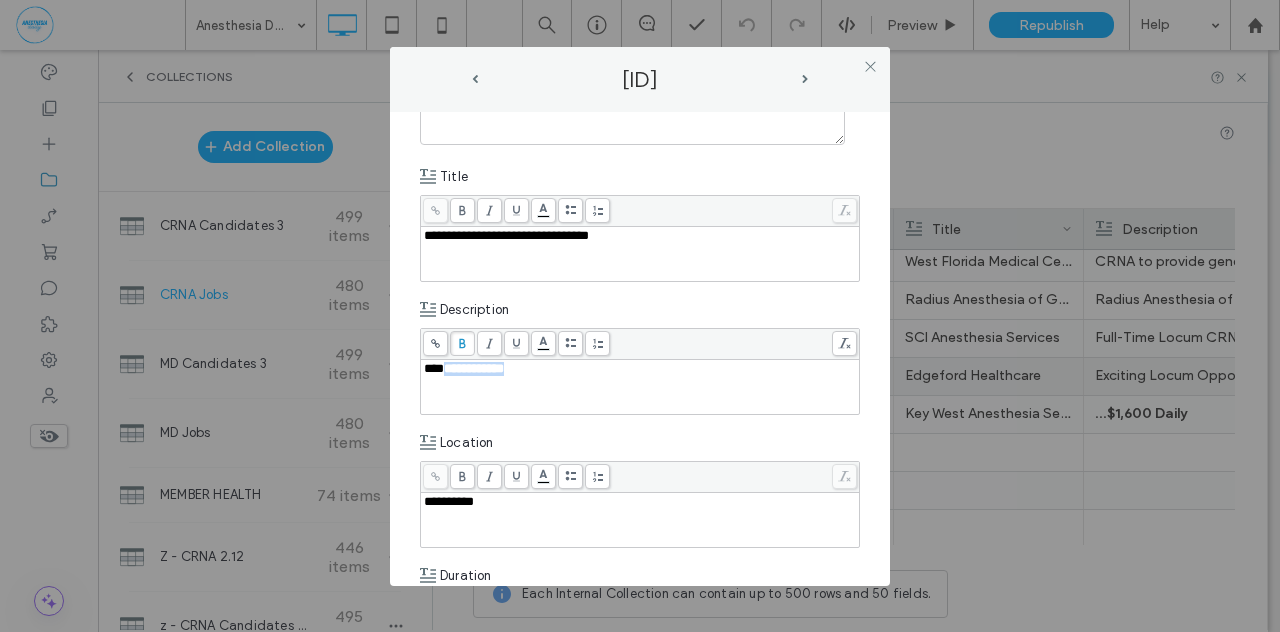 click on "***" at bounding box center [434, 368] 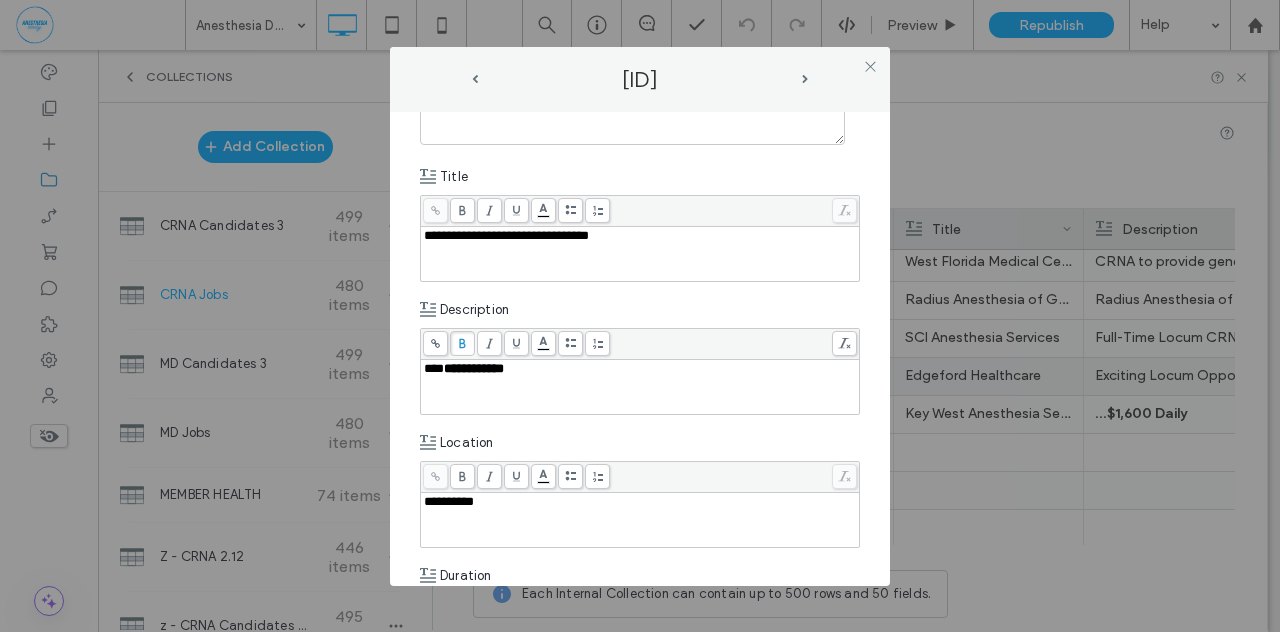 click on "***" at bounding box center [434, 368] 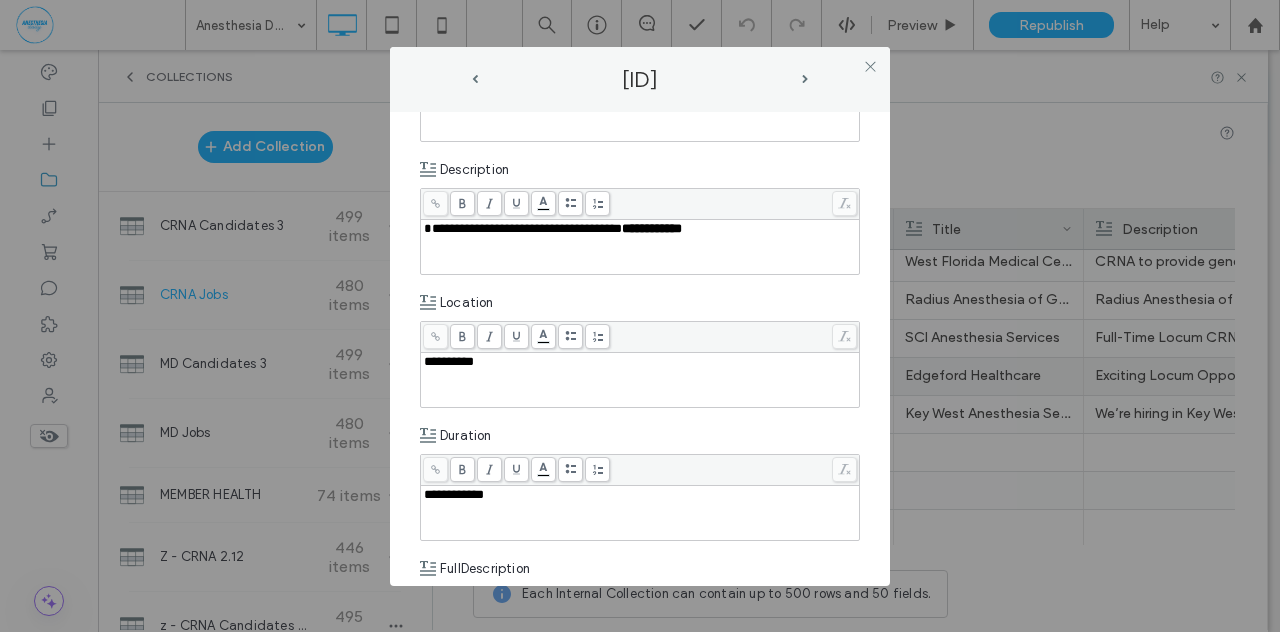 scroll, scrollTop: 358, scrollLeft: 0, axis: vertical 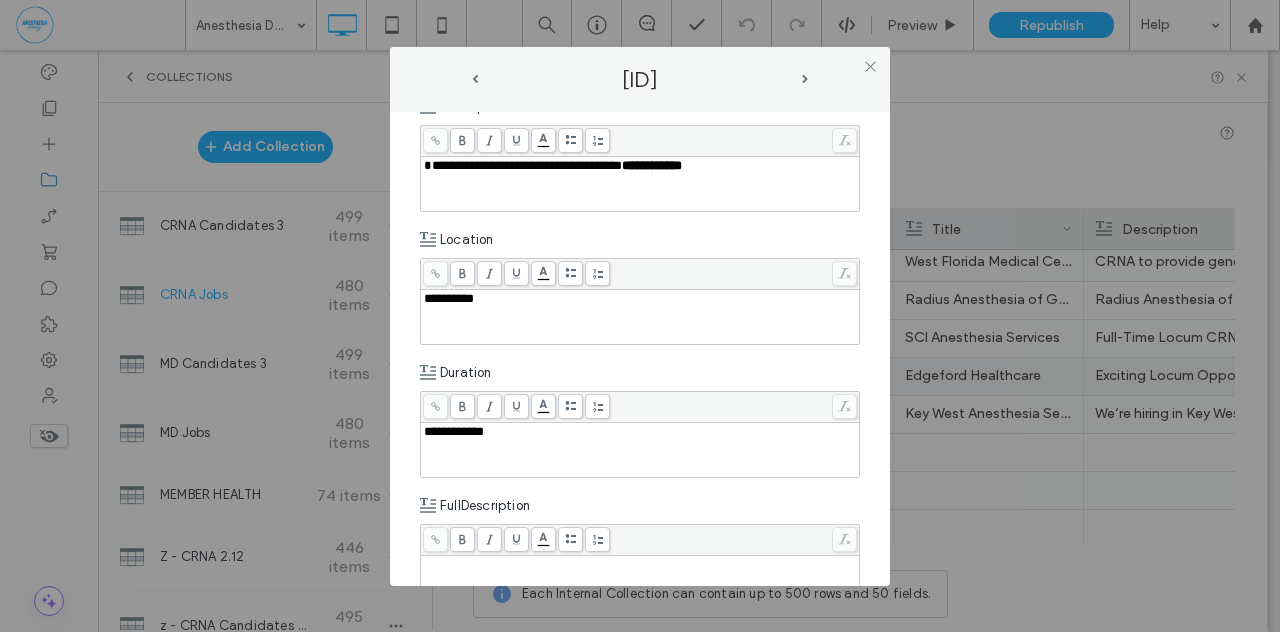 click on "**********" at bounding box center (523, 165) 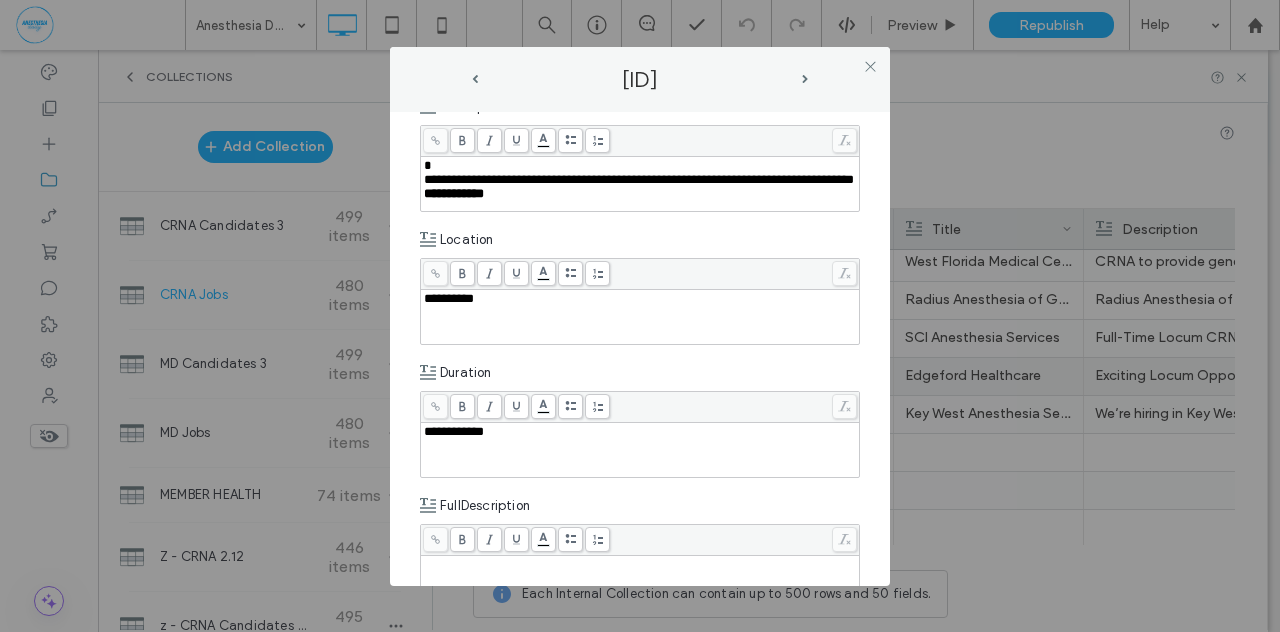 click on "**********" at bounding box center [639, 172] 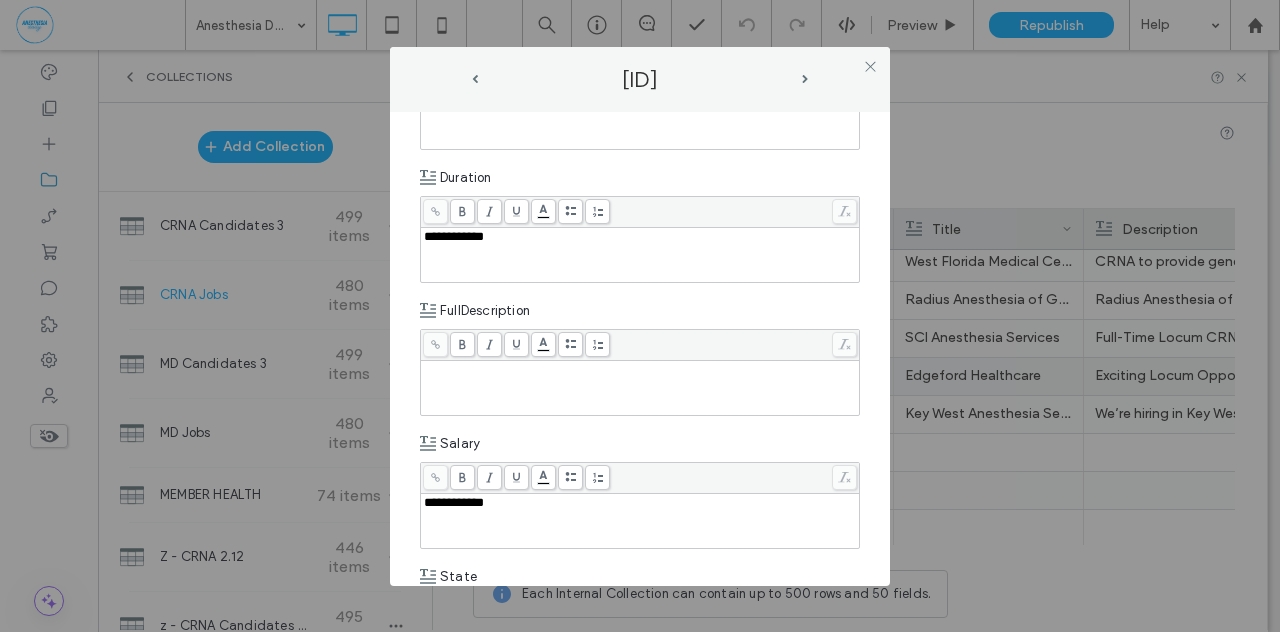 scroll, scrollTop: 684, scrollLeft: 0, axis: vertical 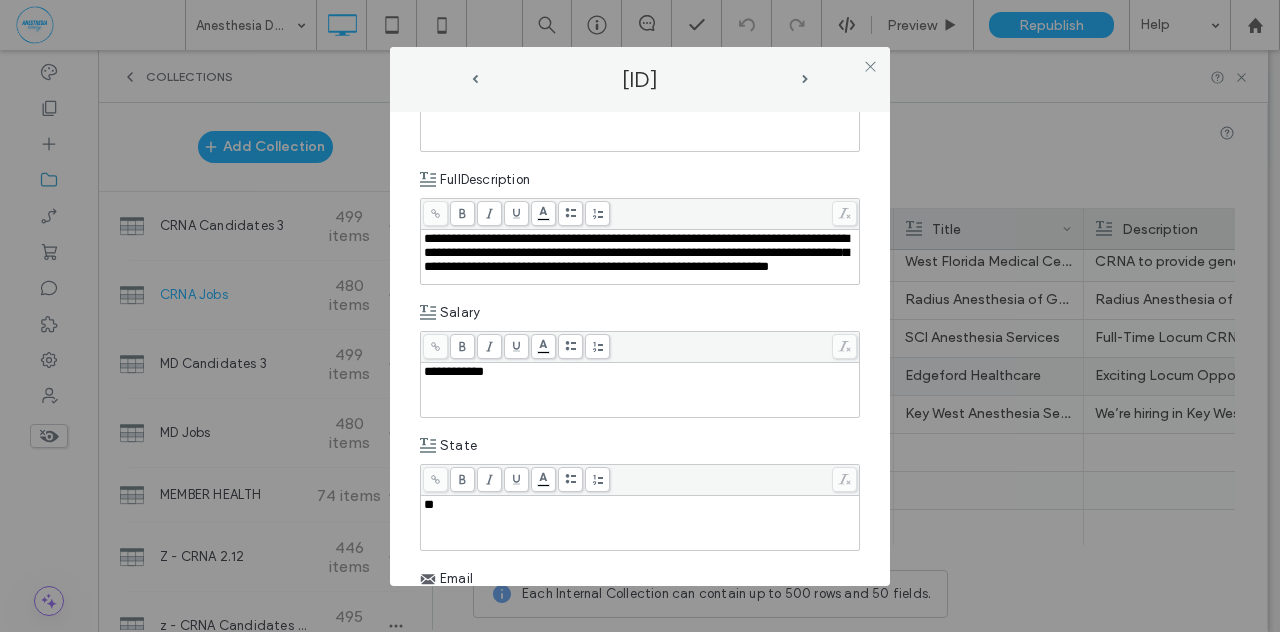 type 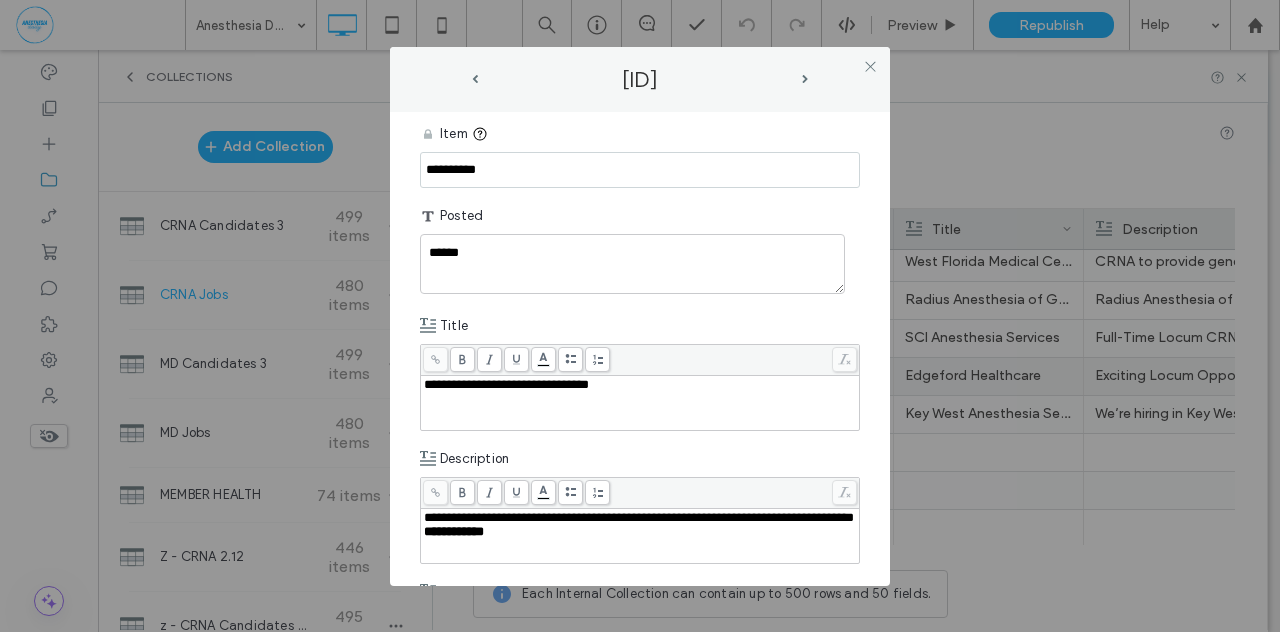 scroll, scrollTop: 8, scrollLeft: 0, axis: vertical 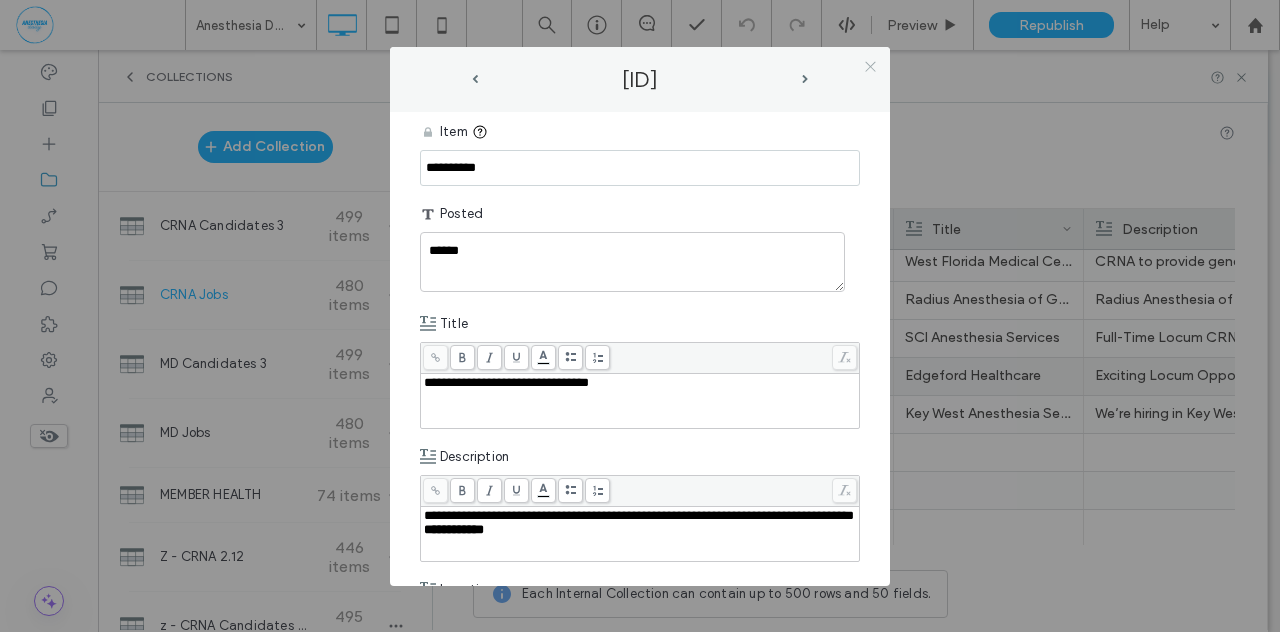 click 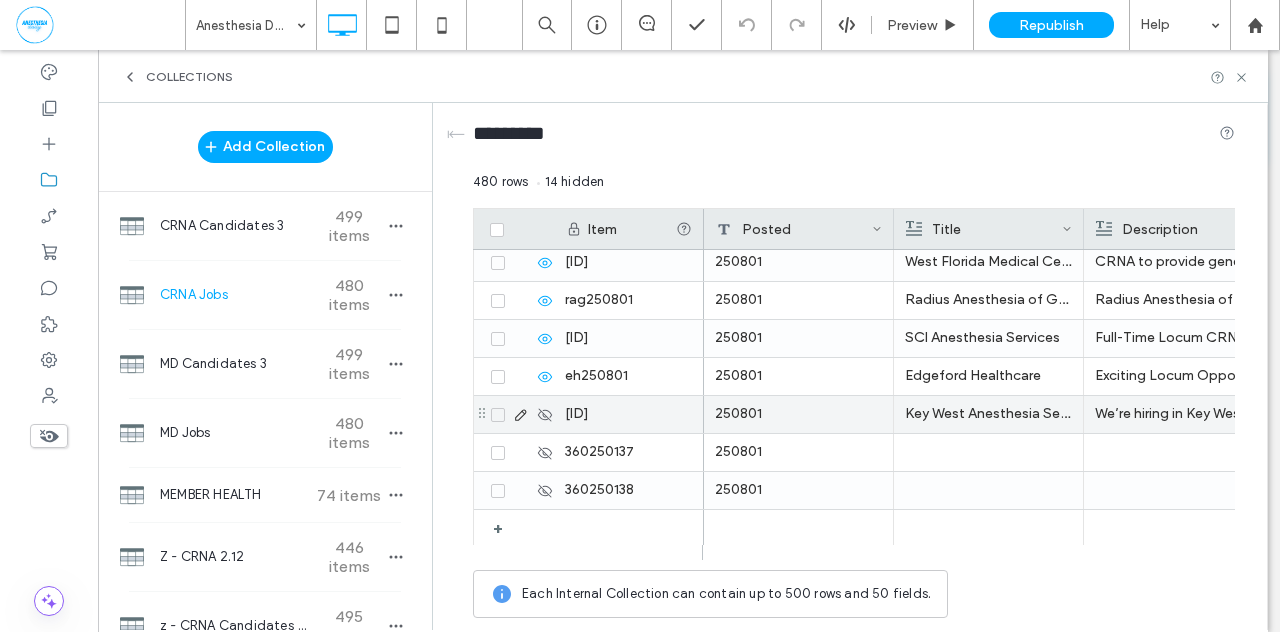 click 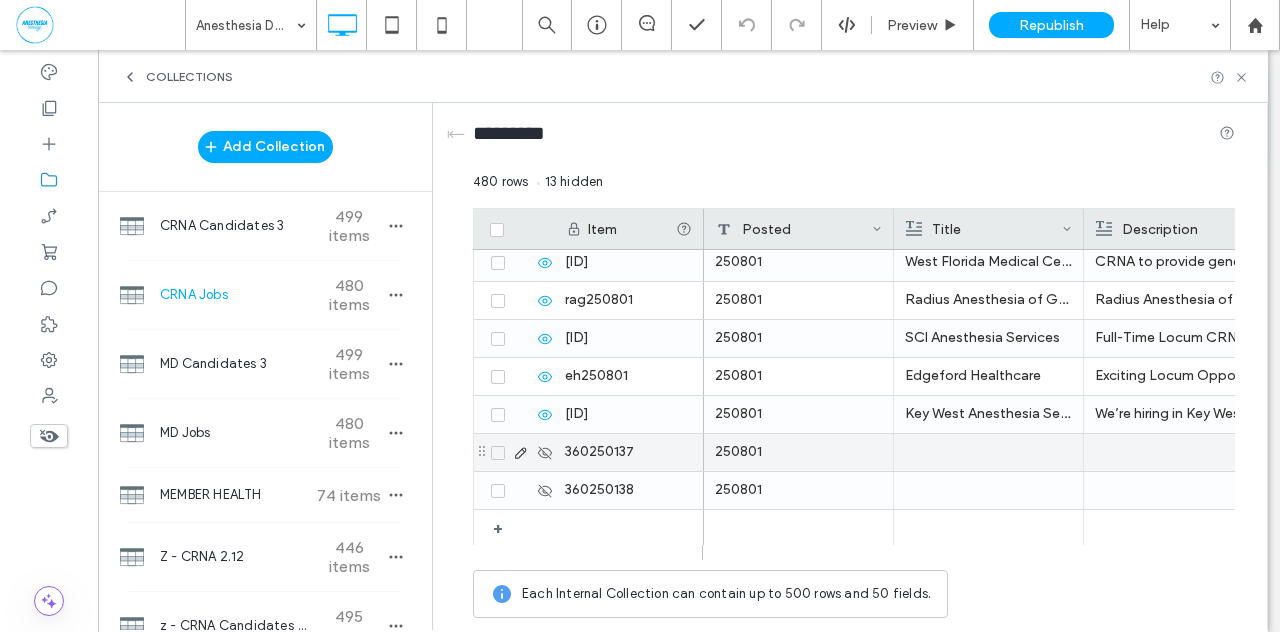click 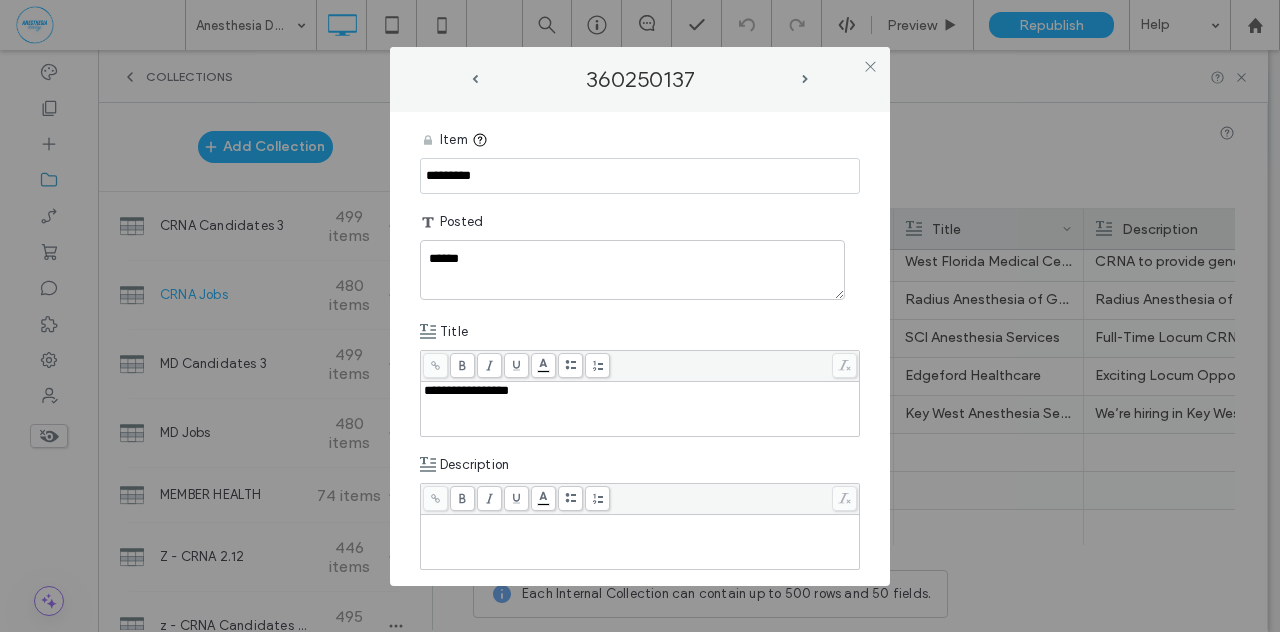 drag, startPoint x: 503, startPoint y: 170, endPoint x: 328, endPoint y: 162, distance: 175.18275 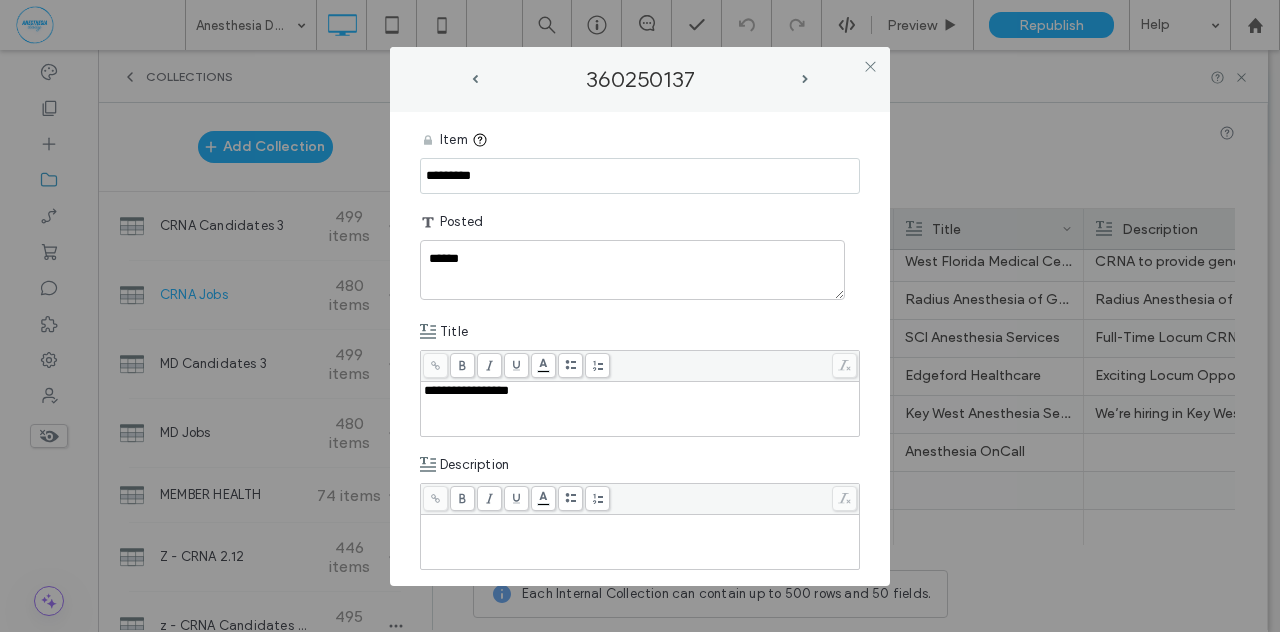 type on "*********" 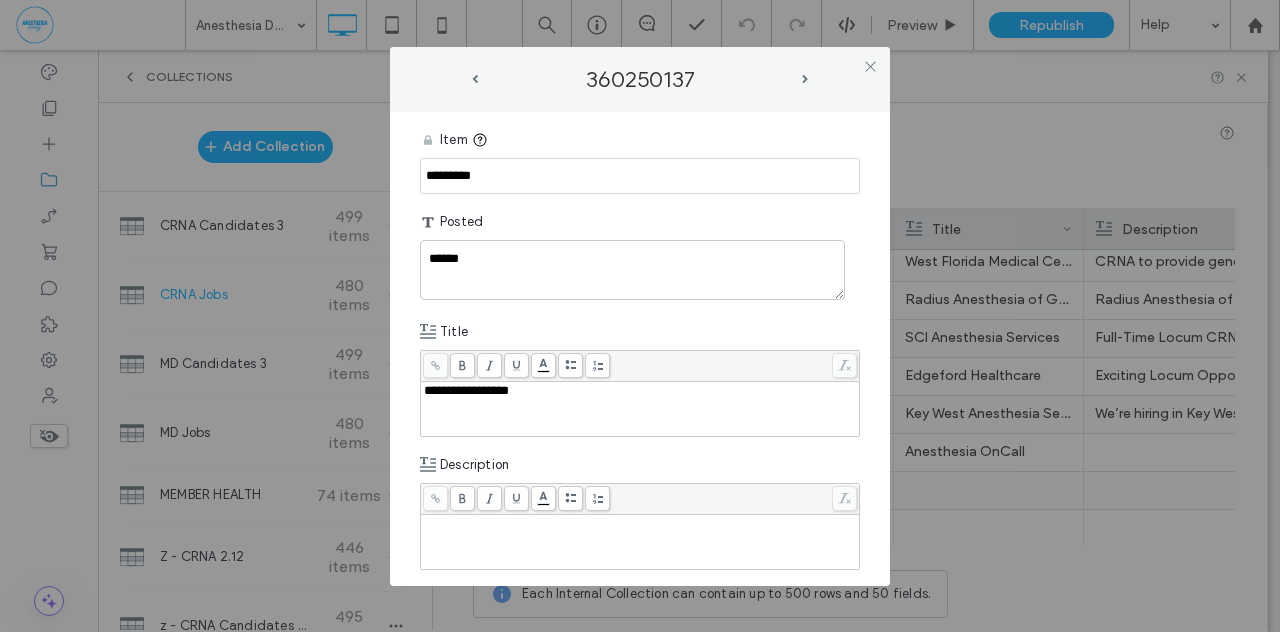 click on "Posted" at bounding box center [640, 222] 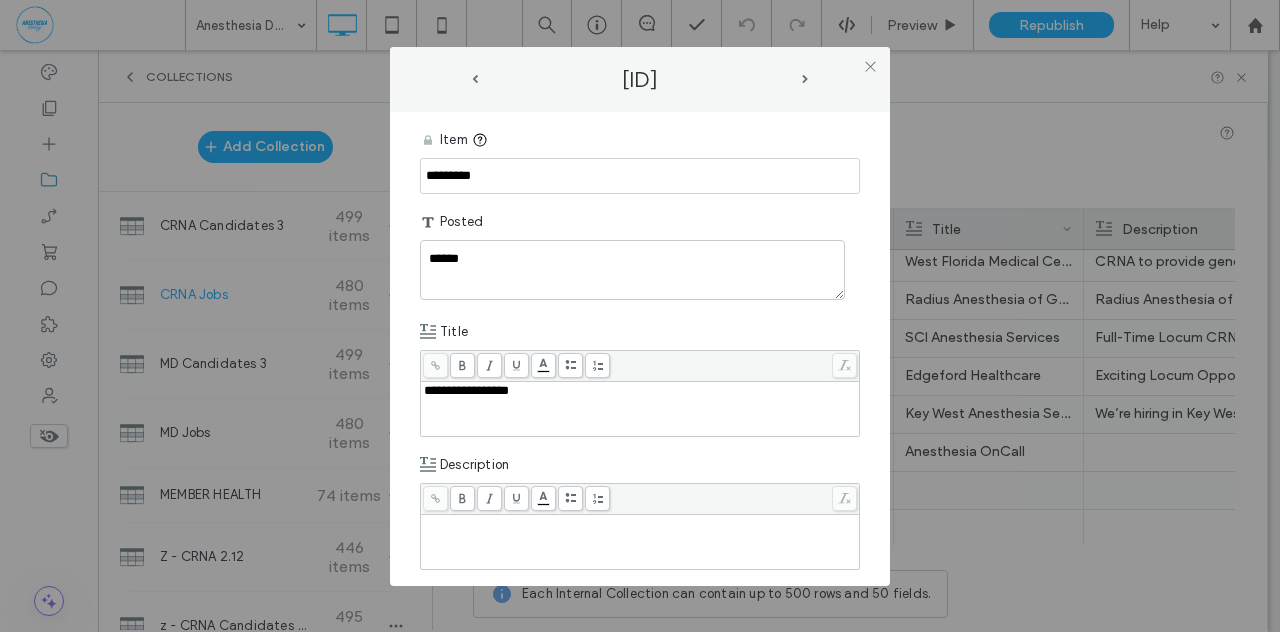 click on "**********" at bounding box center (640, 349) 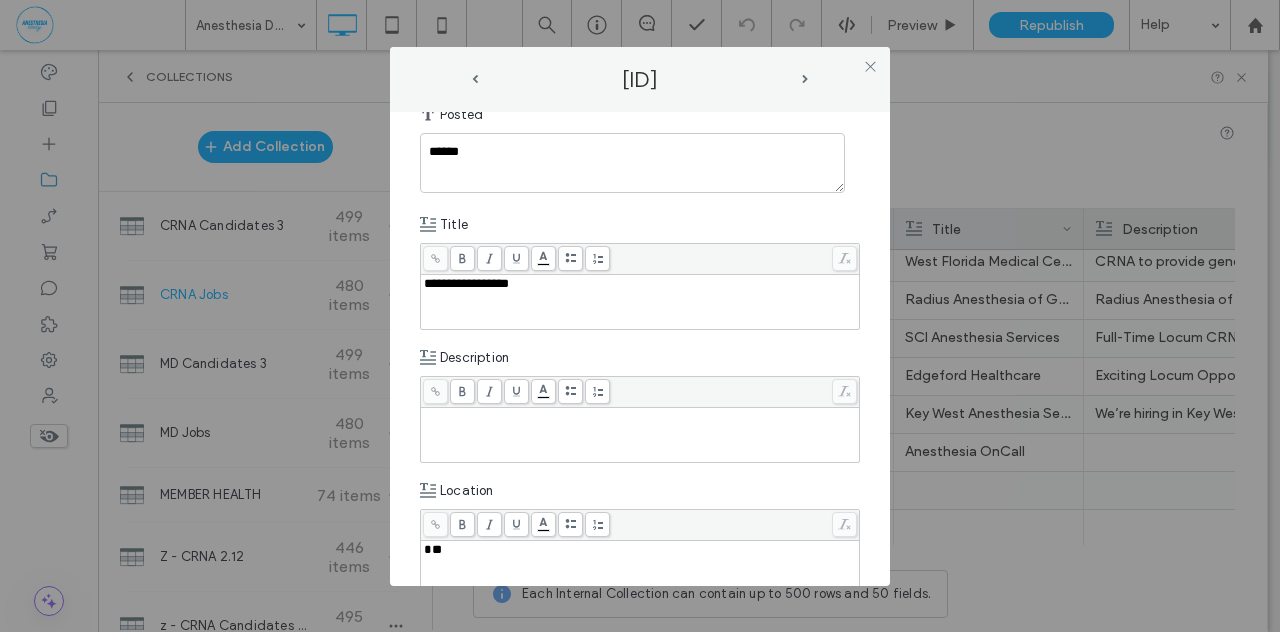 scroll, scrollTop: 140, scrollLeft: 0, axis: vertical 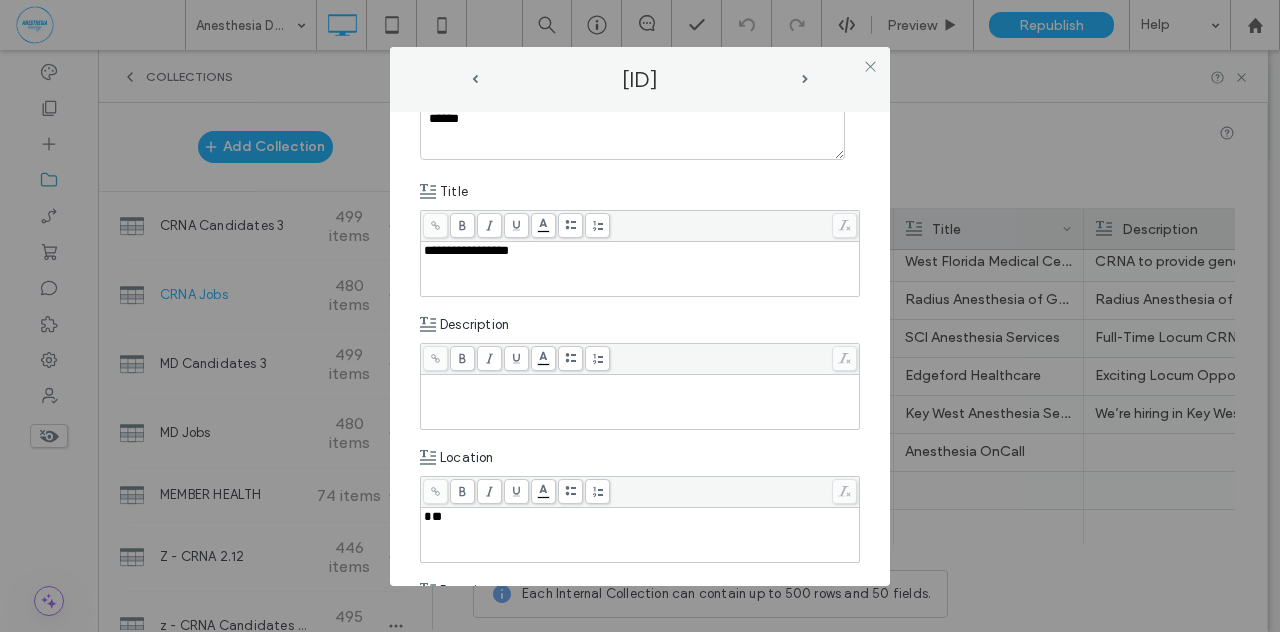 click at bounding box center (640, 384) 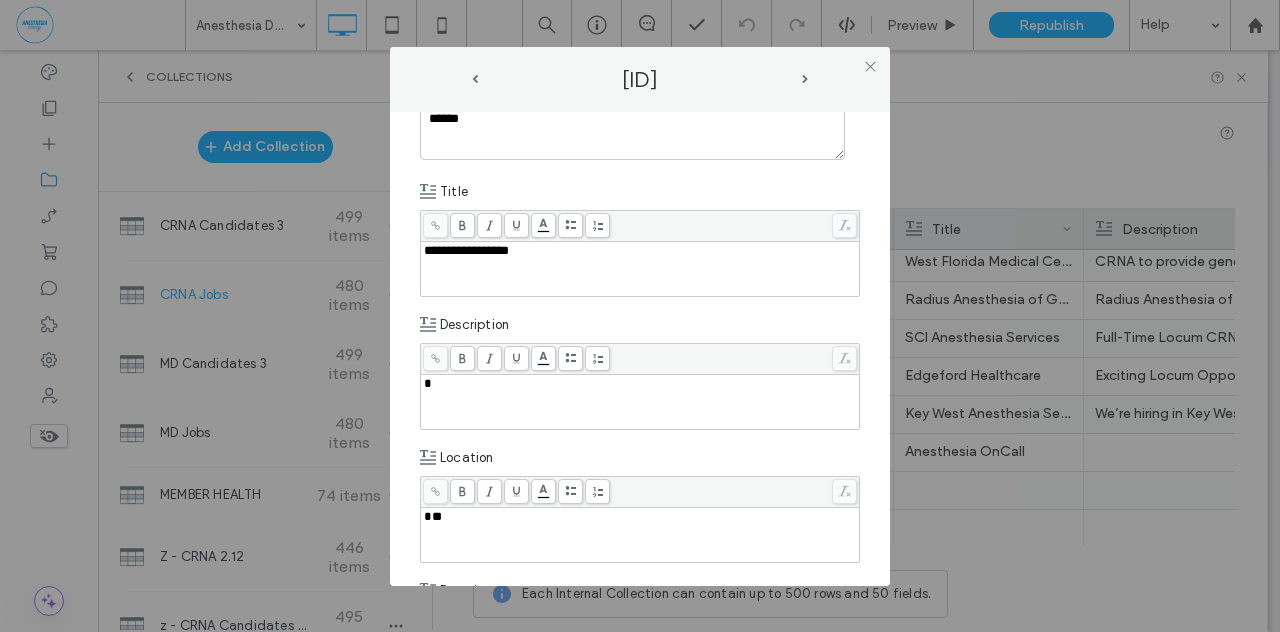 type 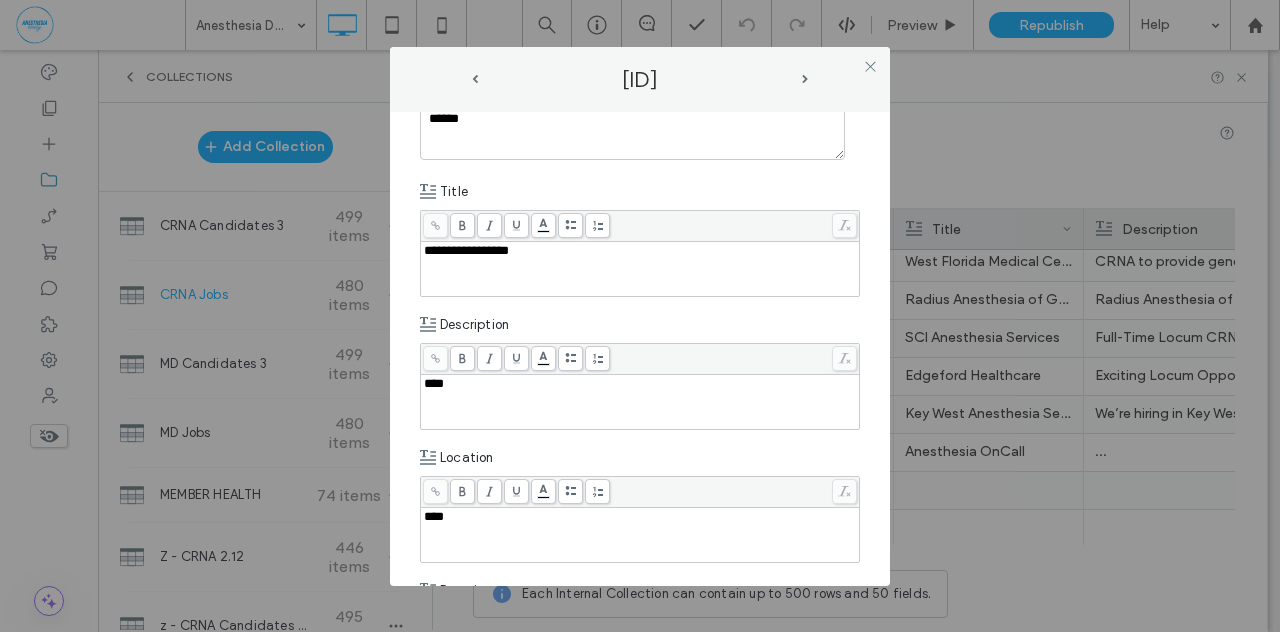 type 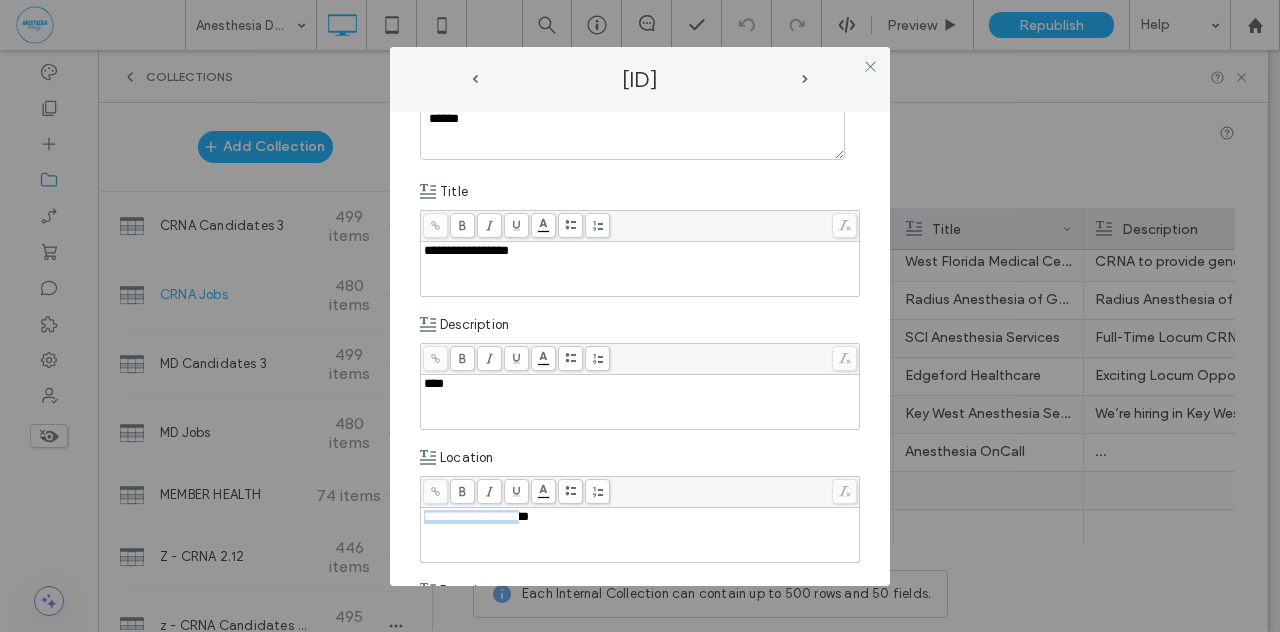 drag, startPoint x: 527, startPoint y: 514, endPoint x: 358, endPoint y: 501, distance: 169.49927 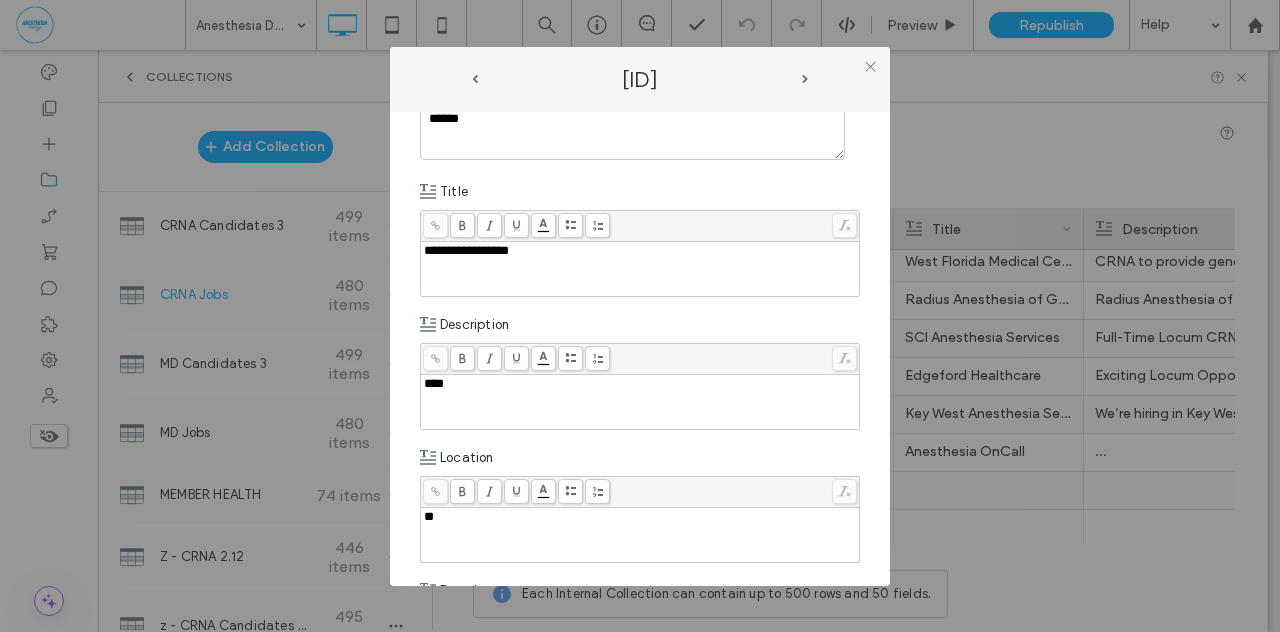 click on "***" at bounding box center [640, 402] 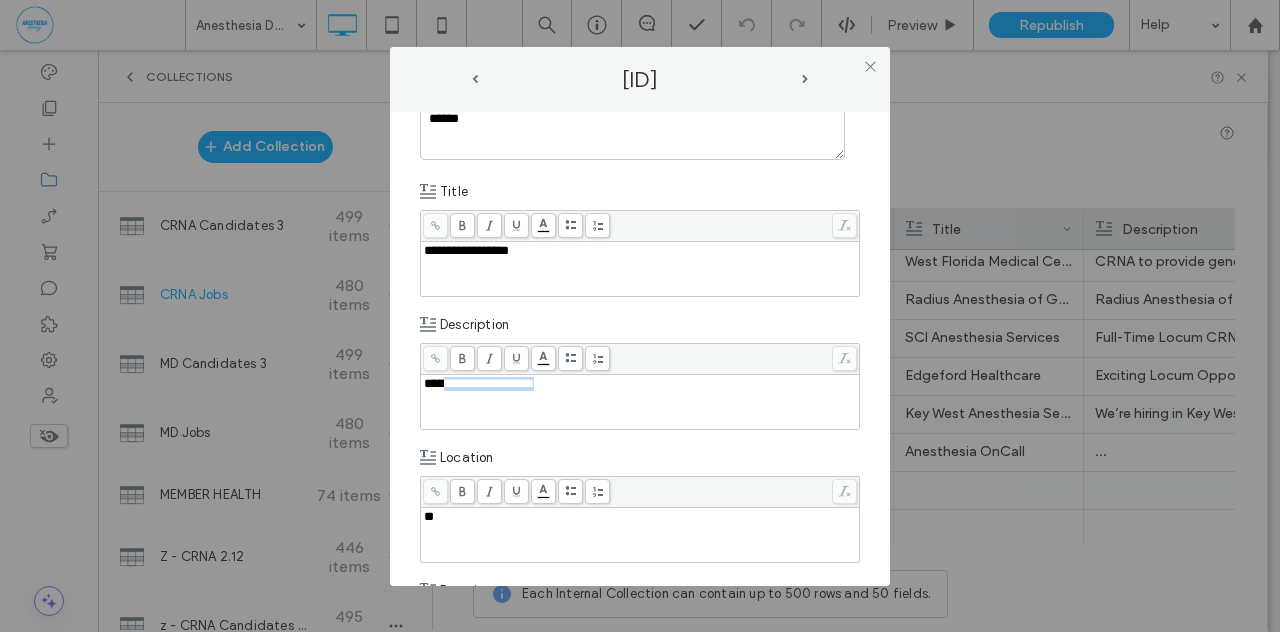 drag, startPoint x: 436, startPoint y: 381, endPoint x: 544, endPoint y: 376, distance: 108.11568 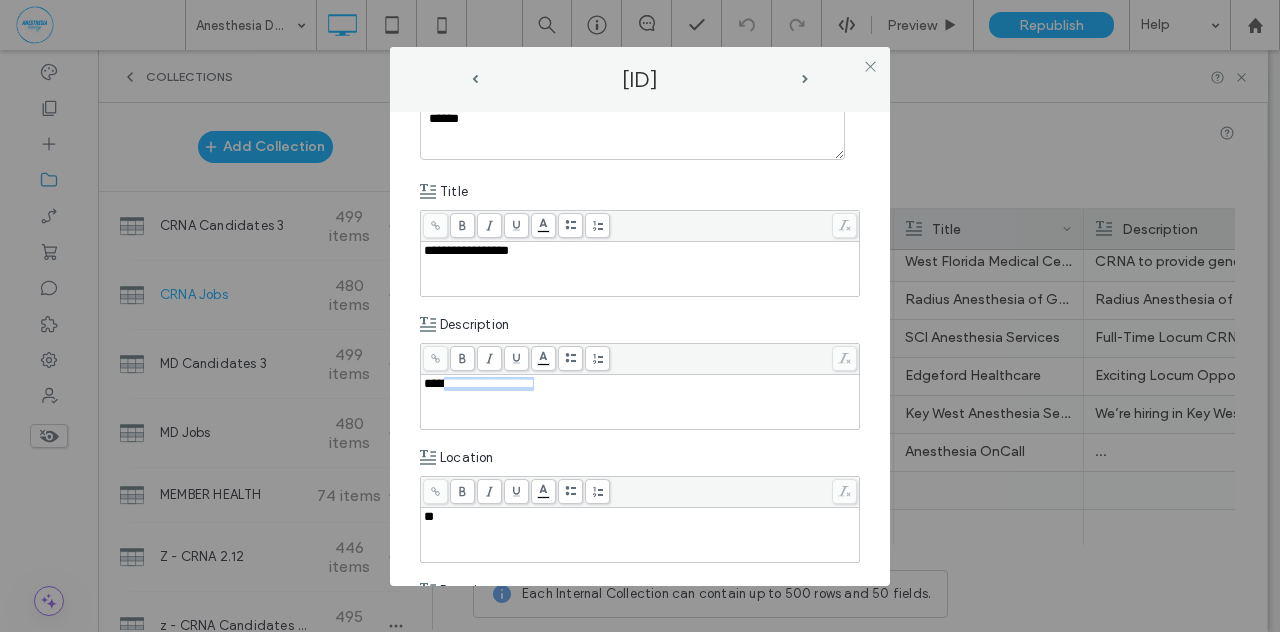 click on "**********" at bounding box center [640, 384] 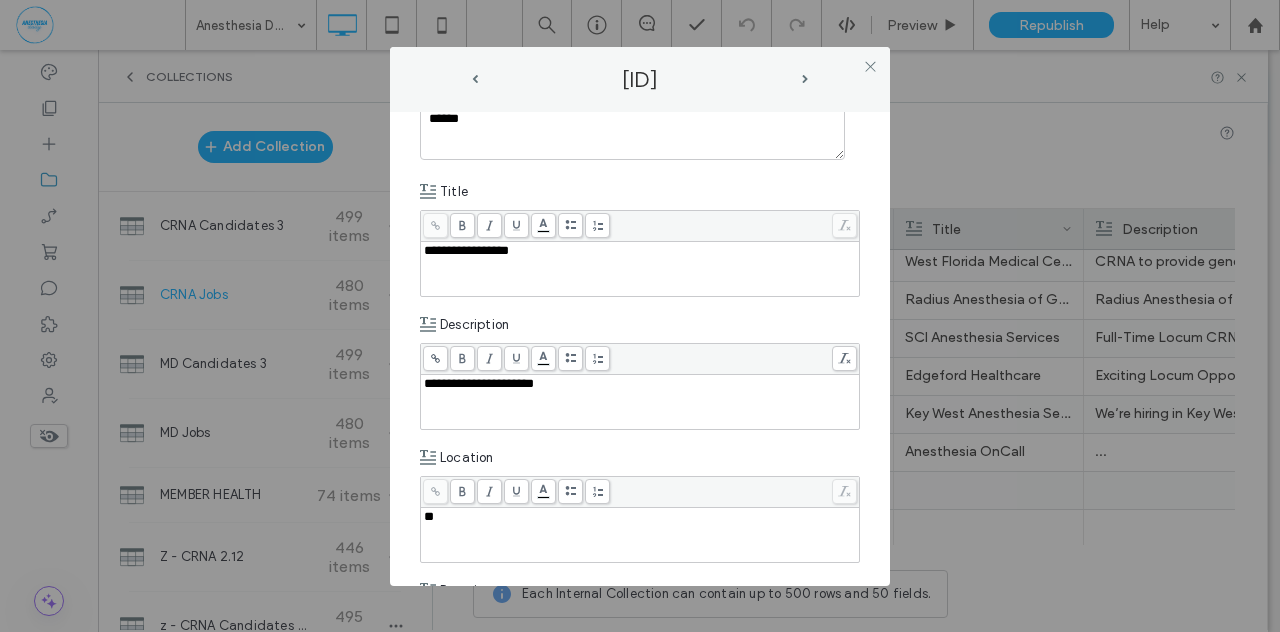 click at bounding box center [462, 358] 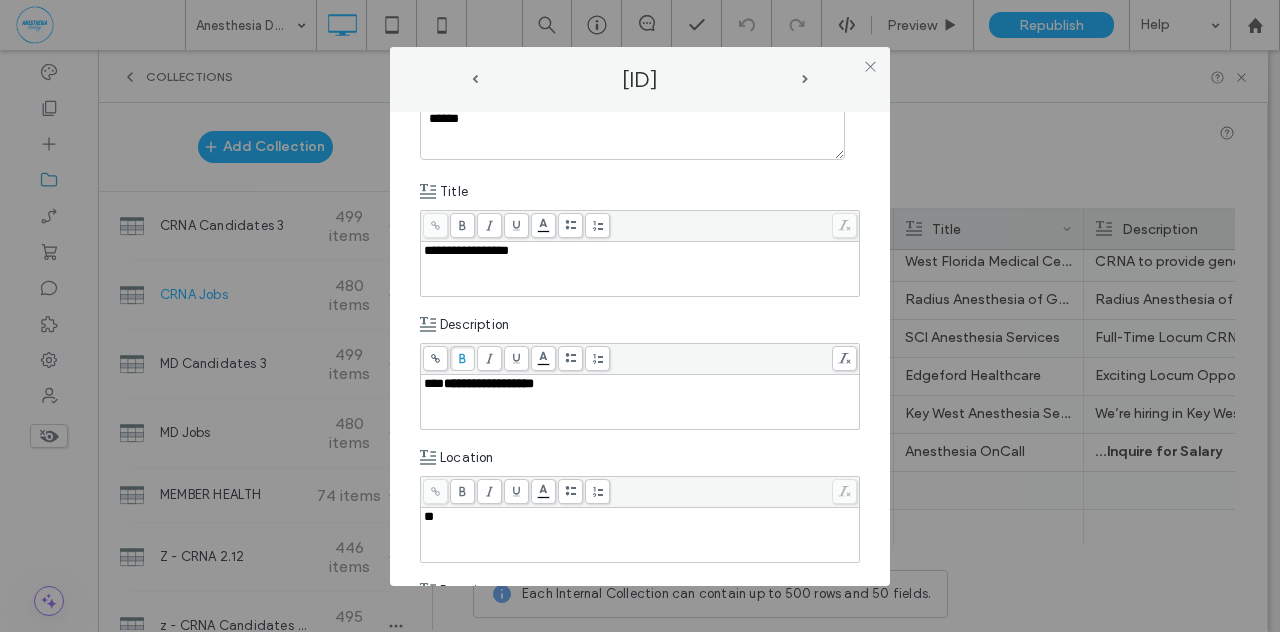 click on "**" at bounding box center [640, 535] 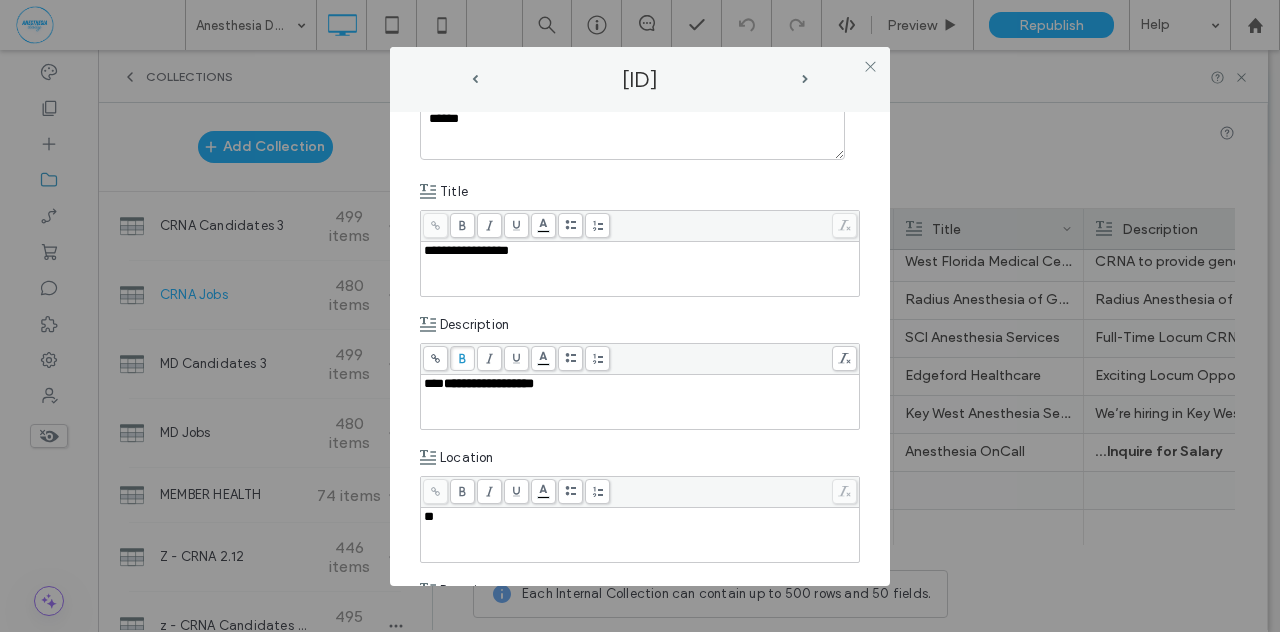 click on "**" at bounding box center (640, 535) 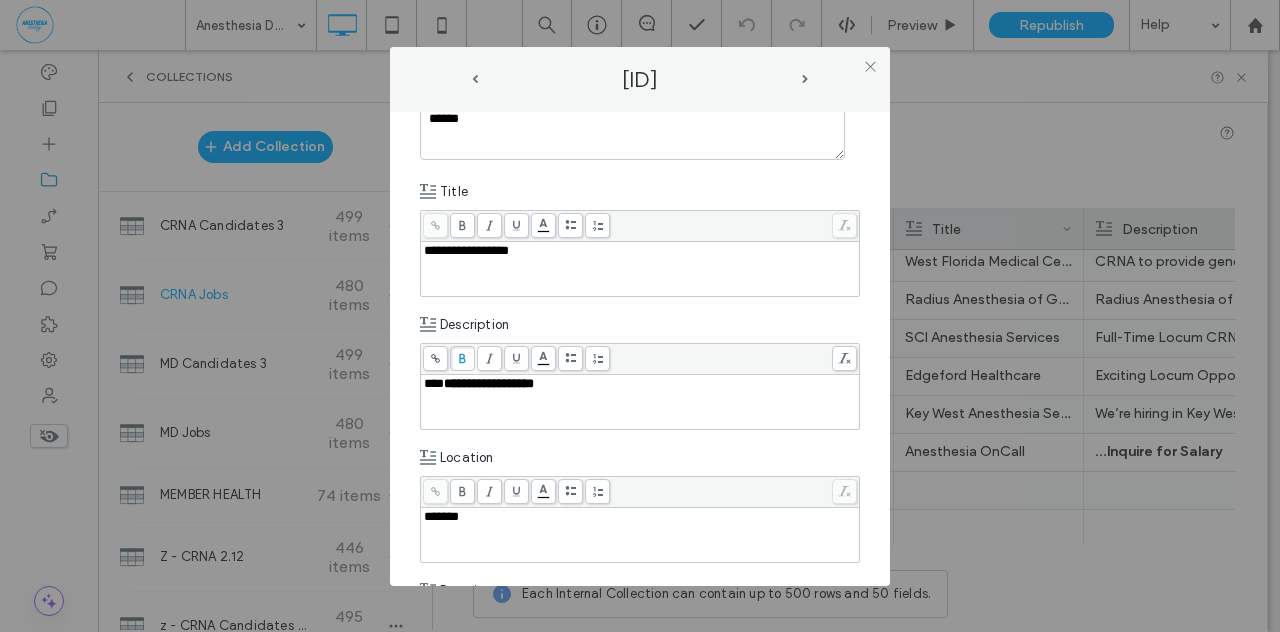 scroll, scrollTop: 438, scrollLeft: 0, axis: vertical 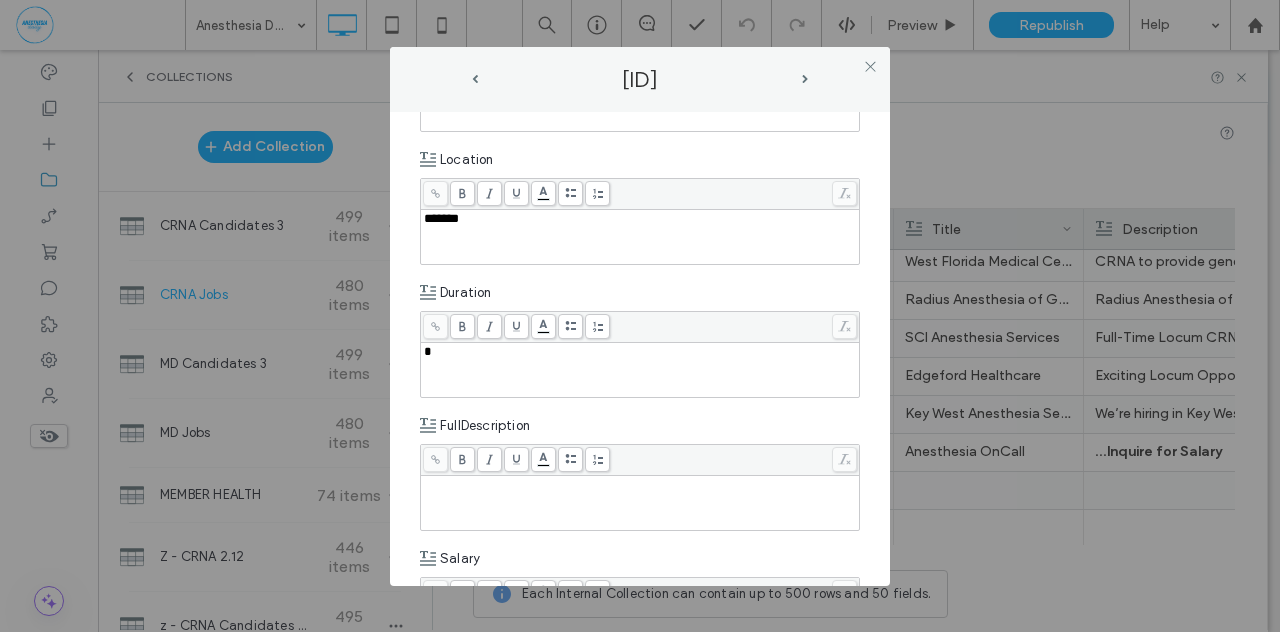 type 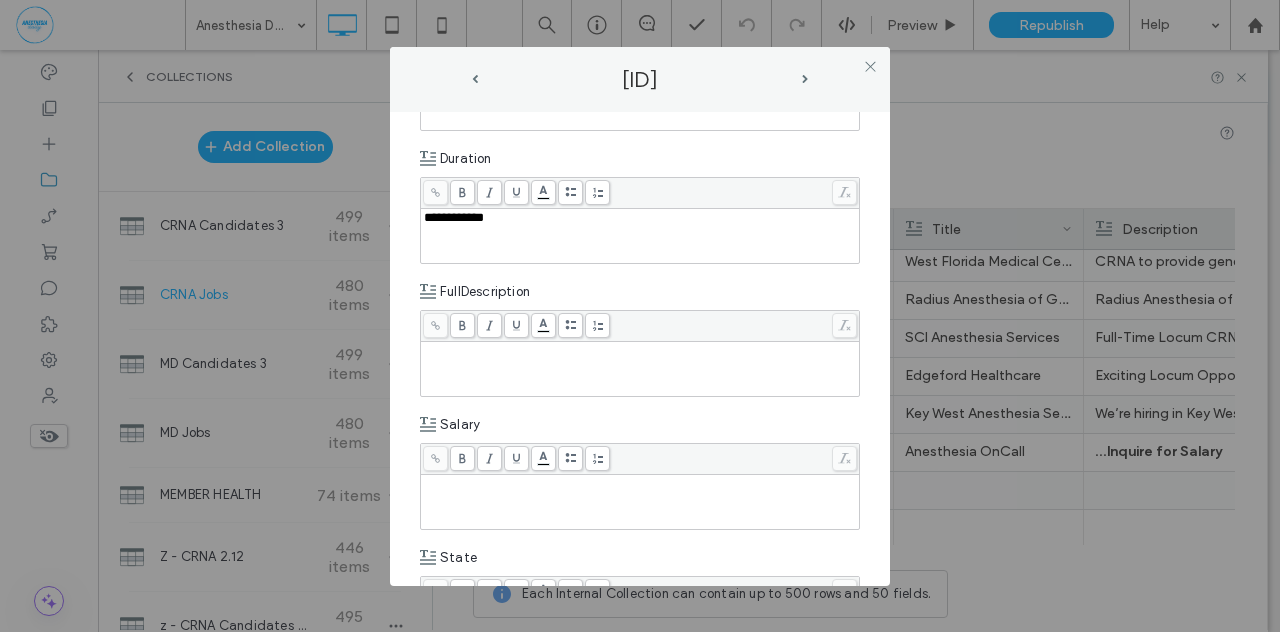 scroll, scrollTop: 578, scrollLeft: 0, axis: vertical 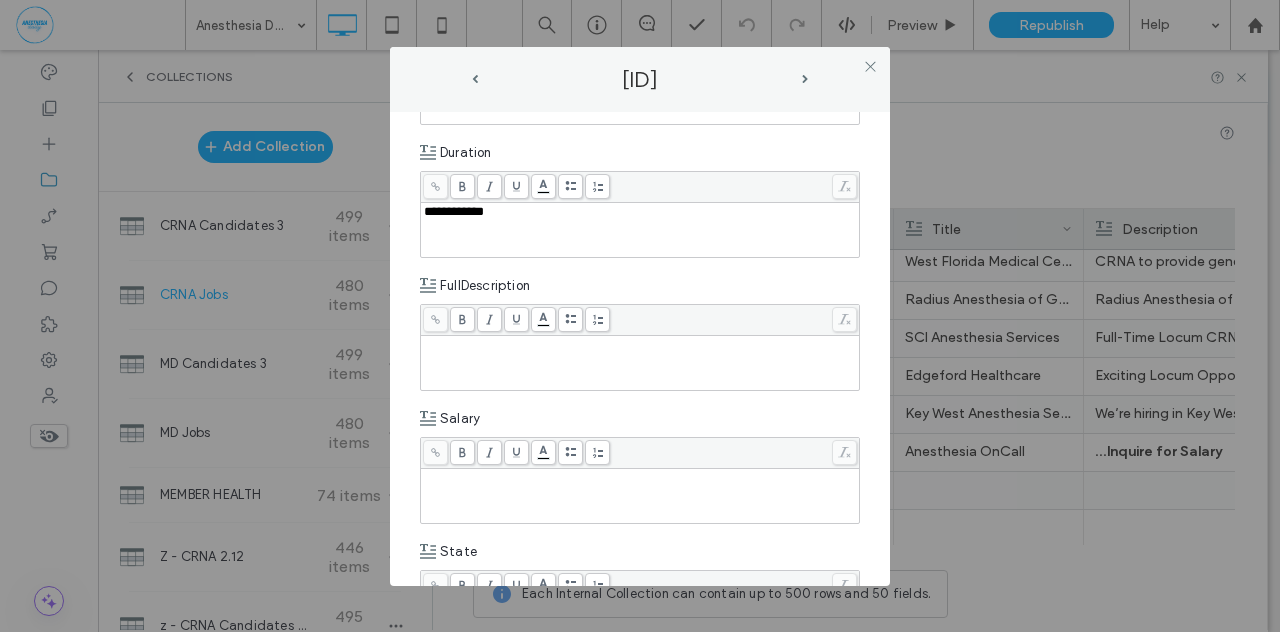 click at bounding box center [640, 496] 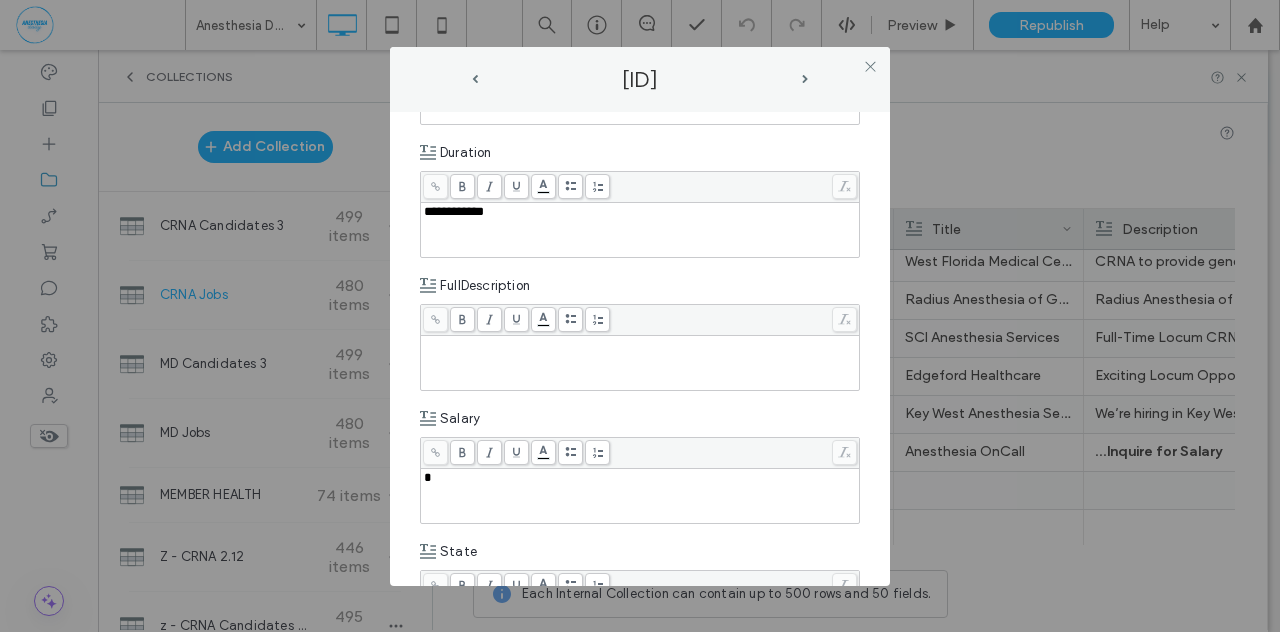 type 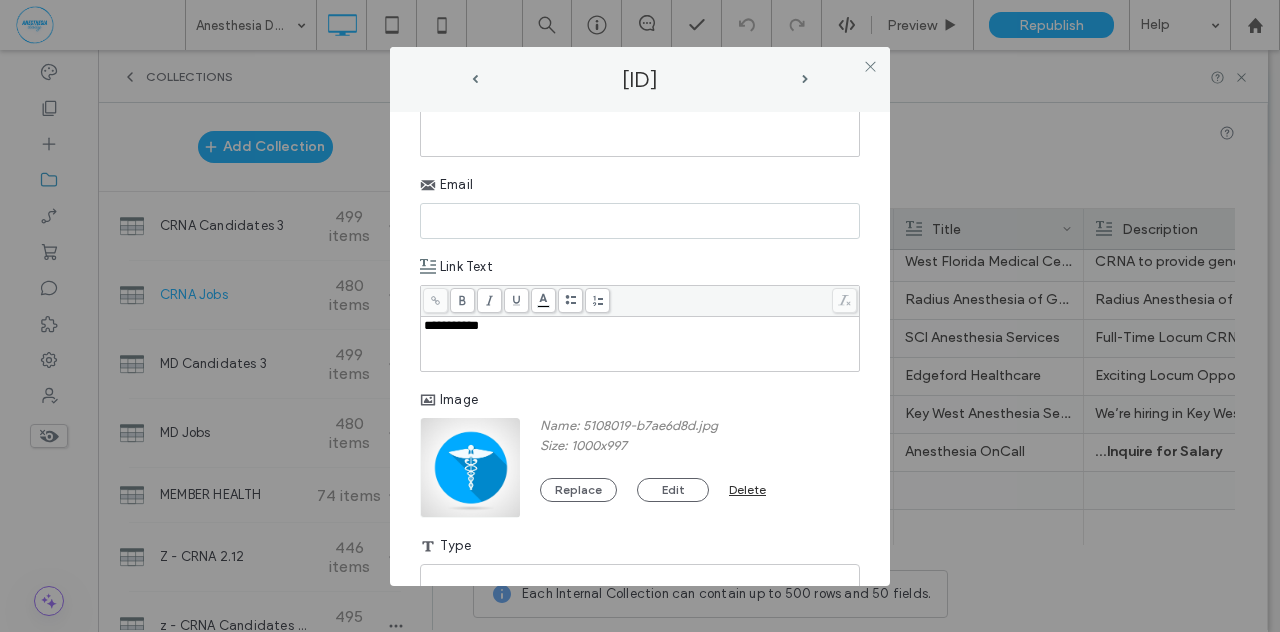 scroll, scrollTop: 1083, scrollLeft: 0, axis: vertical 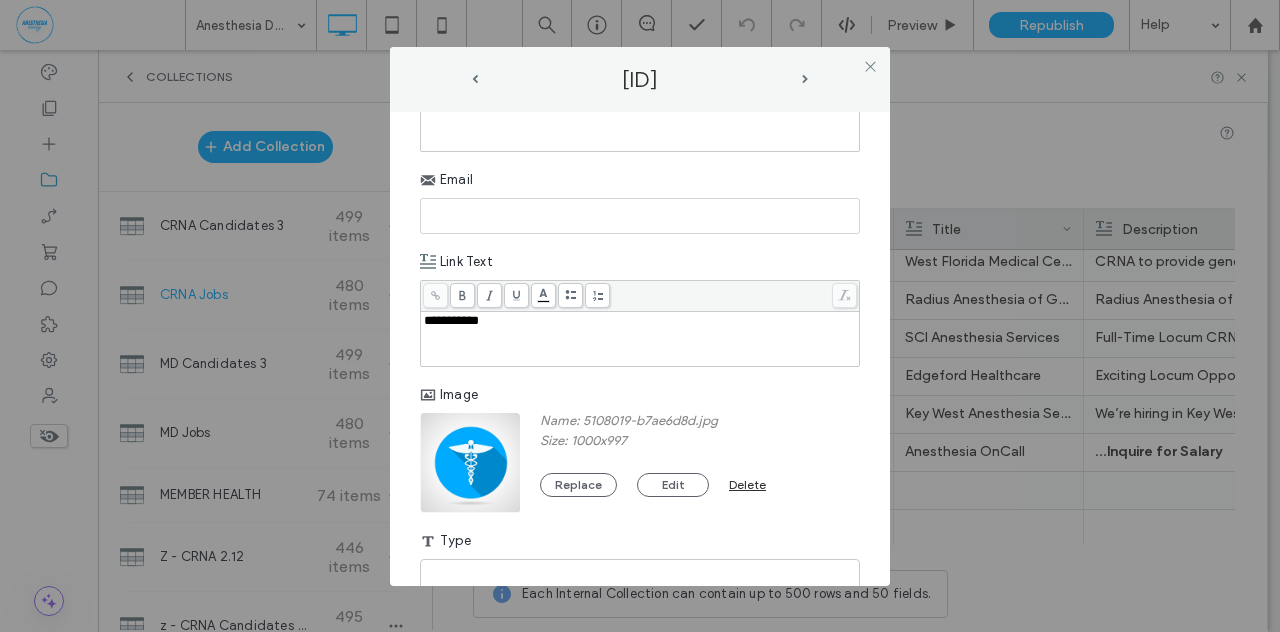 paste on "**********" 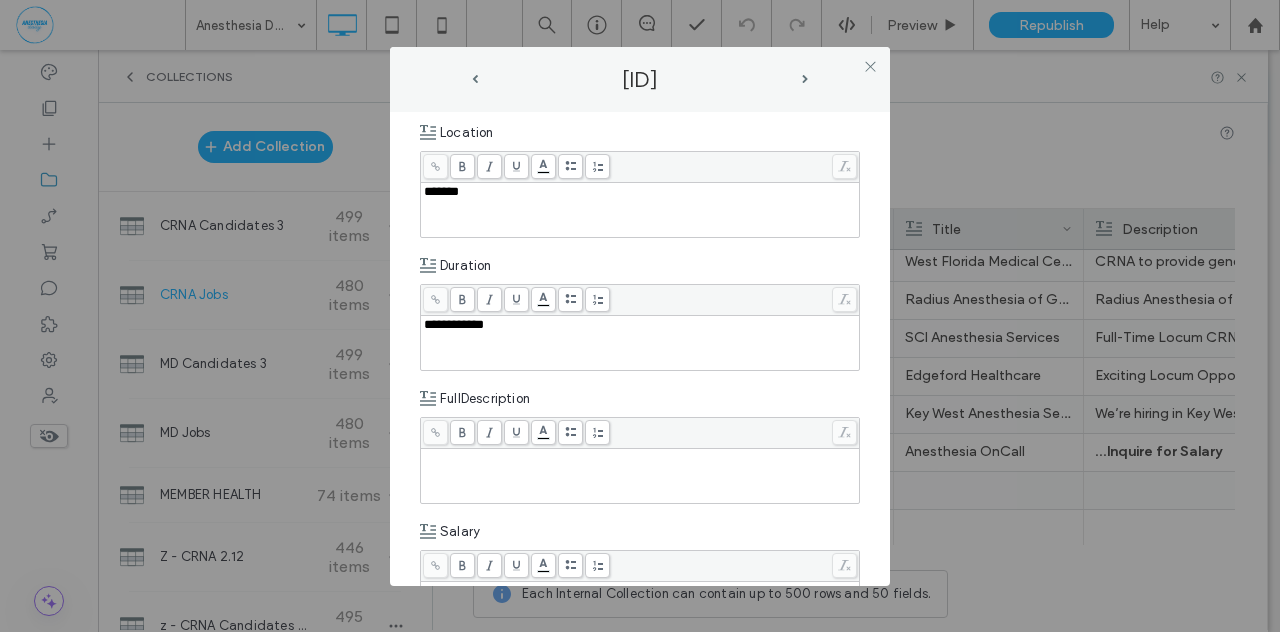 scroll, scrollTop: 0, scrollLeft: 0, axis: both 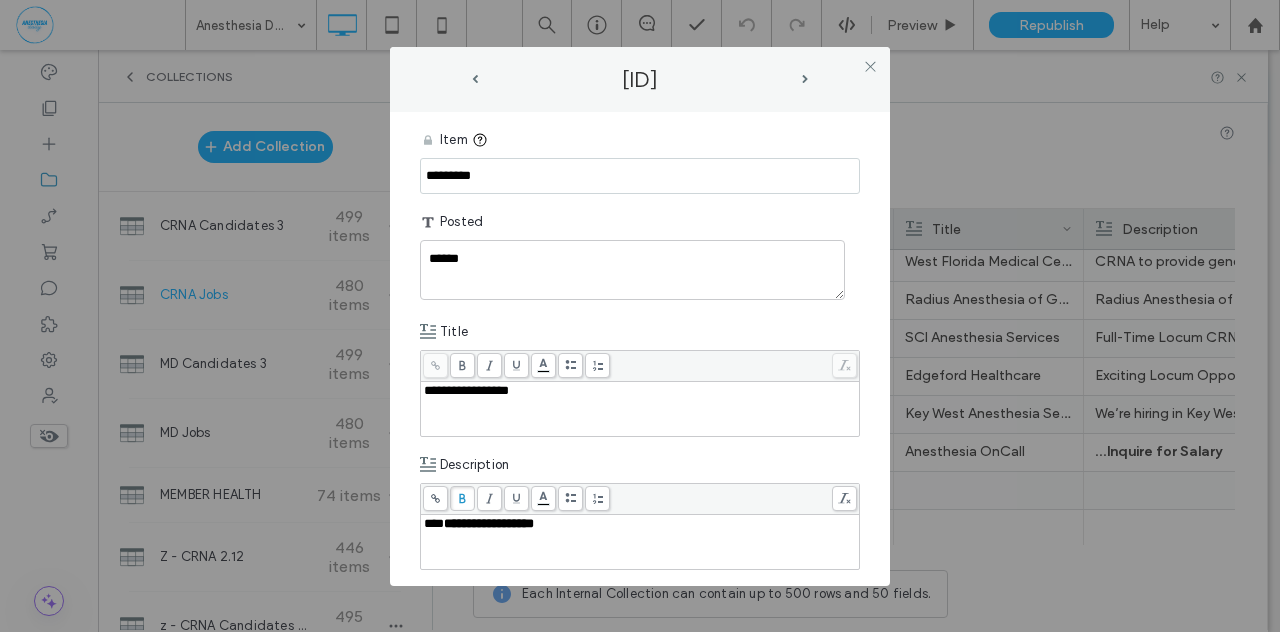 type on "**********" 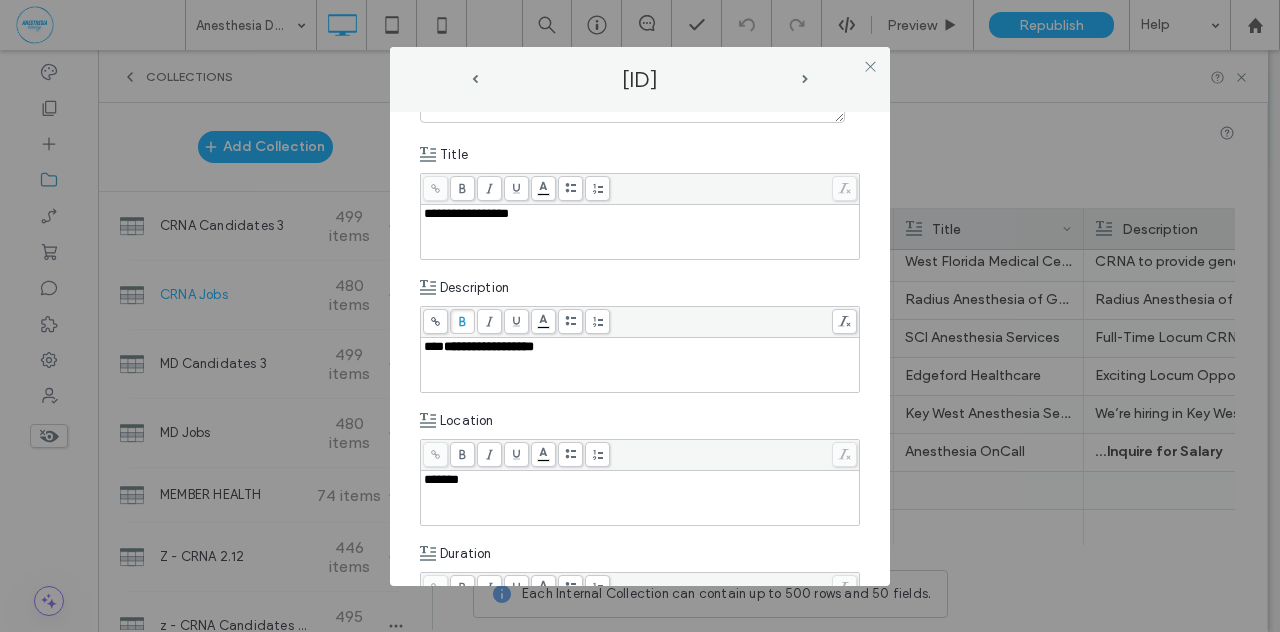 scroll, scrollTop: 178, scrollLeft: 0, axis: vertical 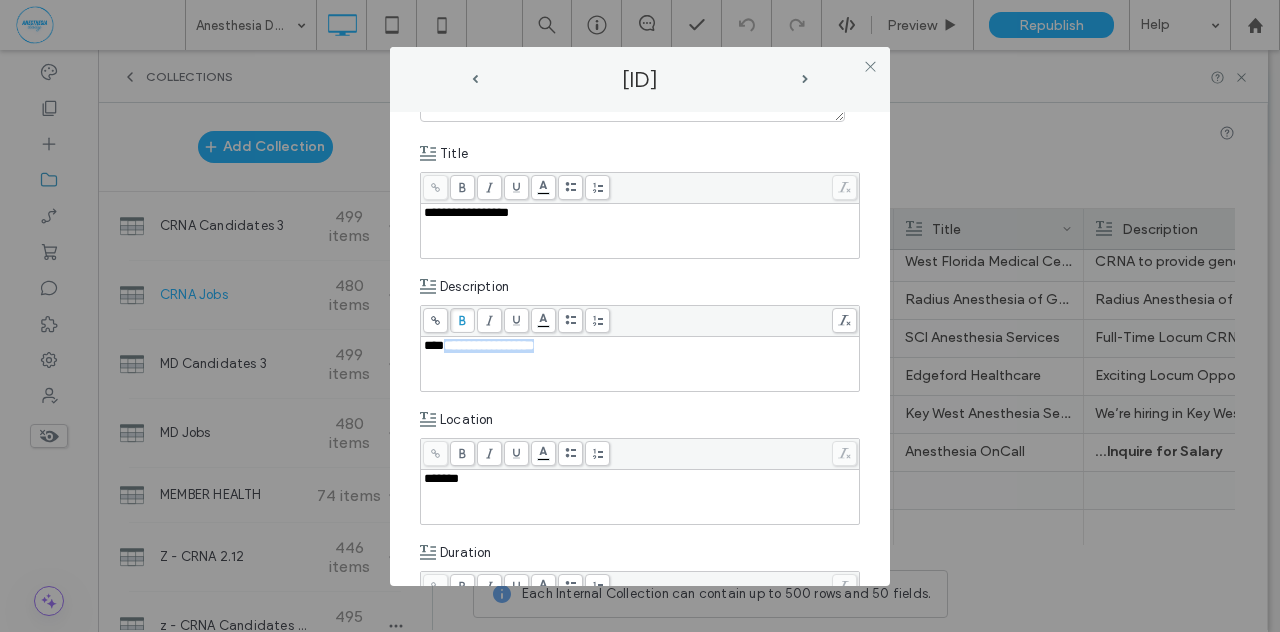 click on "***" at bounding box center (434, 345) 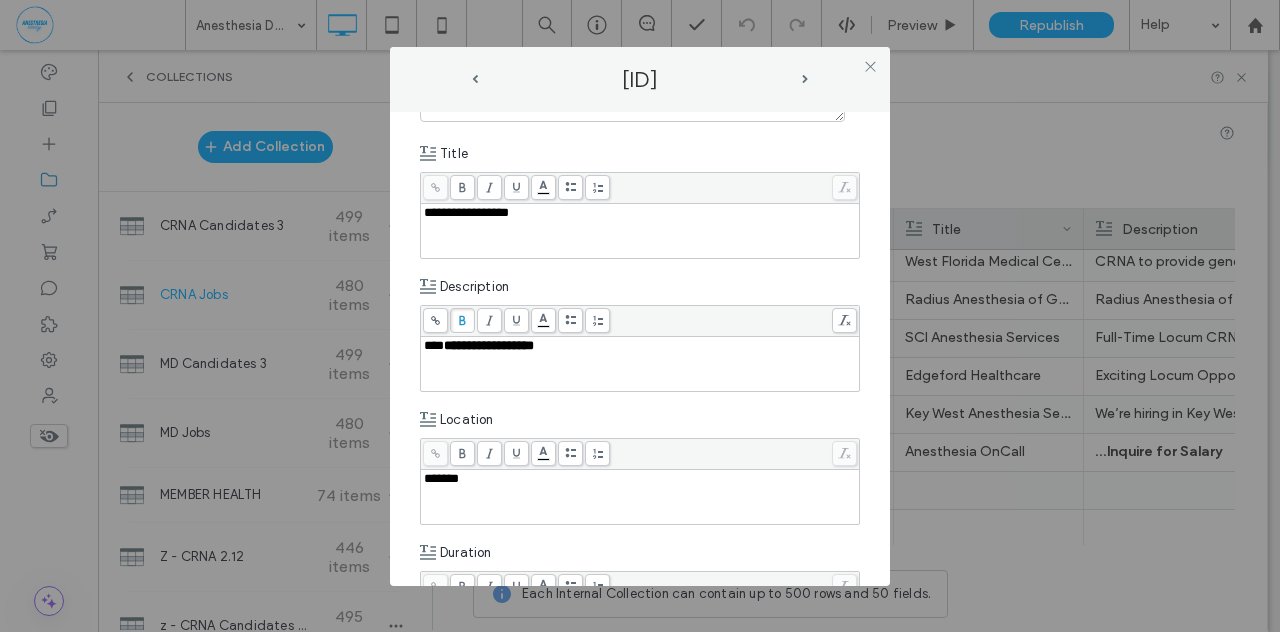 click on "***" at bounding box center (434, 345) 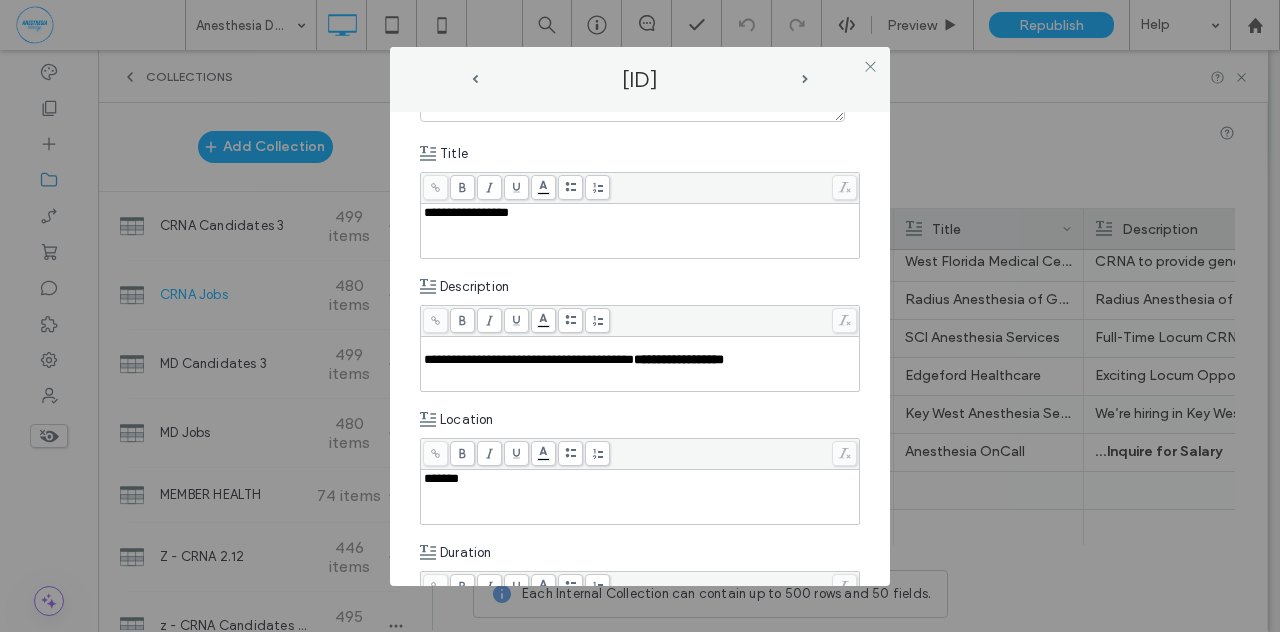 click on "**********" at bounding box center (640, 364) 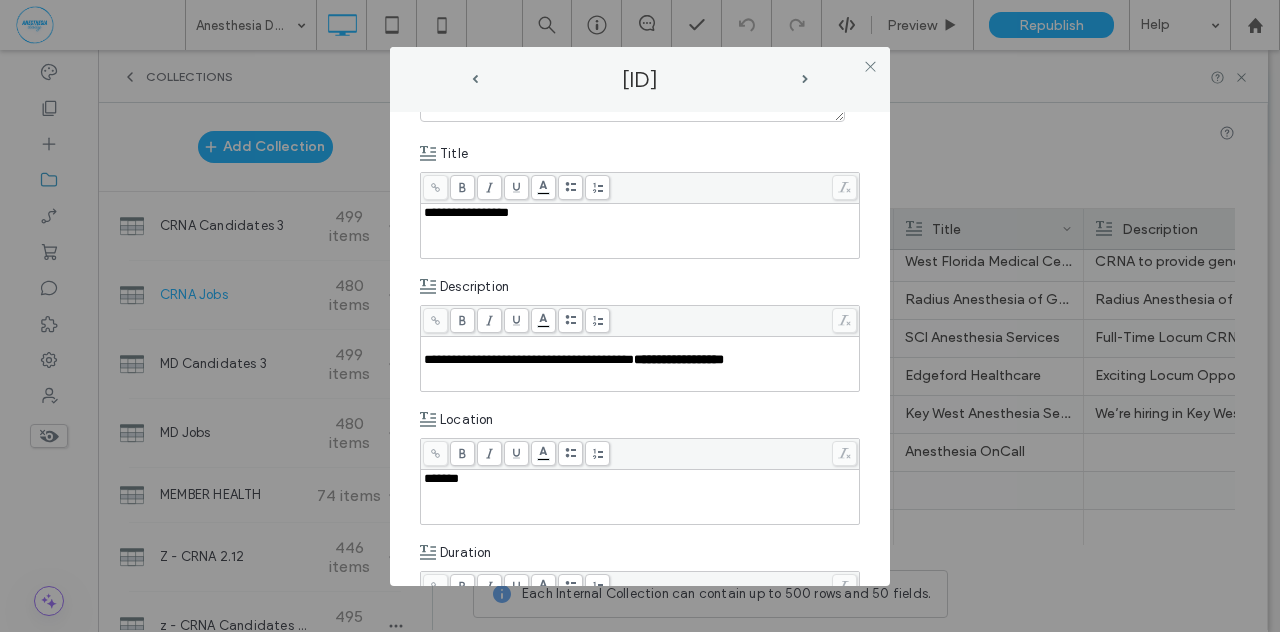 click on "**********" at bounding box center [529, 359] 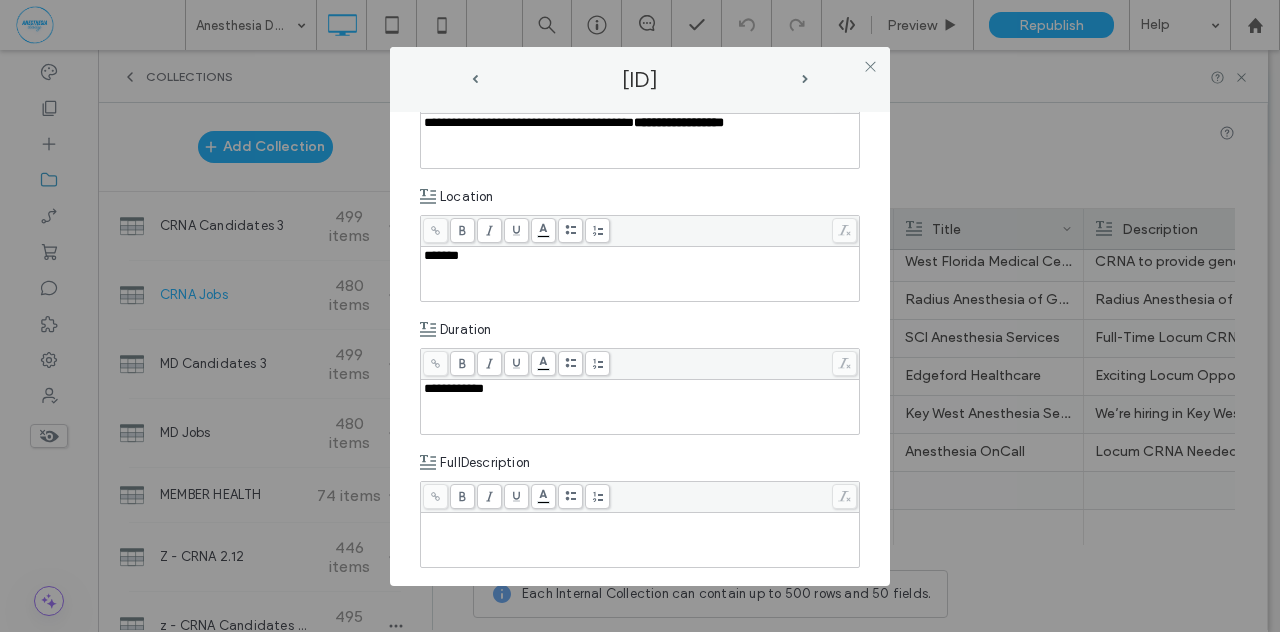 scroll, scrollTop: 412, scrollLeft: 0, axis: vertical 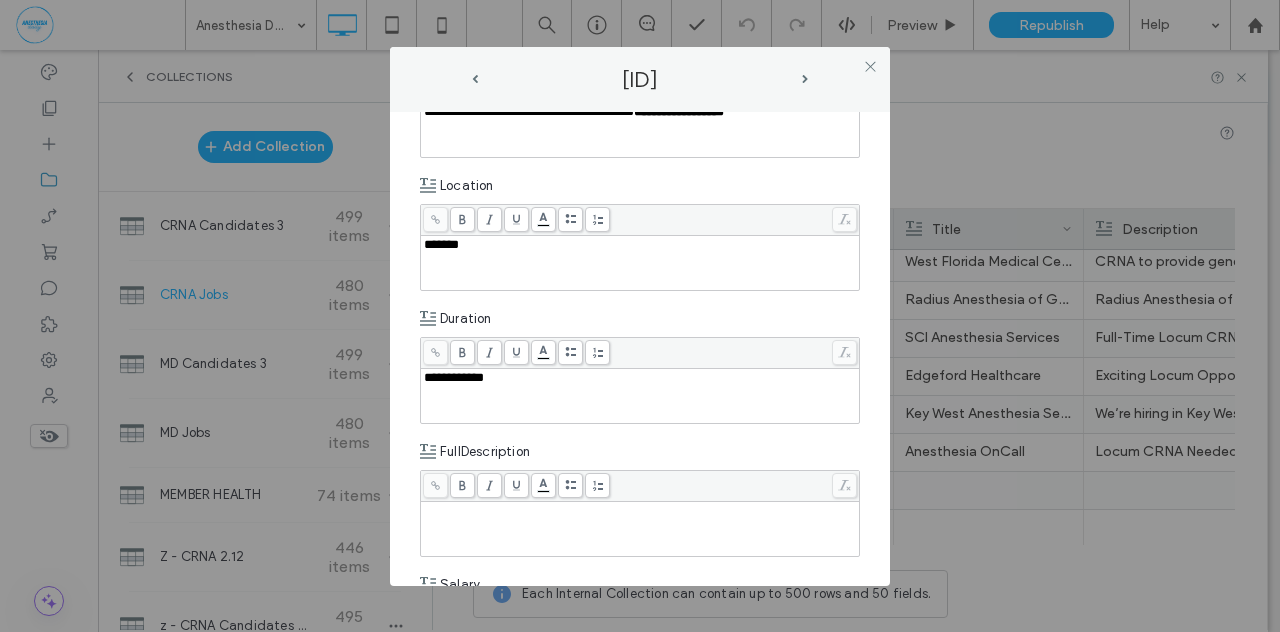 paste 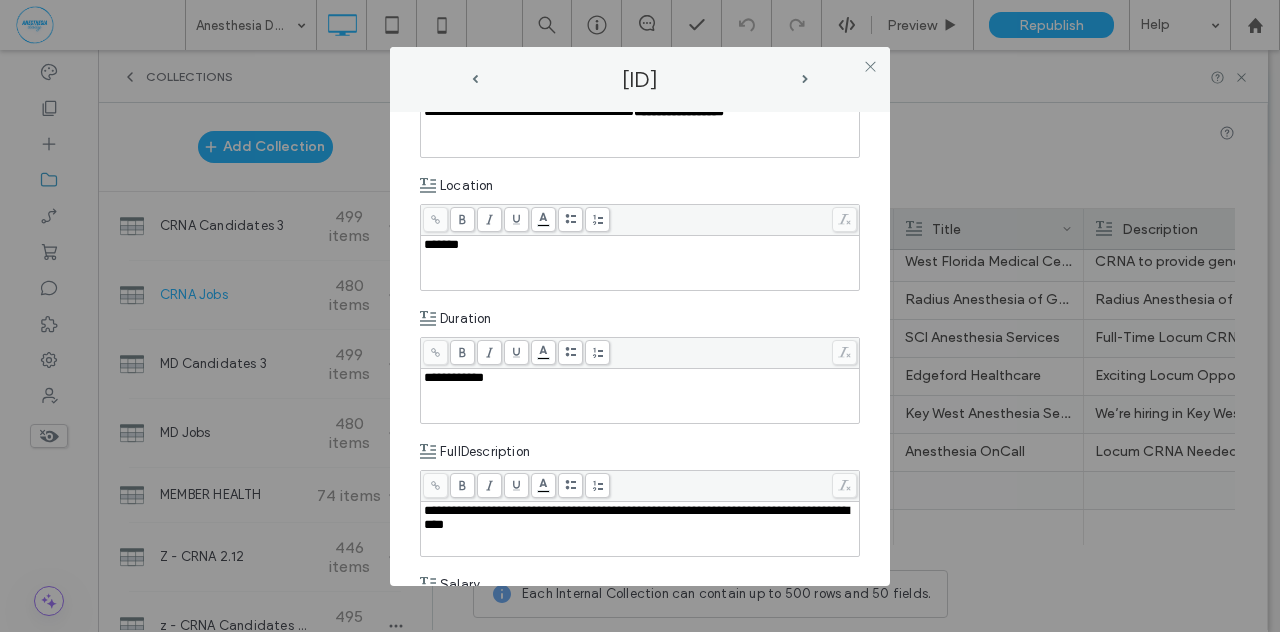 type 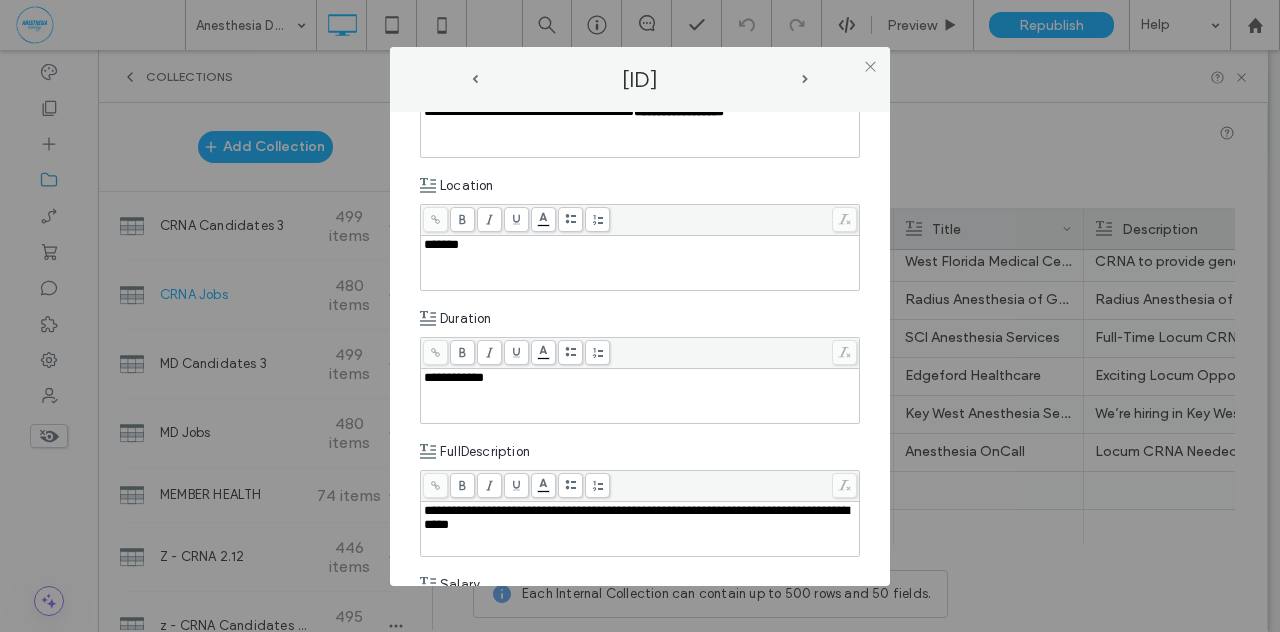 click on "**********" at bounding box center [636, 517] 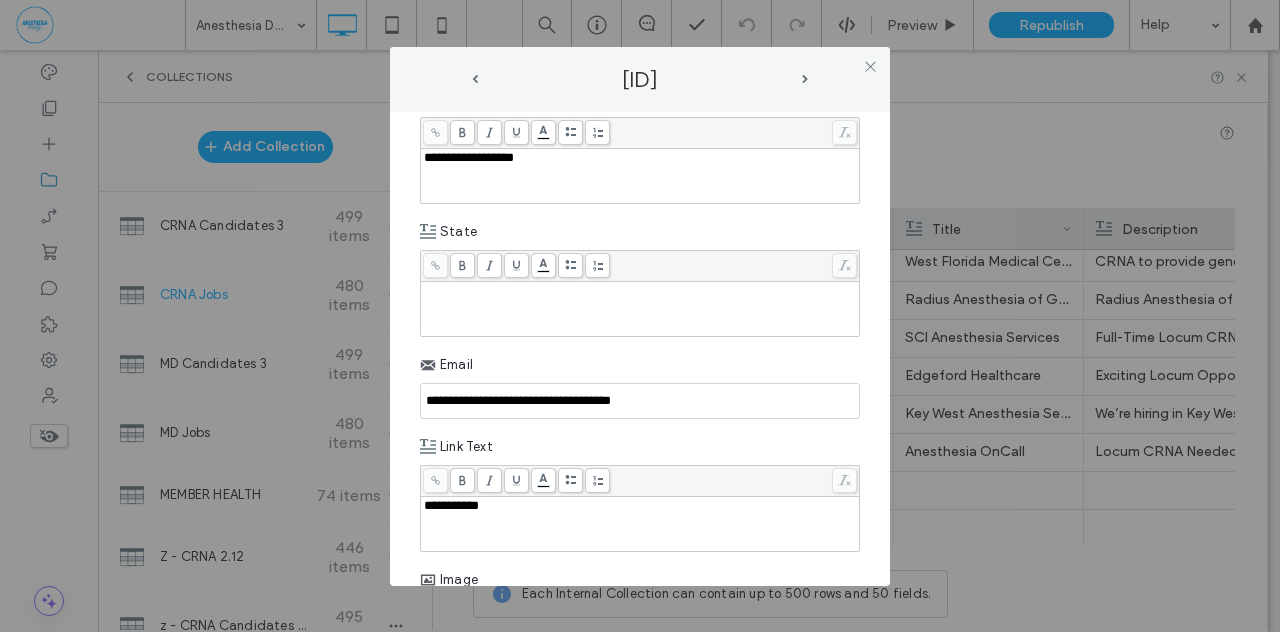 scroll, scrollTop: 894, scrollLeft: 0, axis: vertical 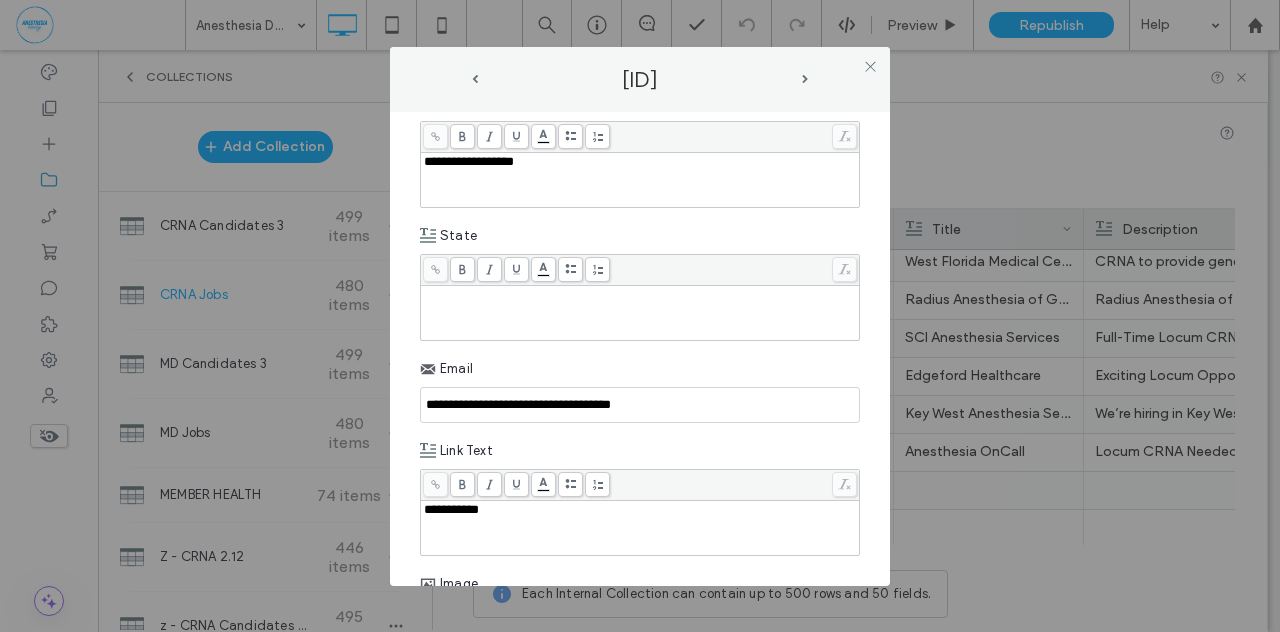 click at bounding box center [640, 313] 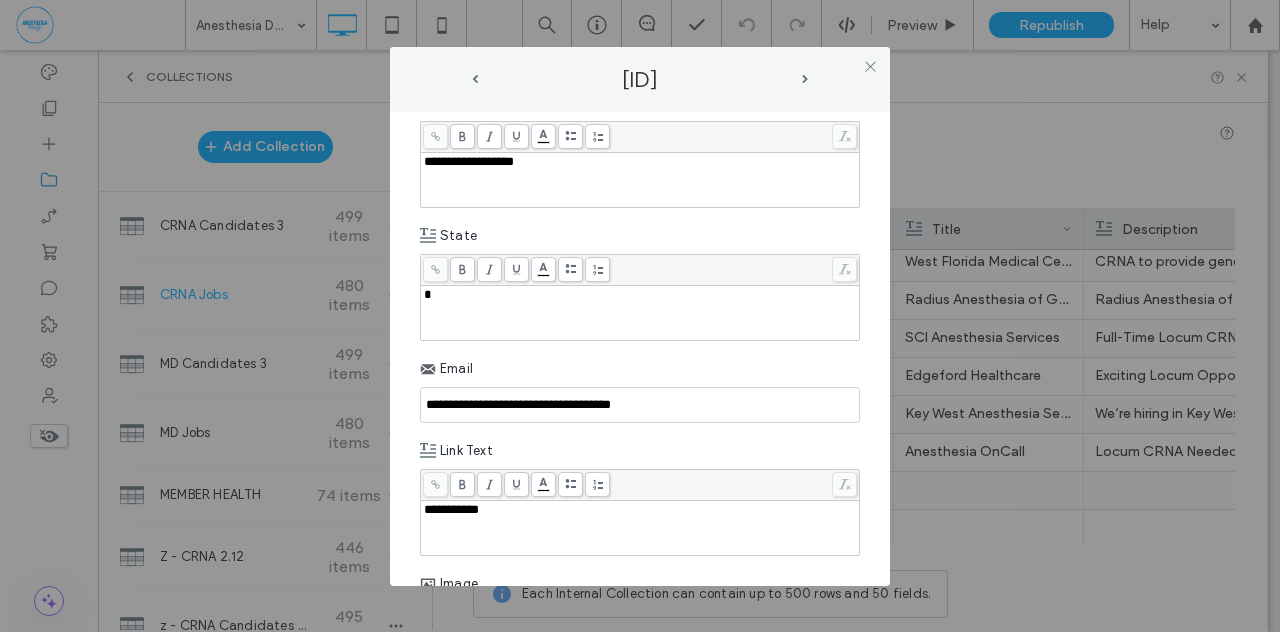 type 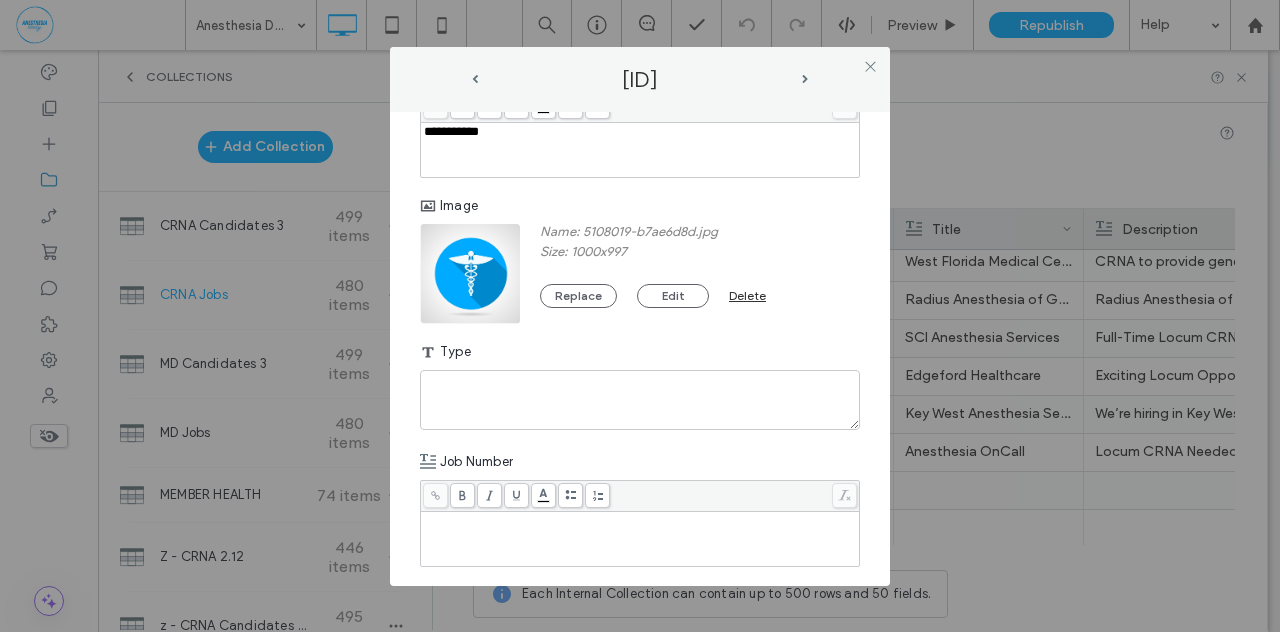 scroll, scrollTop: 1264, scrollLeft: 0, axis: vertical 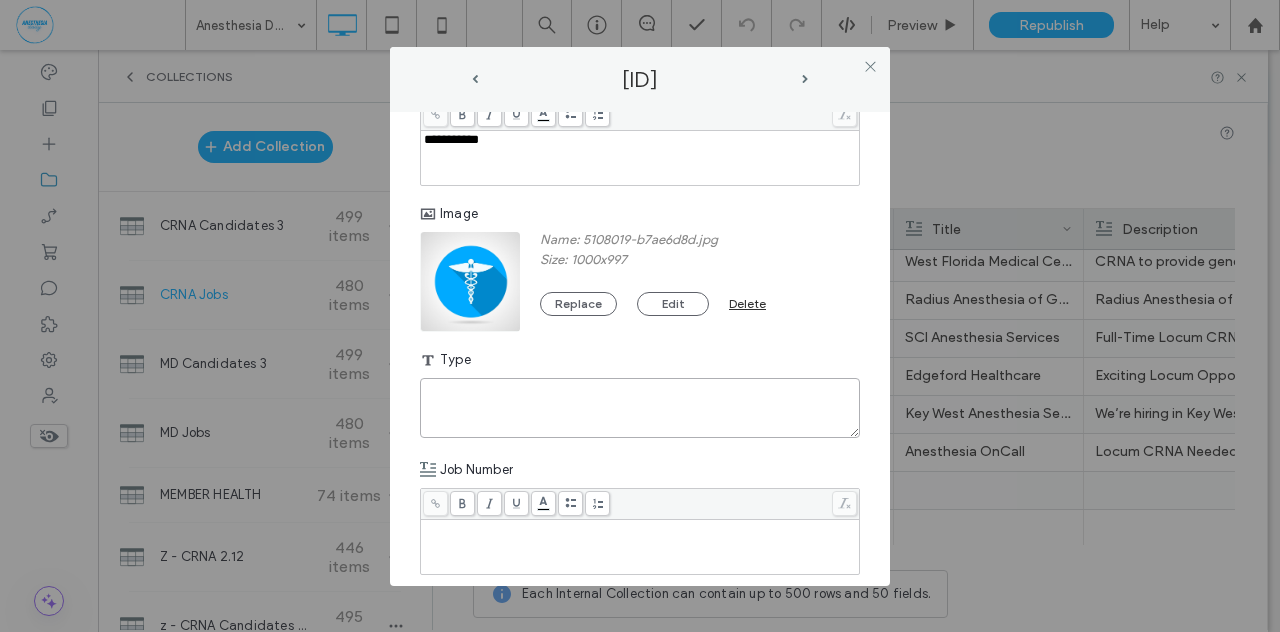 click at bounding box center (640, 408) 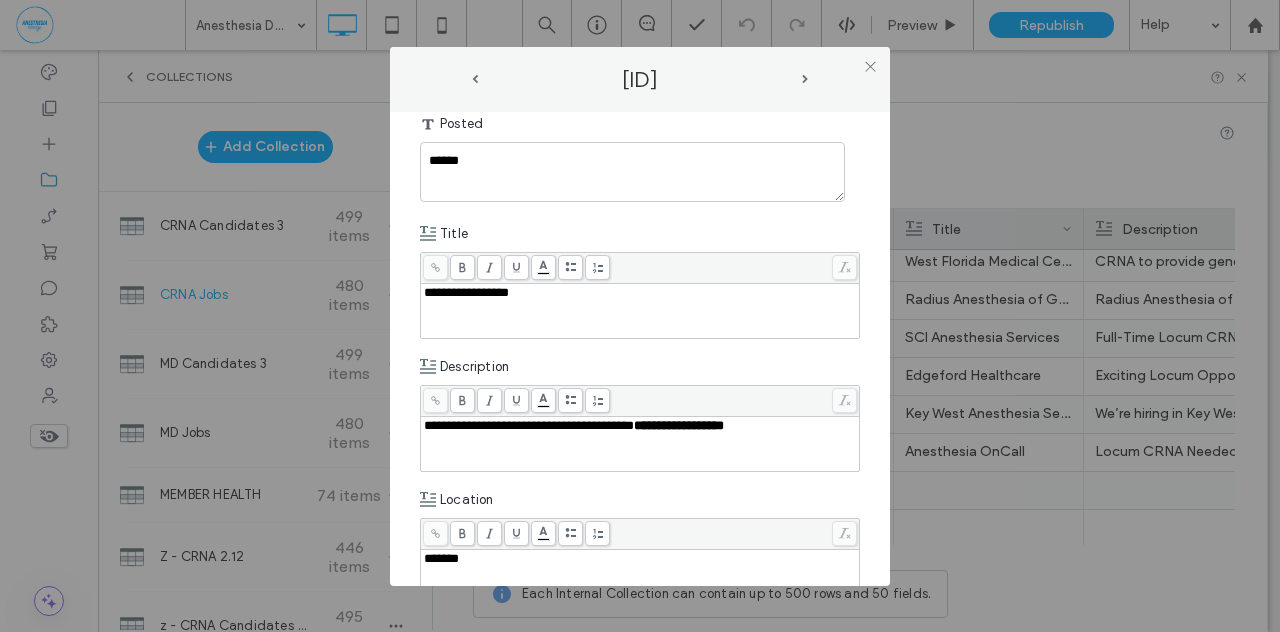 scroll, scrollTop: 0, scrollLeft: 0, axis: both 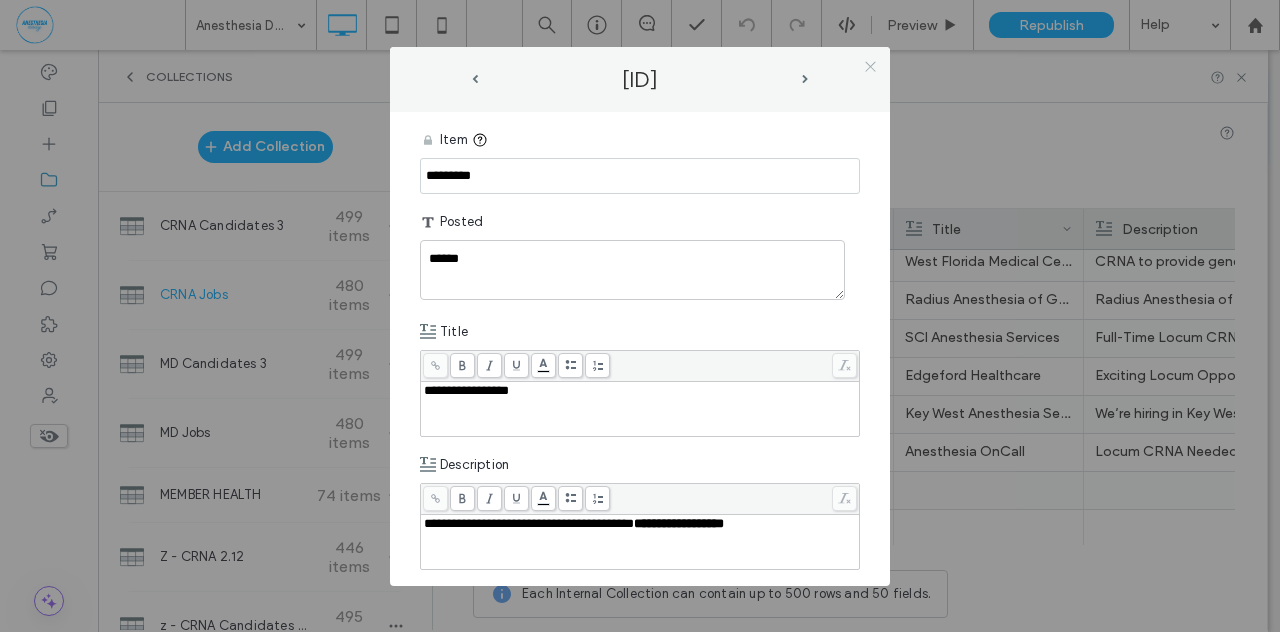 type on "****" 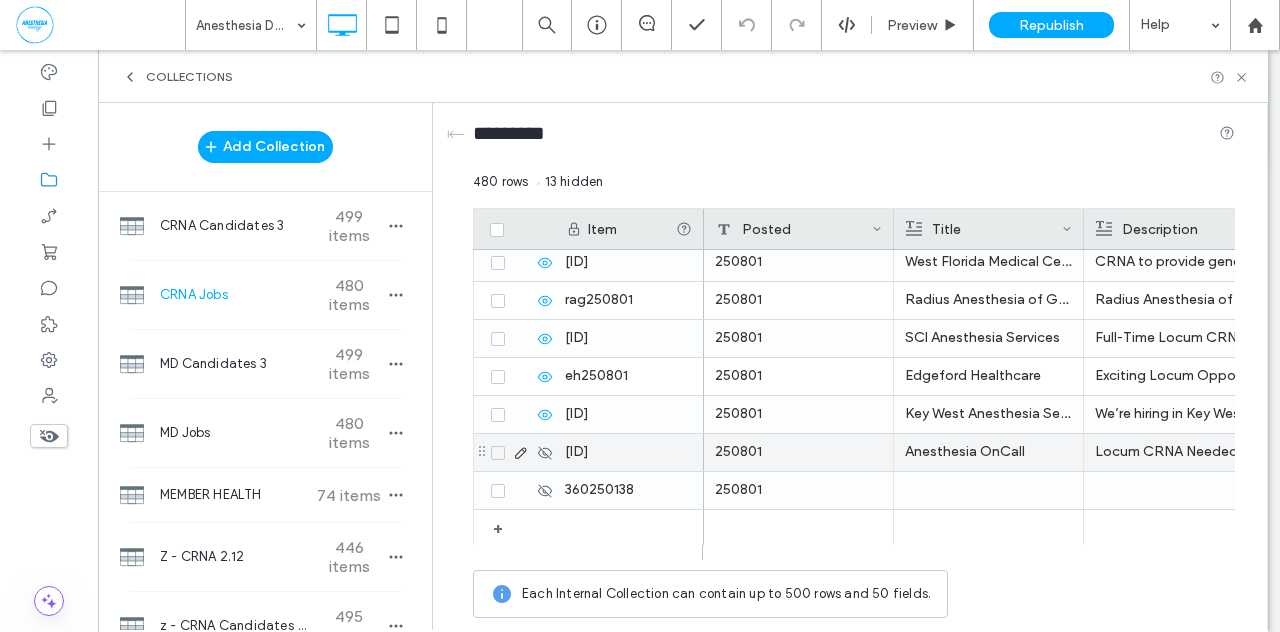 click 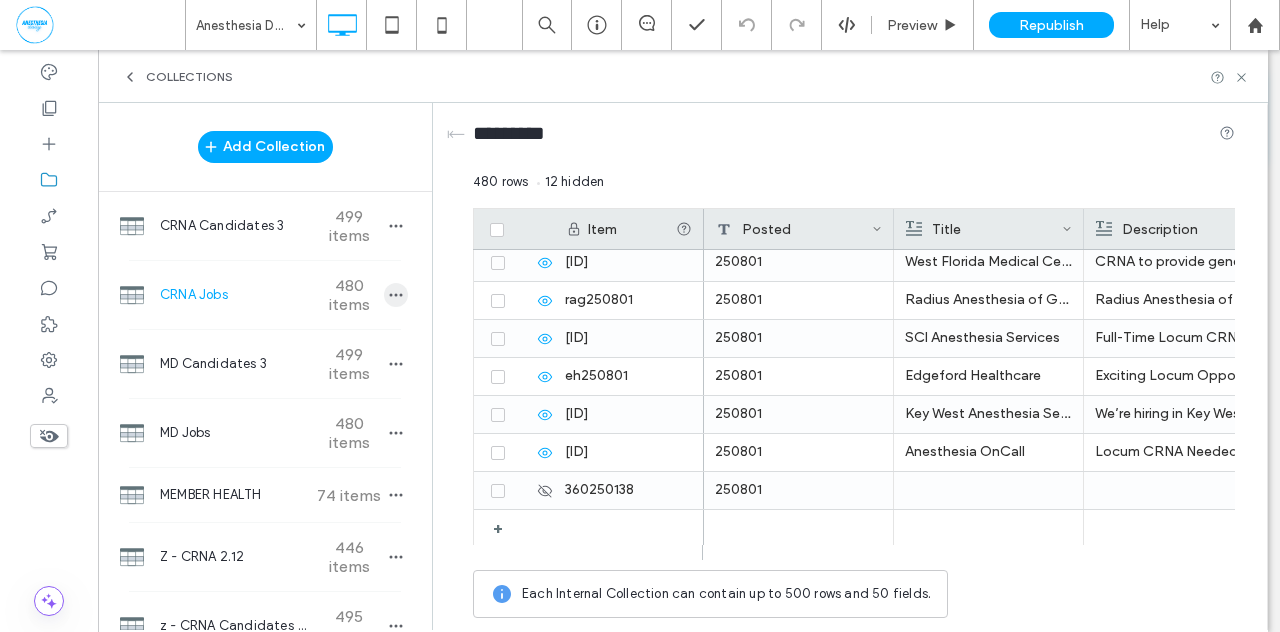 click 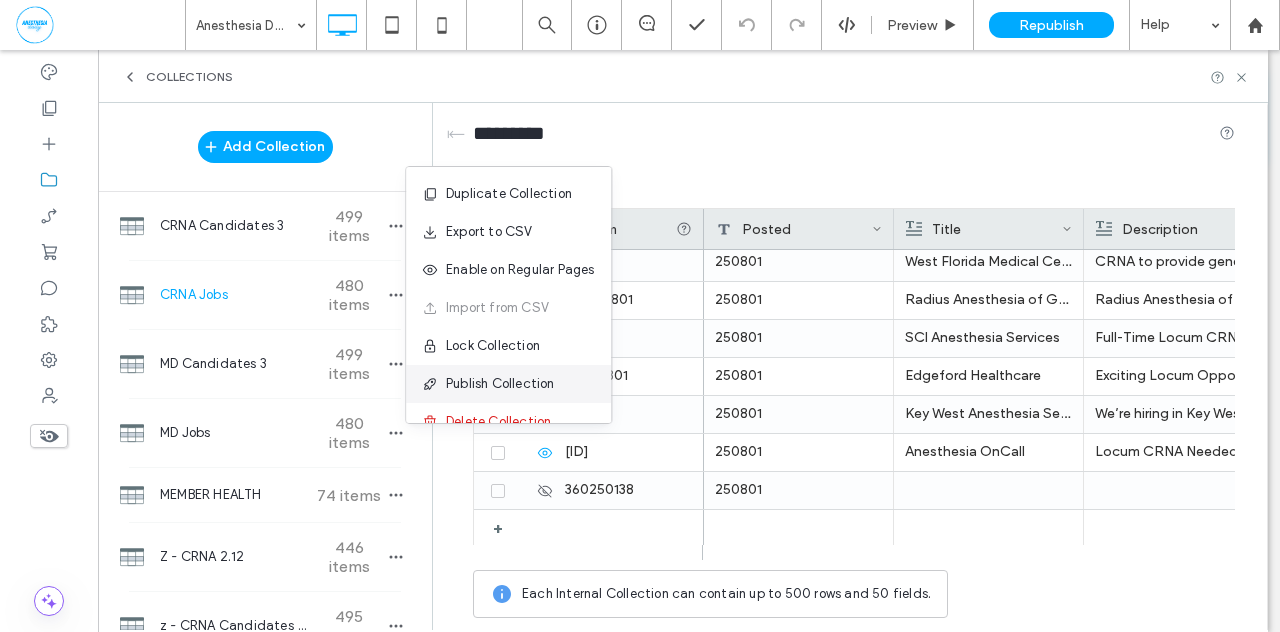 click on "Publish Collection" at bounding box center [500, 384] 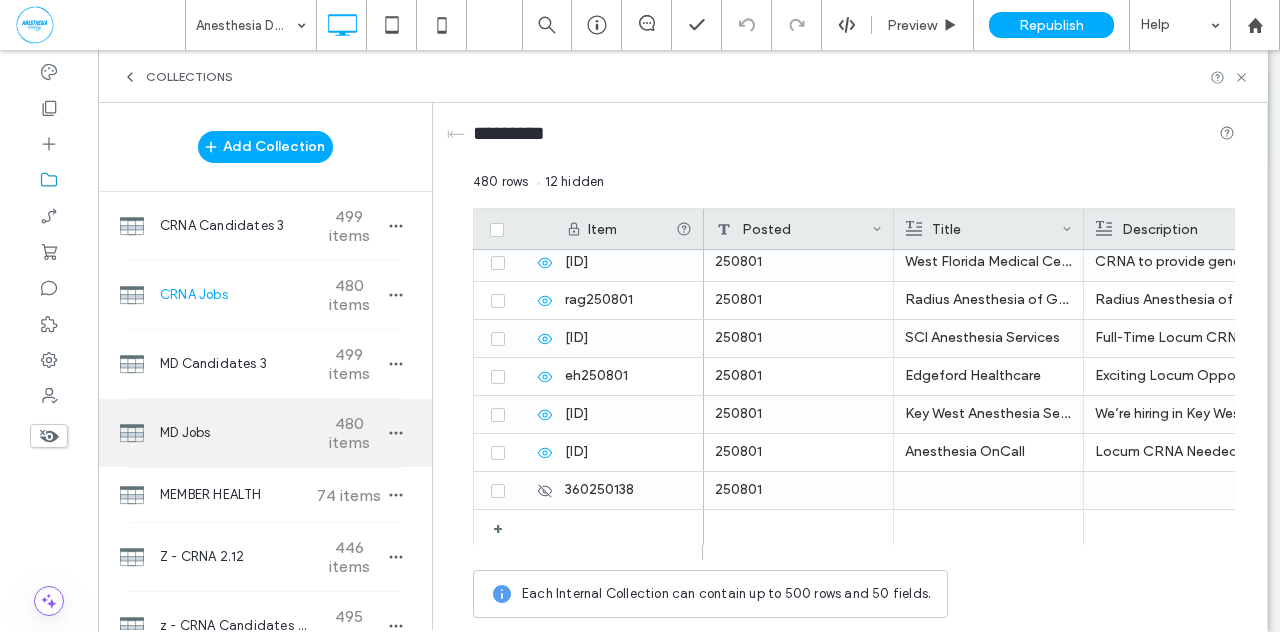 click on "480 items" at bounding box center (349, 433) 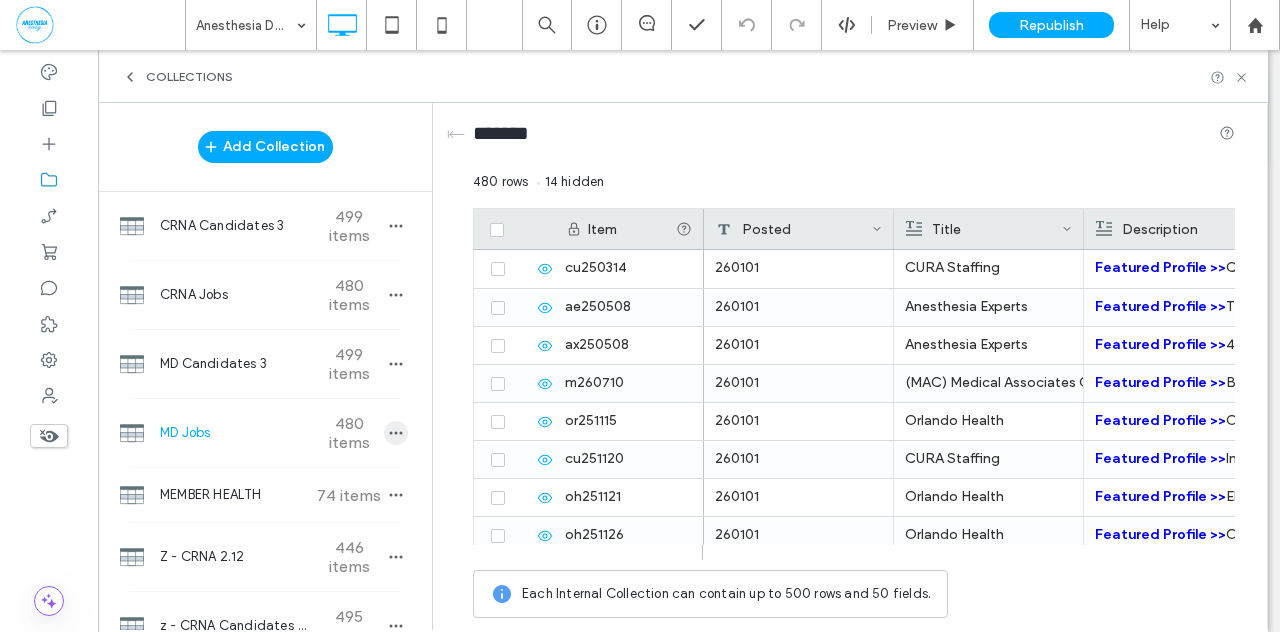 click 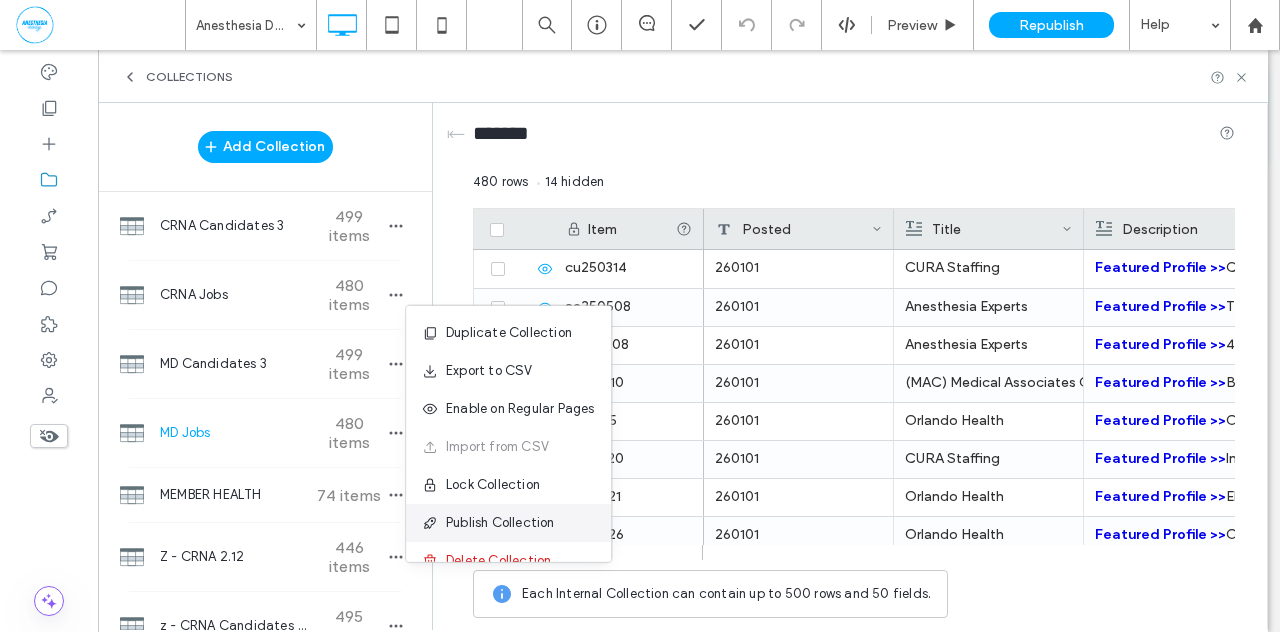 click on "Publish Collection" at bounding box center (500, 523) 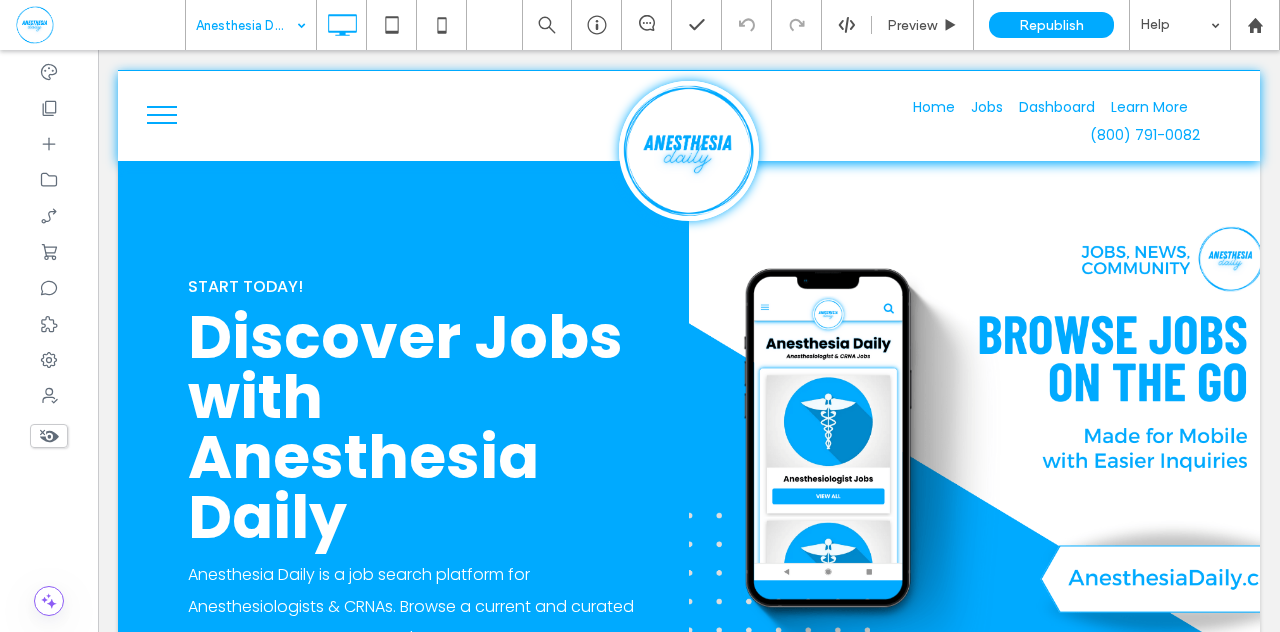 scroll, scrollTop: 0, scrollLeft: 0, axis: both 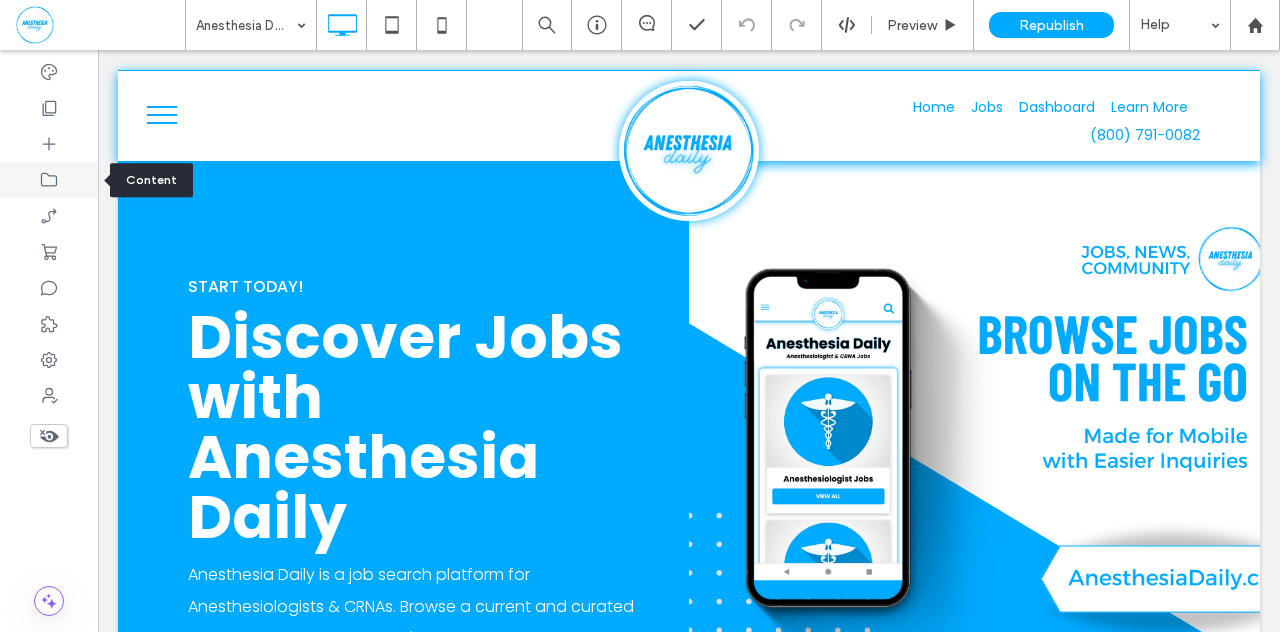 click 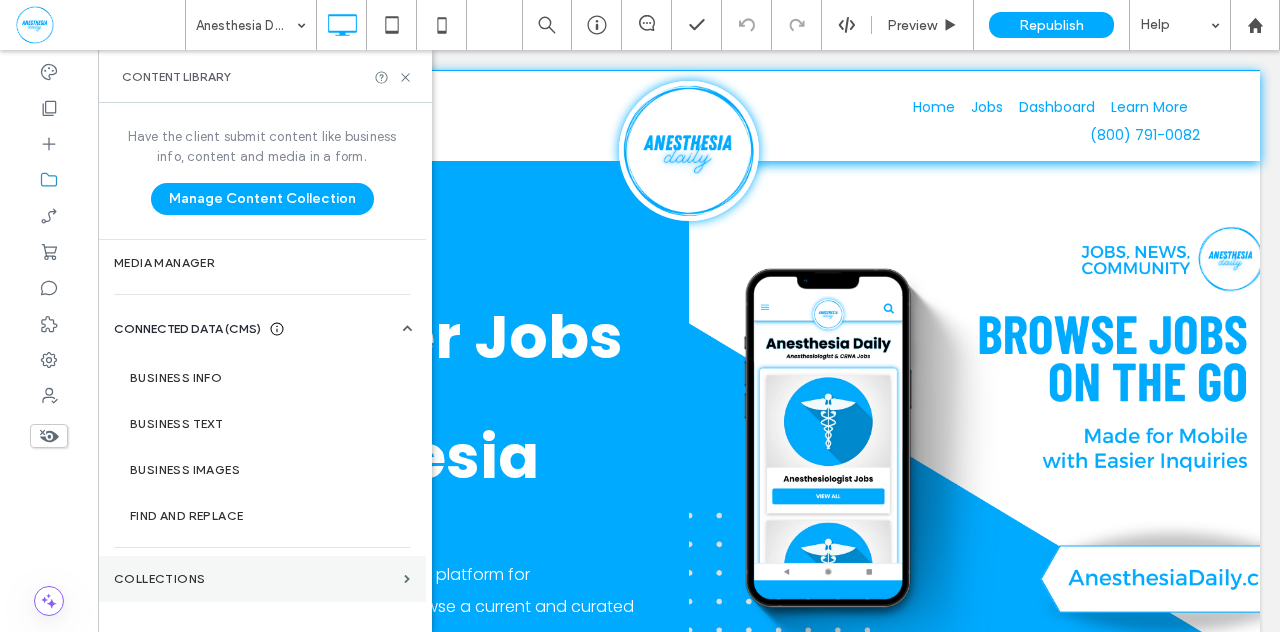 click on "Collections" at bounding box center [255, 579] 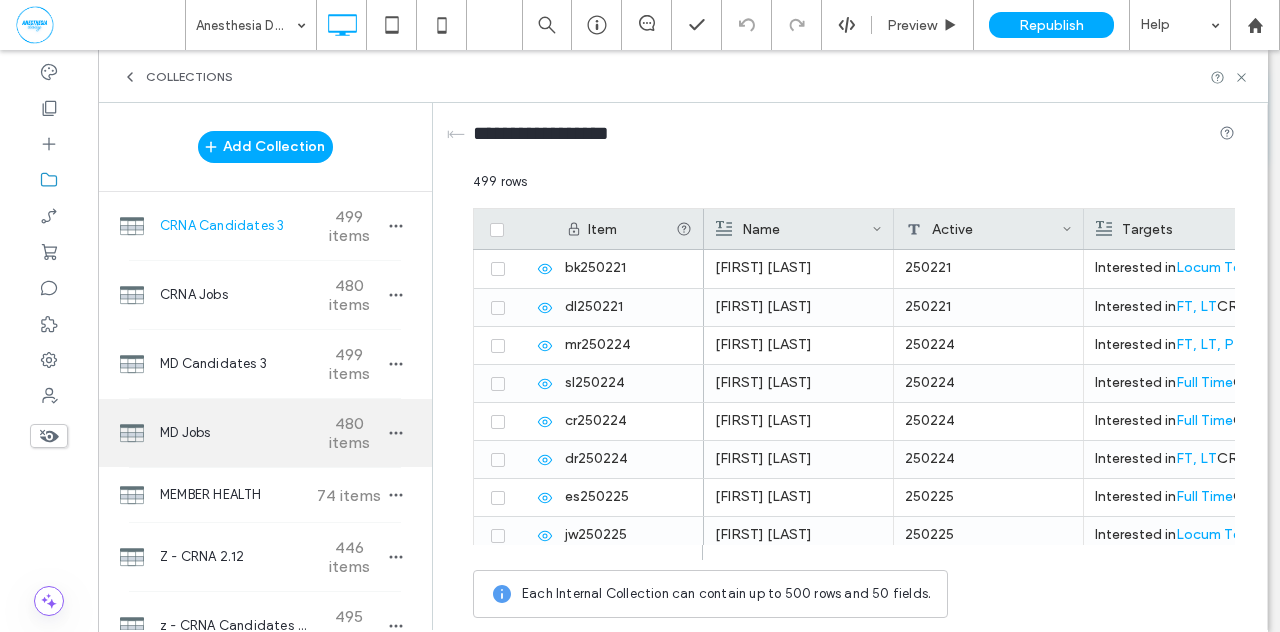 click on "MD Jobs" at bounding box center [234, 433] 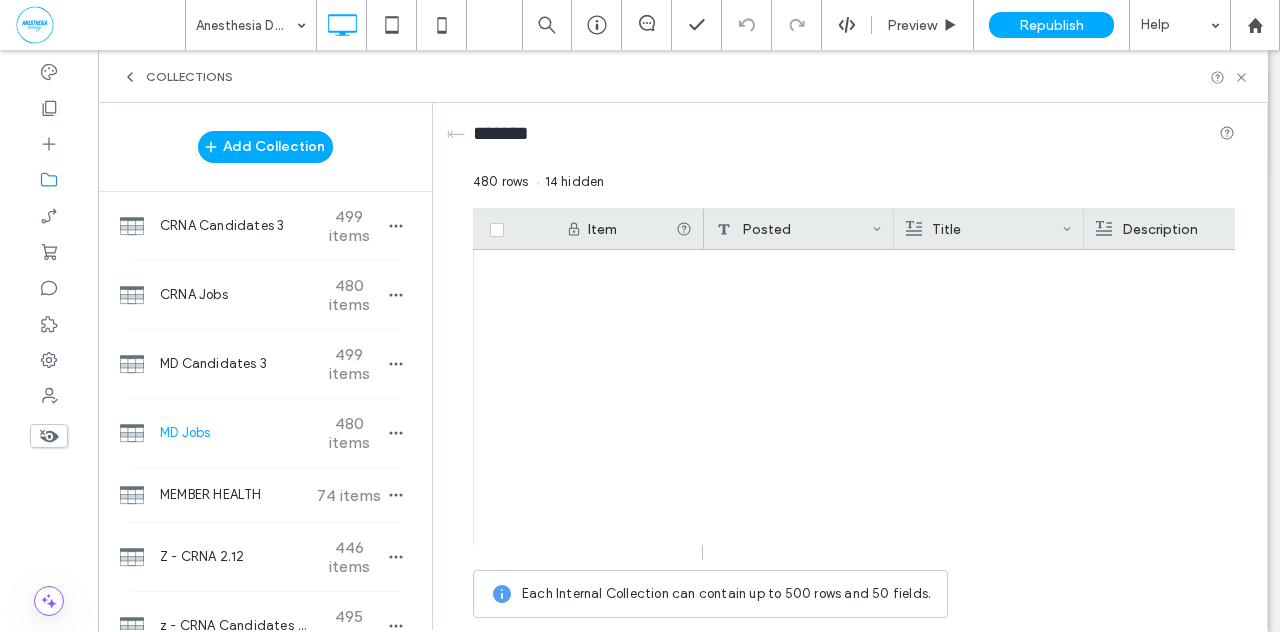 scroll, scrollTop: 17981, scrollLeft: 0, axis: vertical 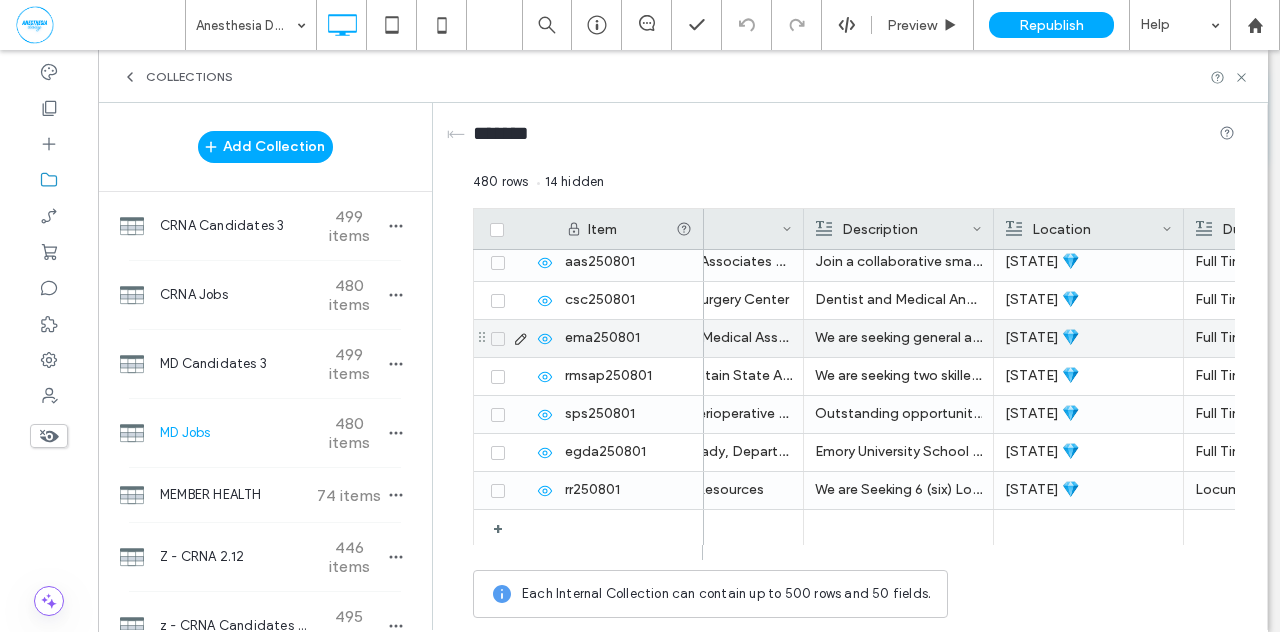 click 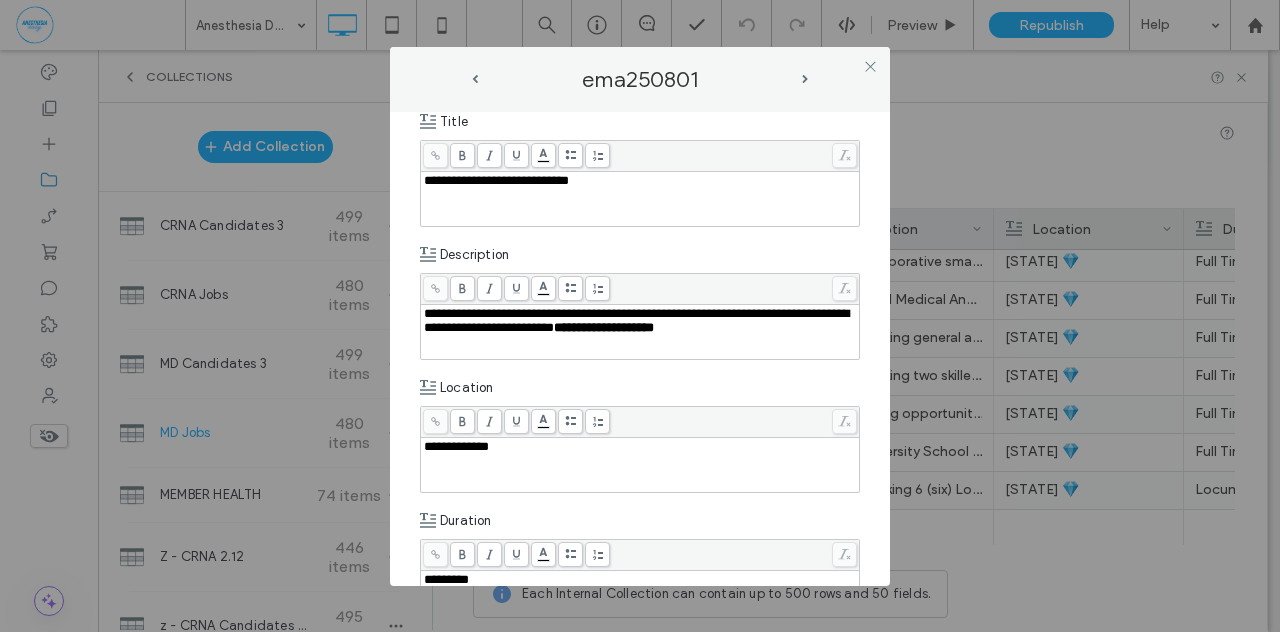 scroll, scrollTop: 210, scrollLeft: 0, axis: vertical 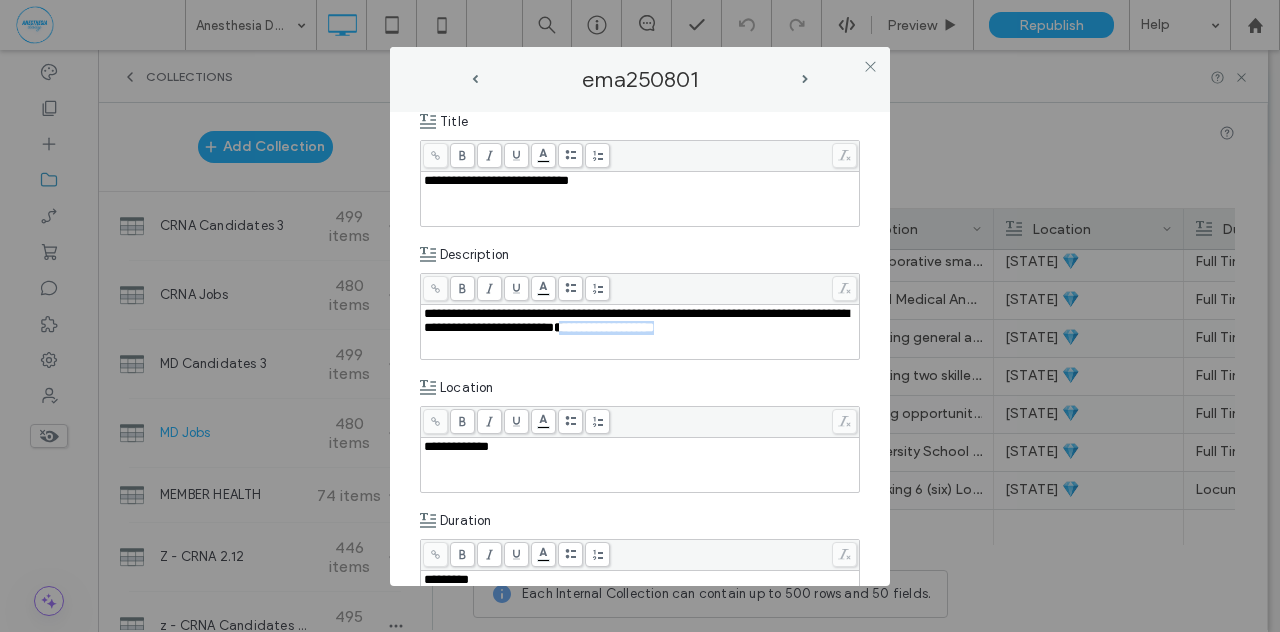 drag, startPoint x: 667, startPoint y: 321, endPoint x: 804, endPoint y: 327, distance: 137.13132 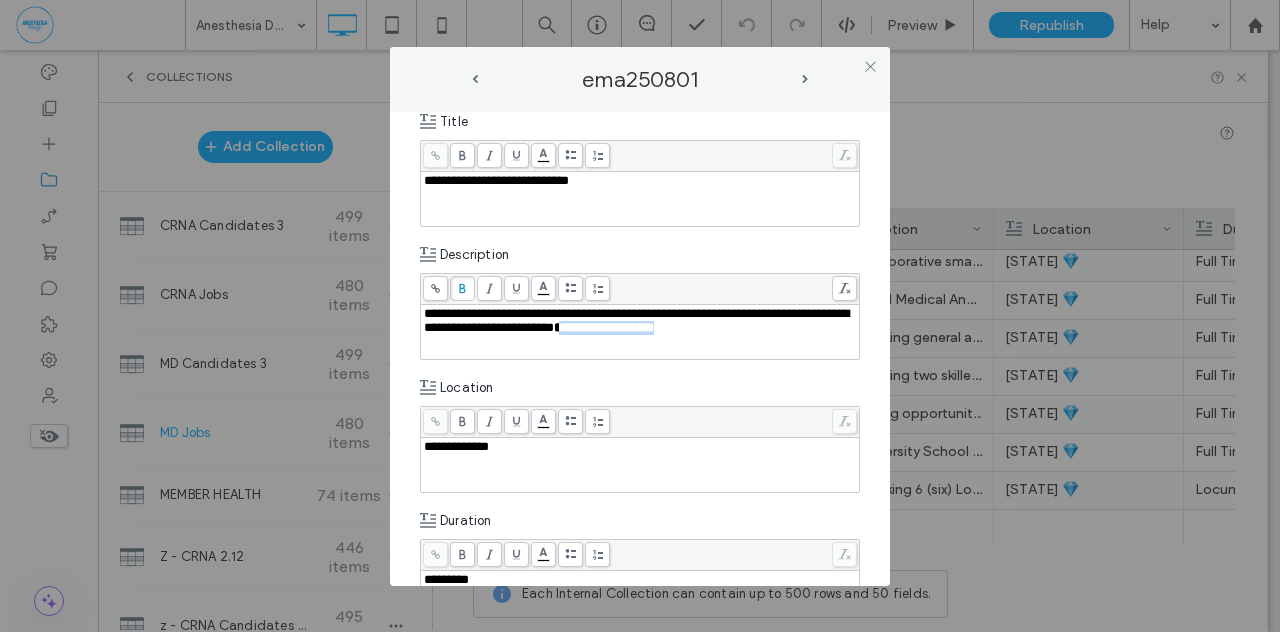 copy on "**********" 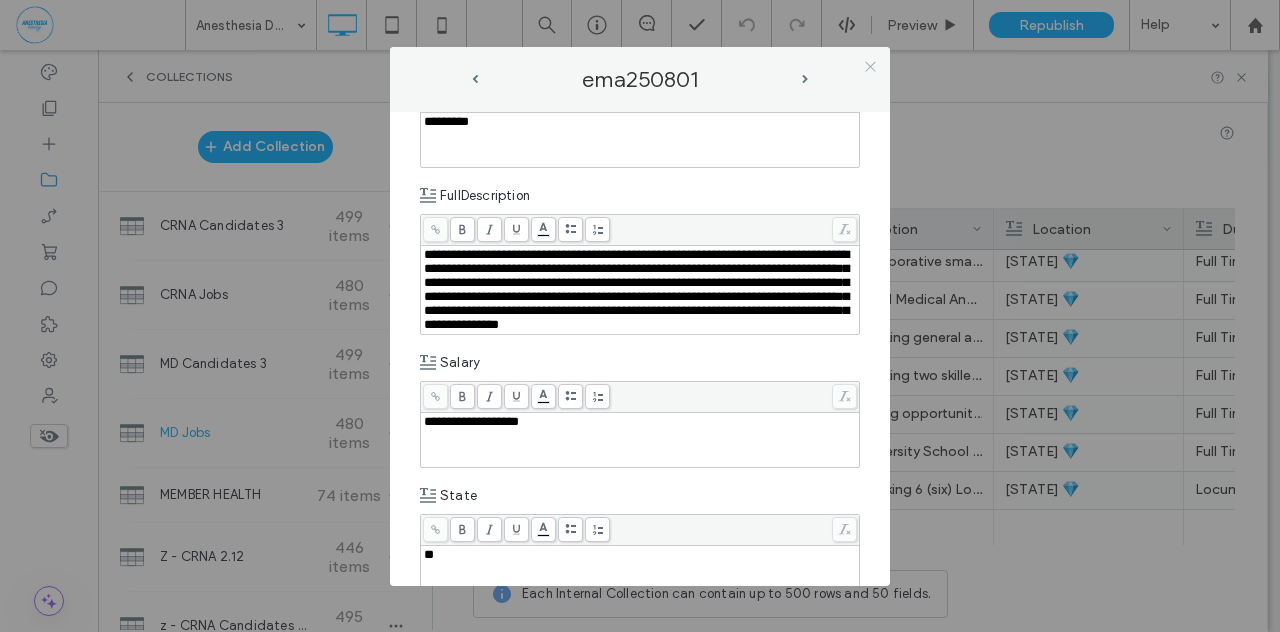 click 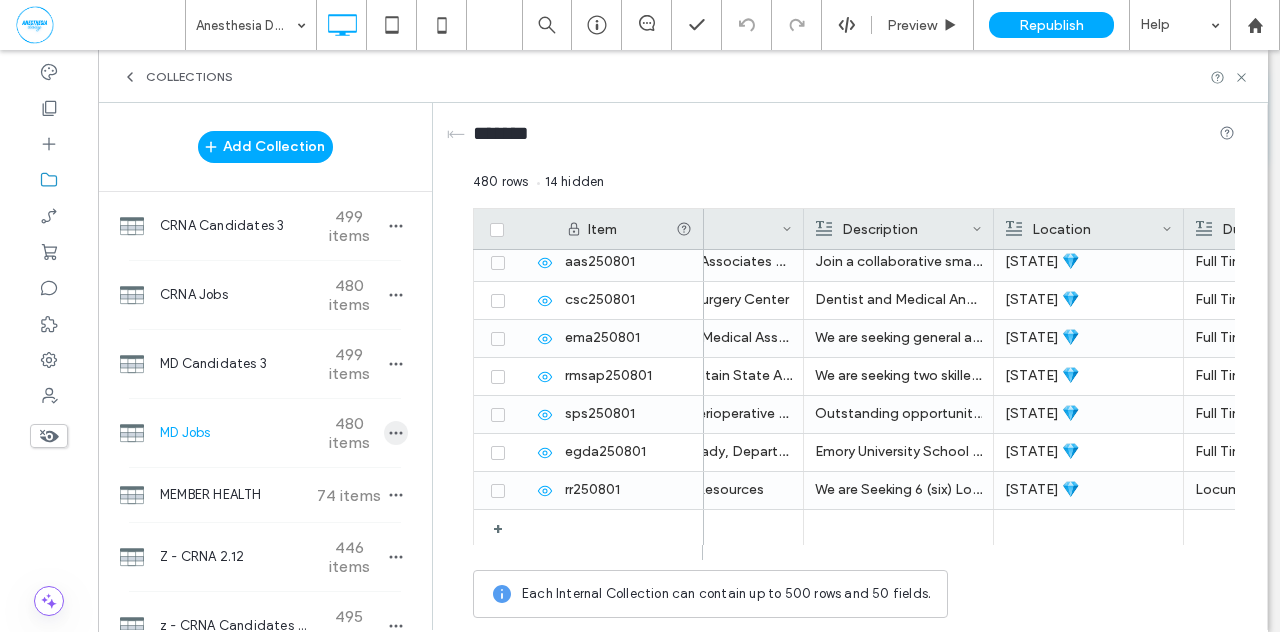 click 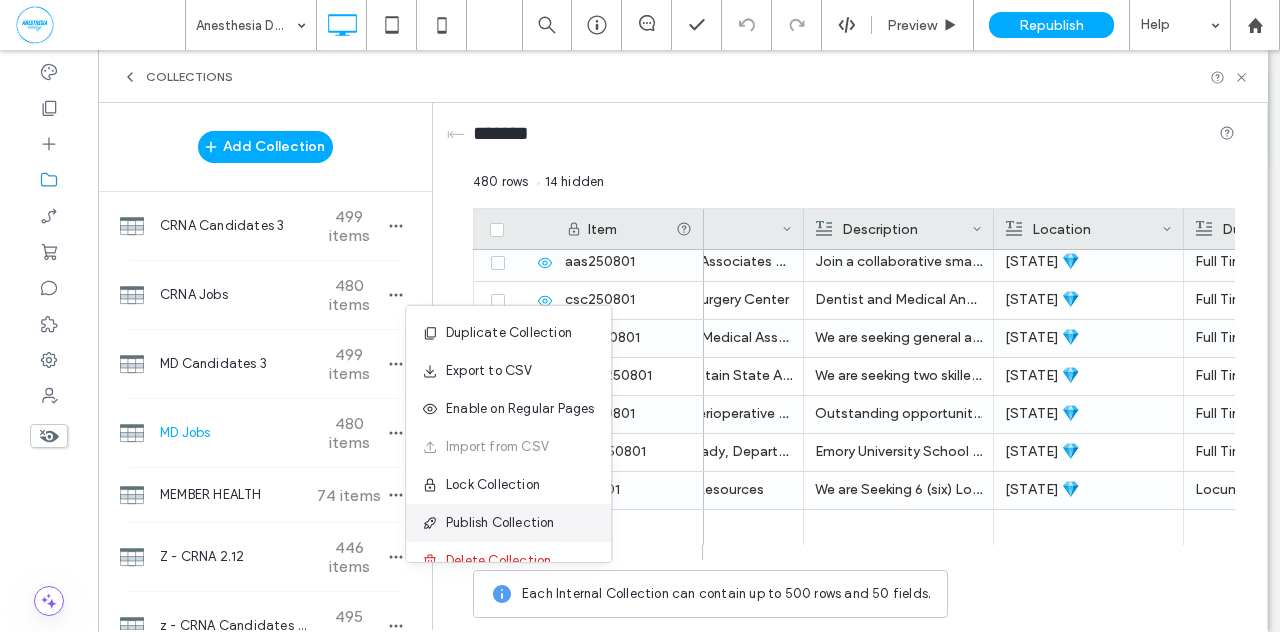 click on "Publish Collection" at bounding box center (500, 523) 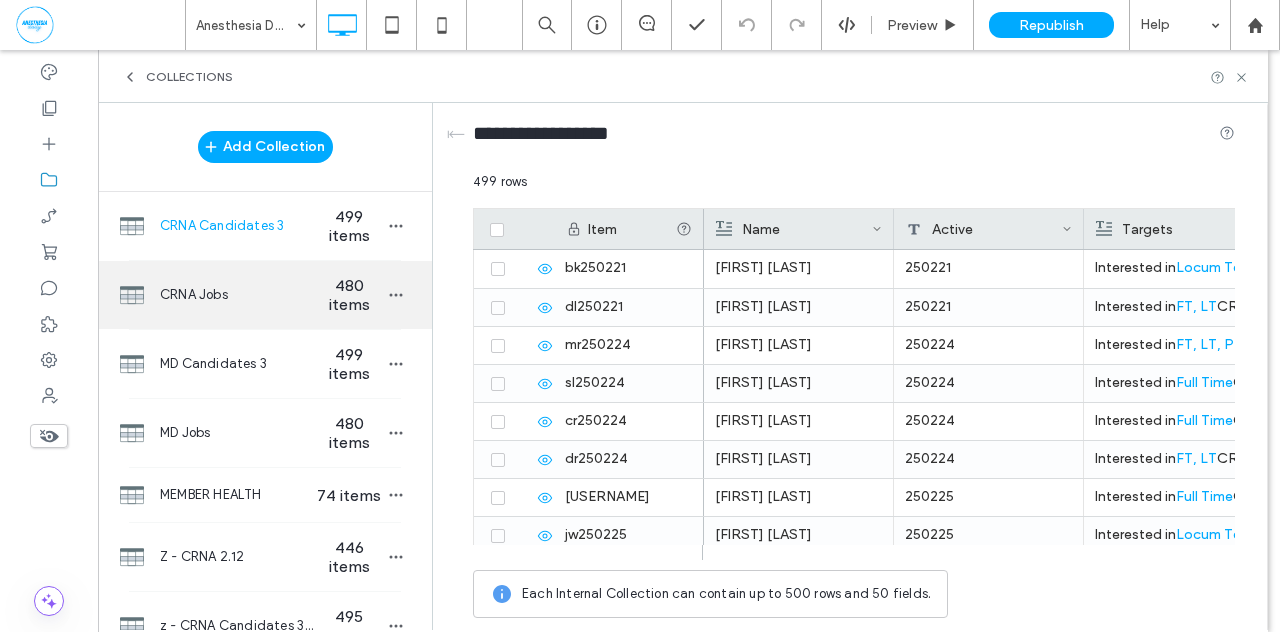 scroll, scrollTop: 0, scrollLeft: 0, axis: both 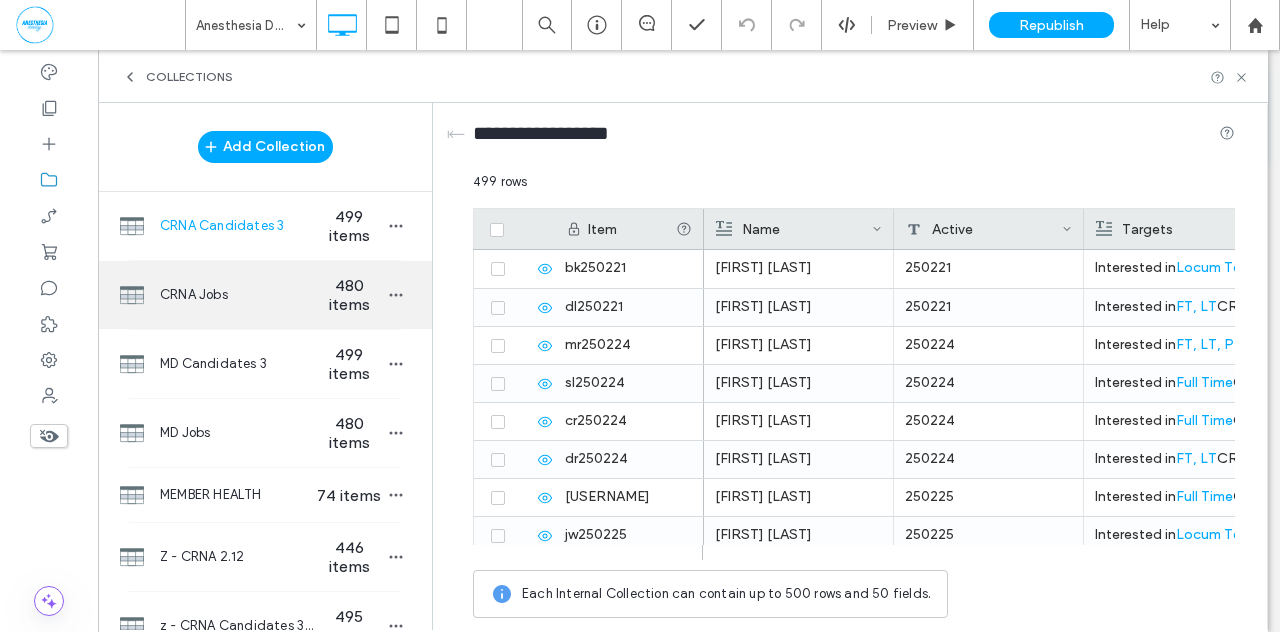 click on "480 items" at bounding box center [349, 295] 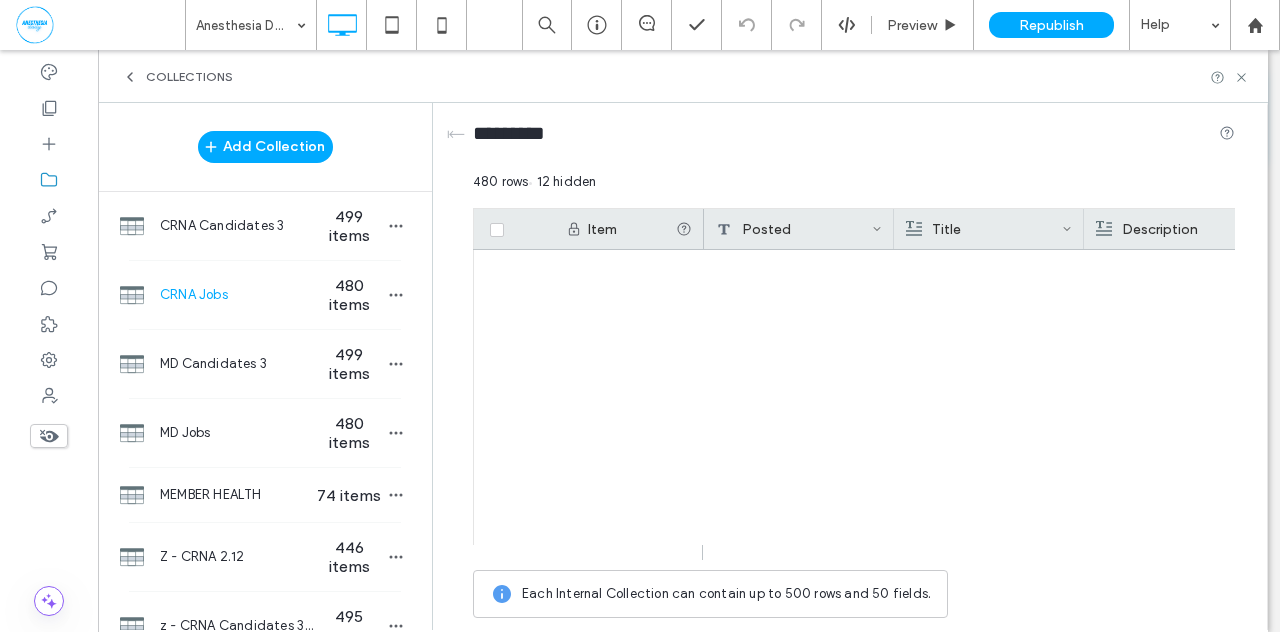 scroll, scrollTop: 17981, scrollLeft: 0, axis: vertical 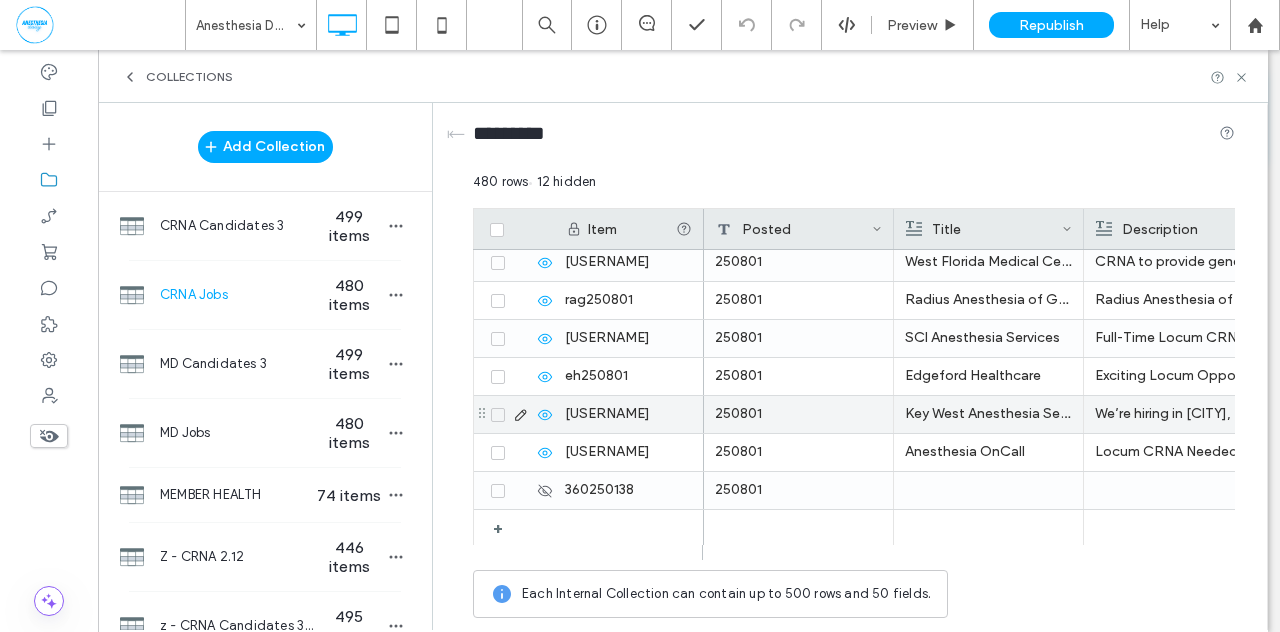 click 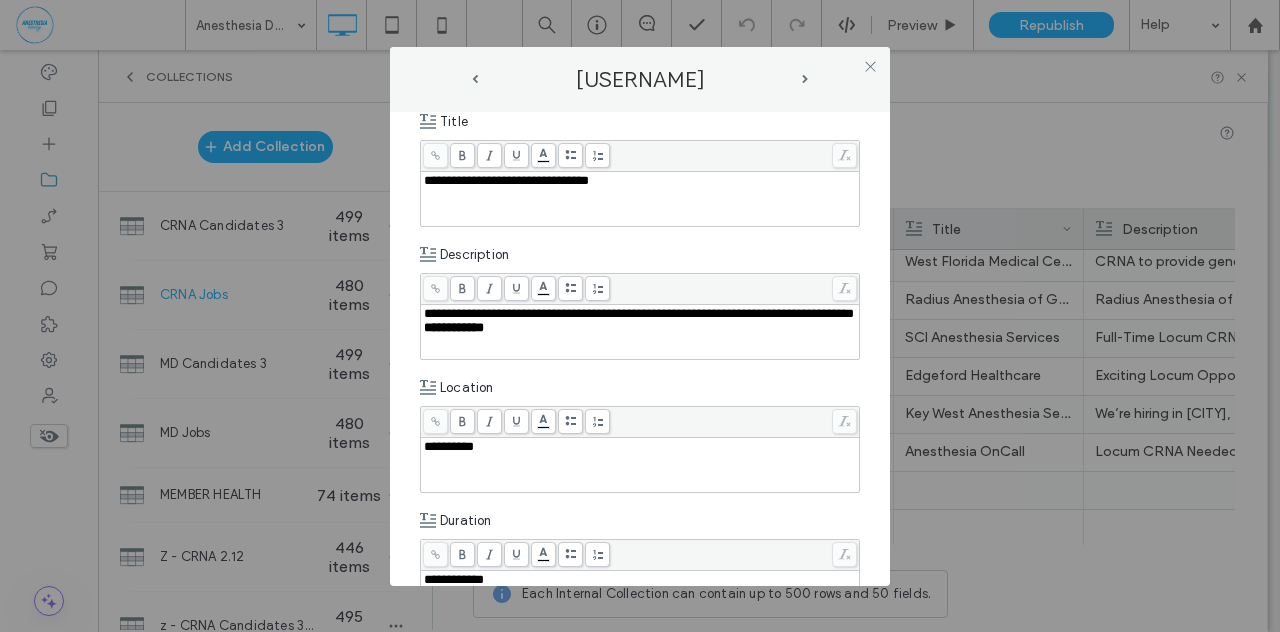 scroll, scrollTop: 373, scrollLeft: 0, axis: vertical 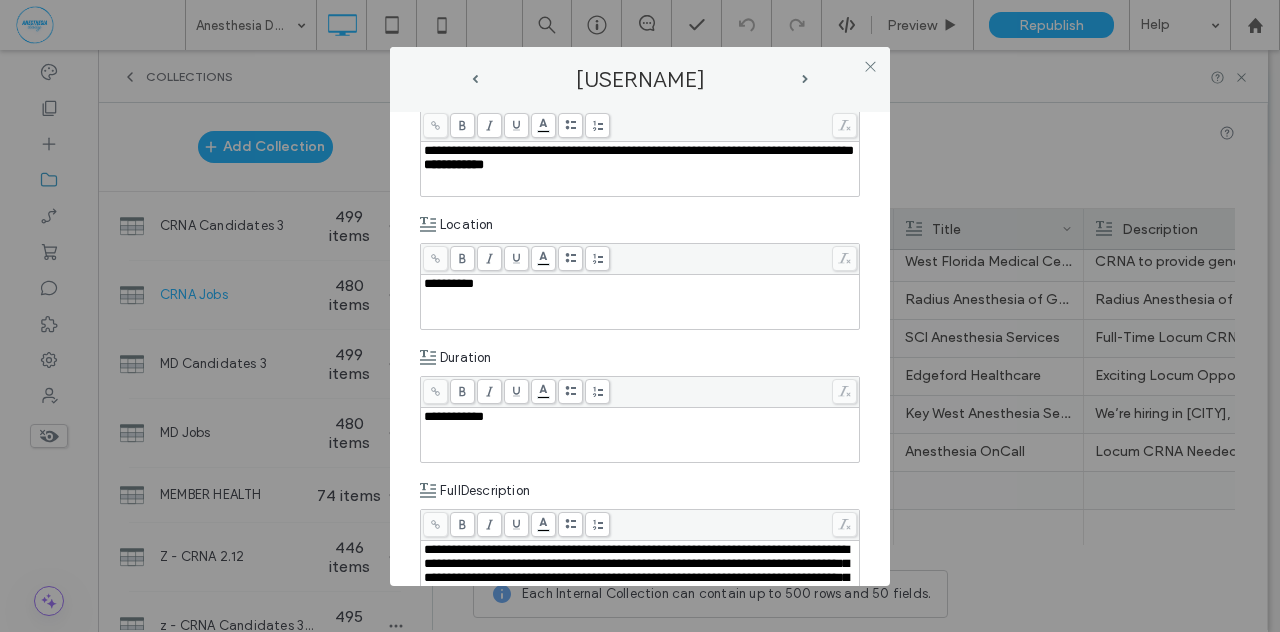 click on "**********" at bounding box center [636, 570] 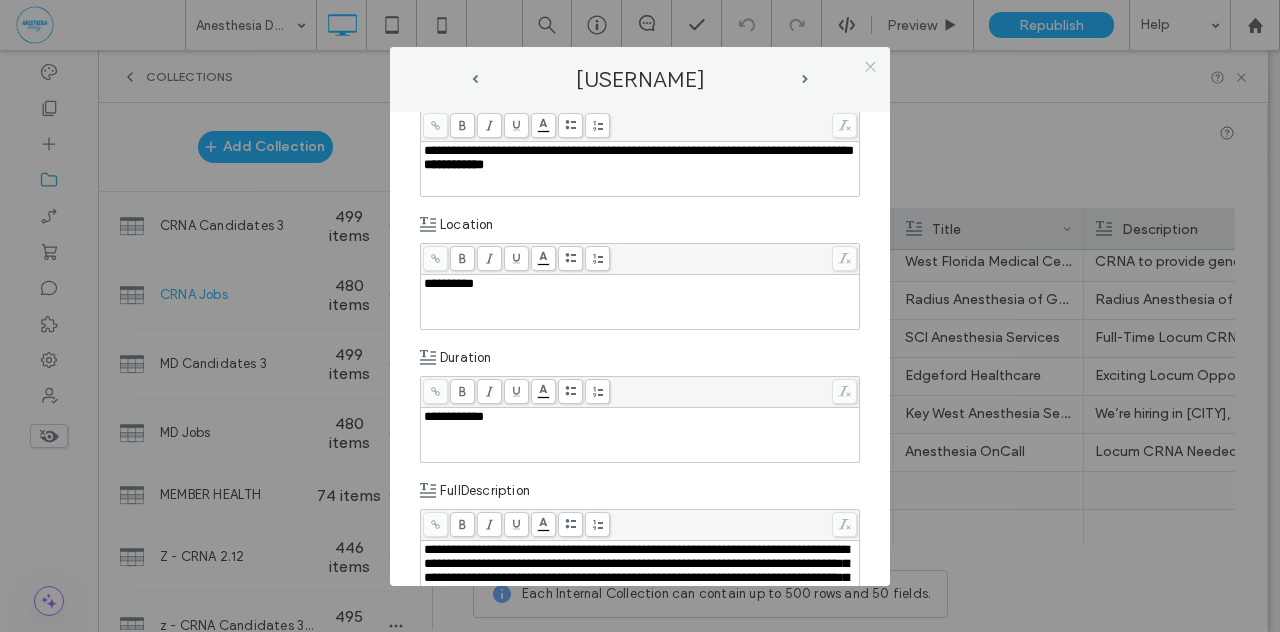 click 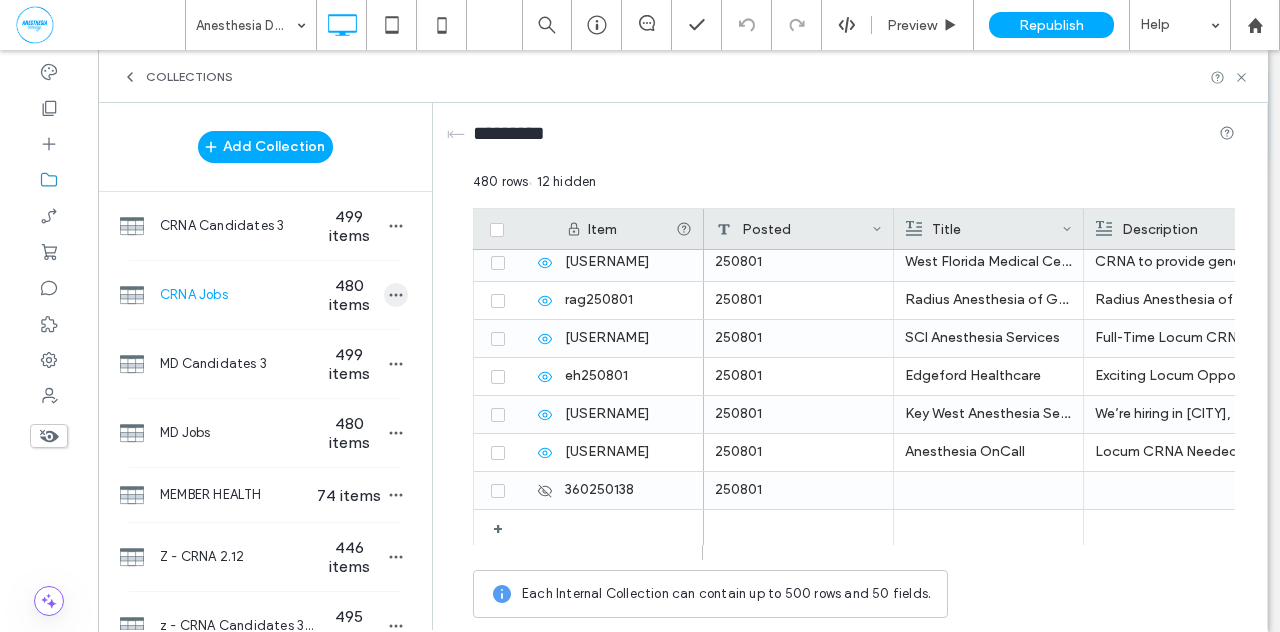 click 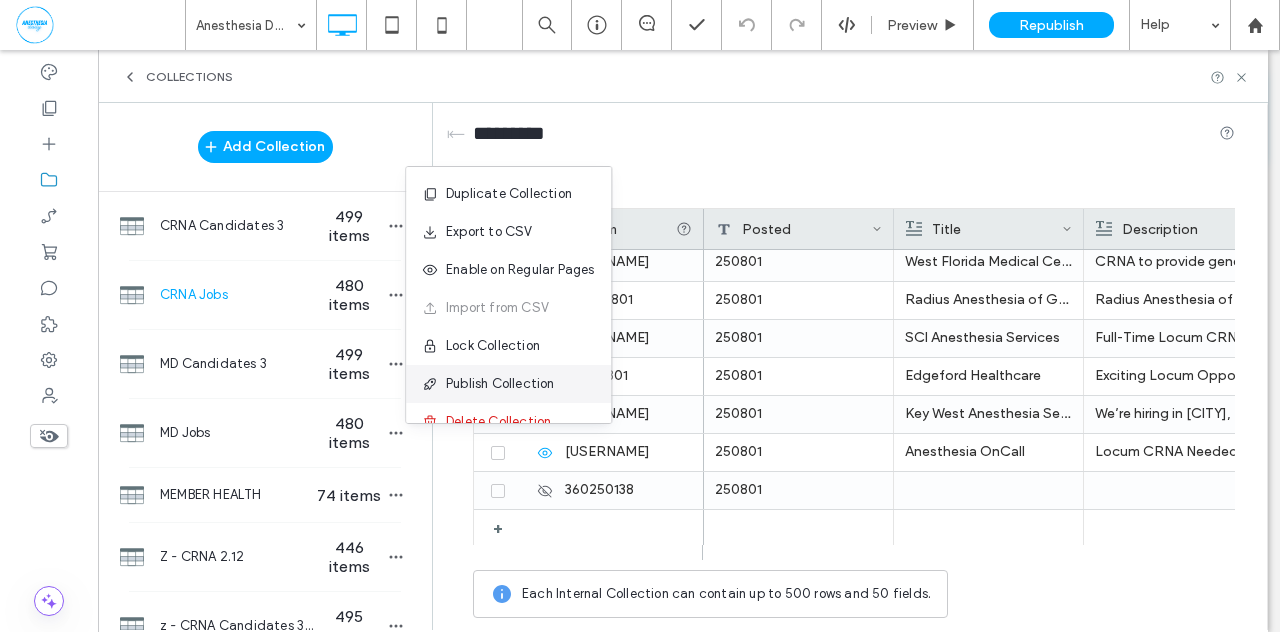 click on "Publish Collection" at bounding box center [500, 384] 